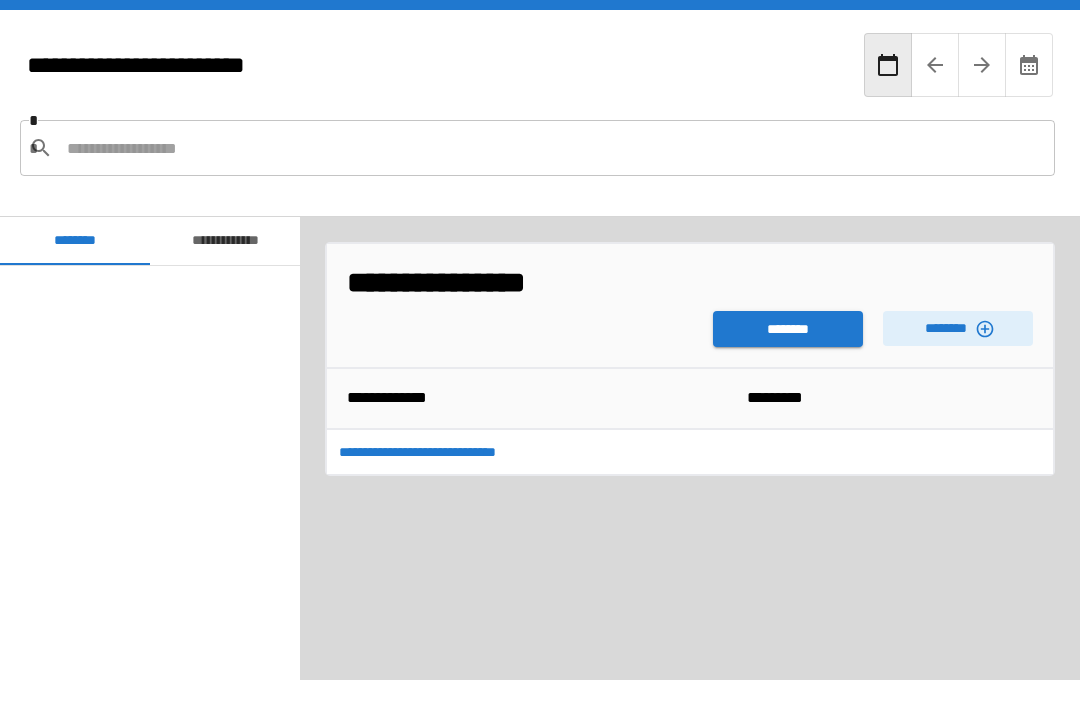 scroll, scrollTop: 64, scrollLeft: 0, axis: vertical 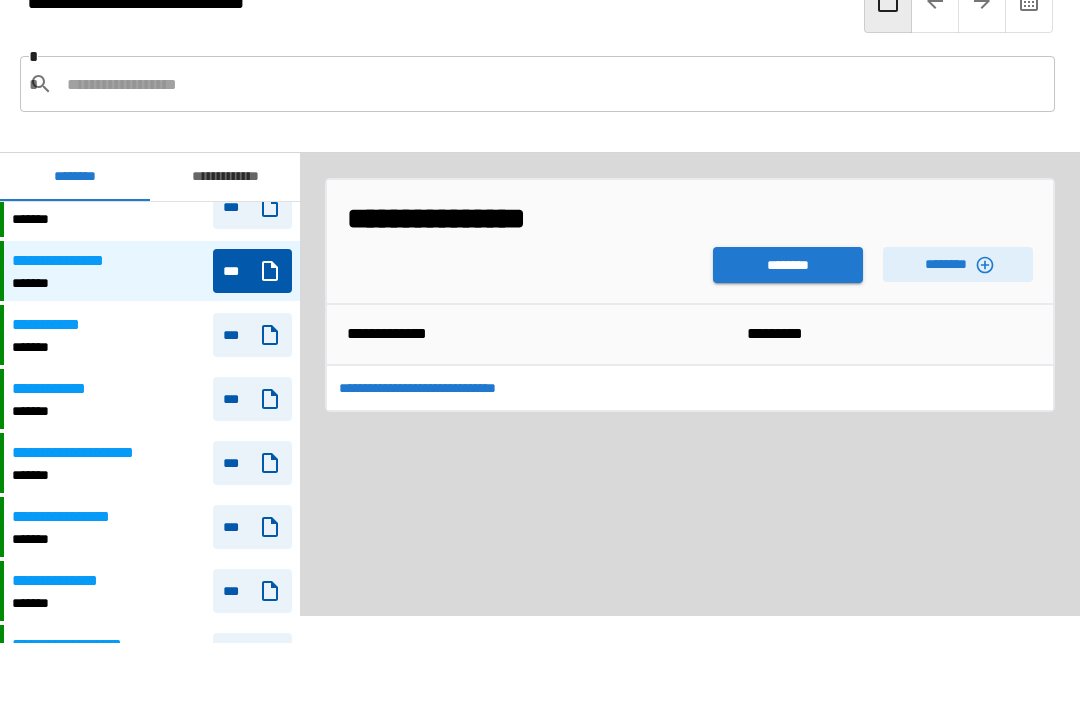 click on "**********" at bounding box center [225, 177] 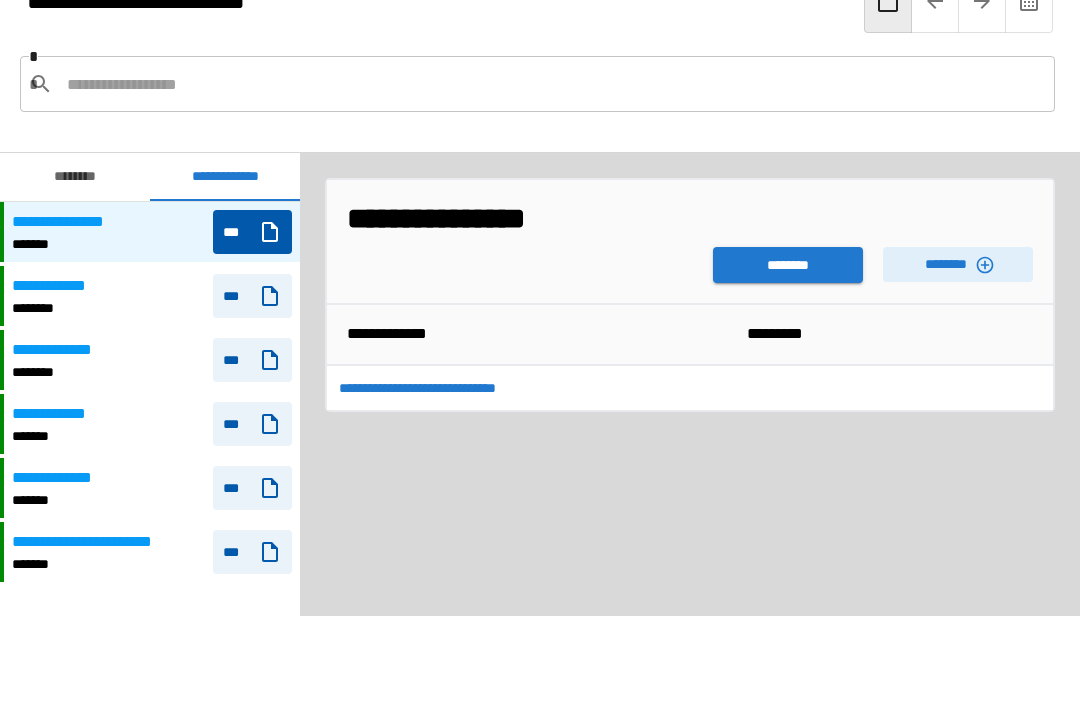 scroll, scrollTop: 0, scrollLeft: 0, axis: both 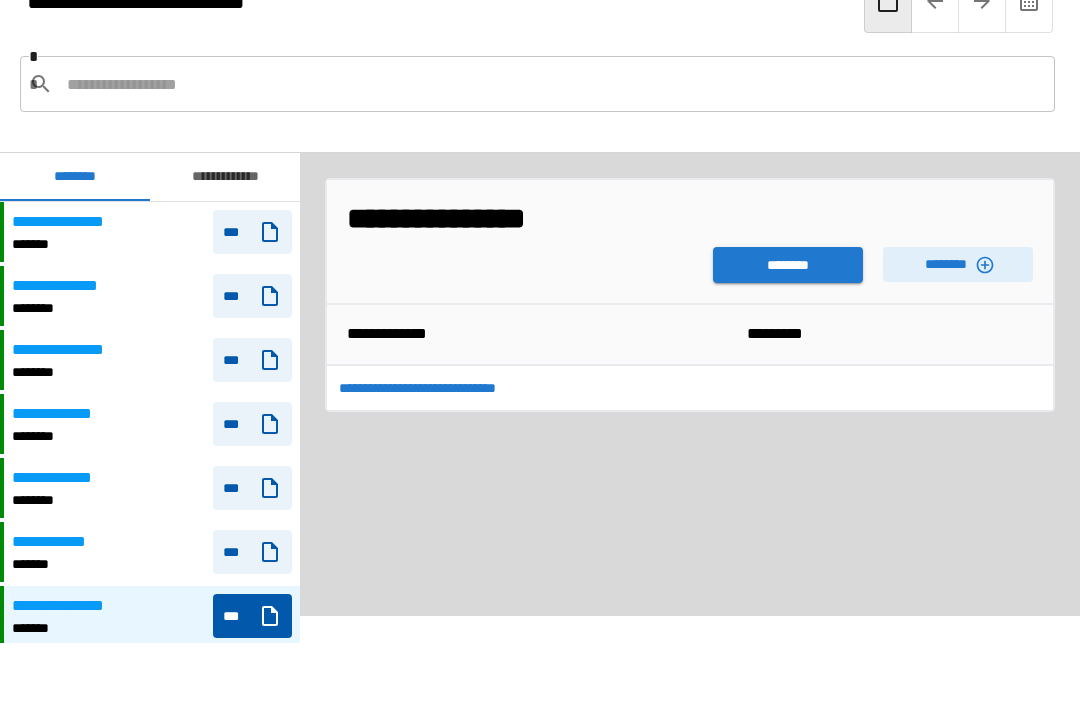 click at bounding box center (553, 84) 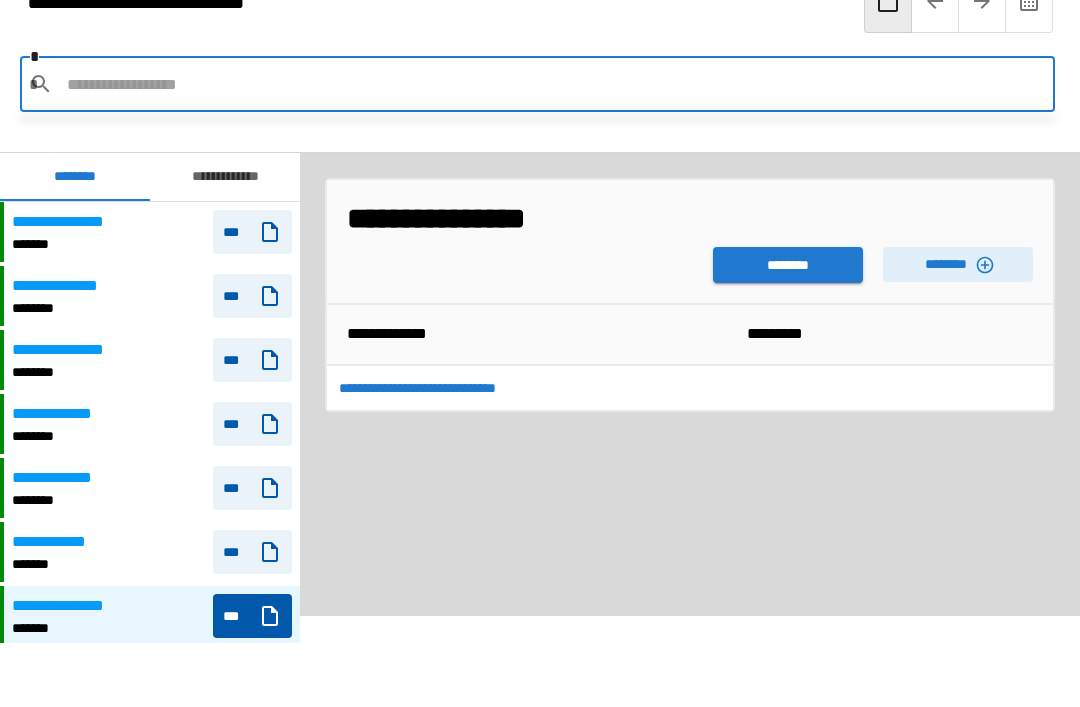 scroll, scrollTop: 0, scrollLeft: 0, axis: both 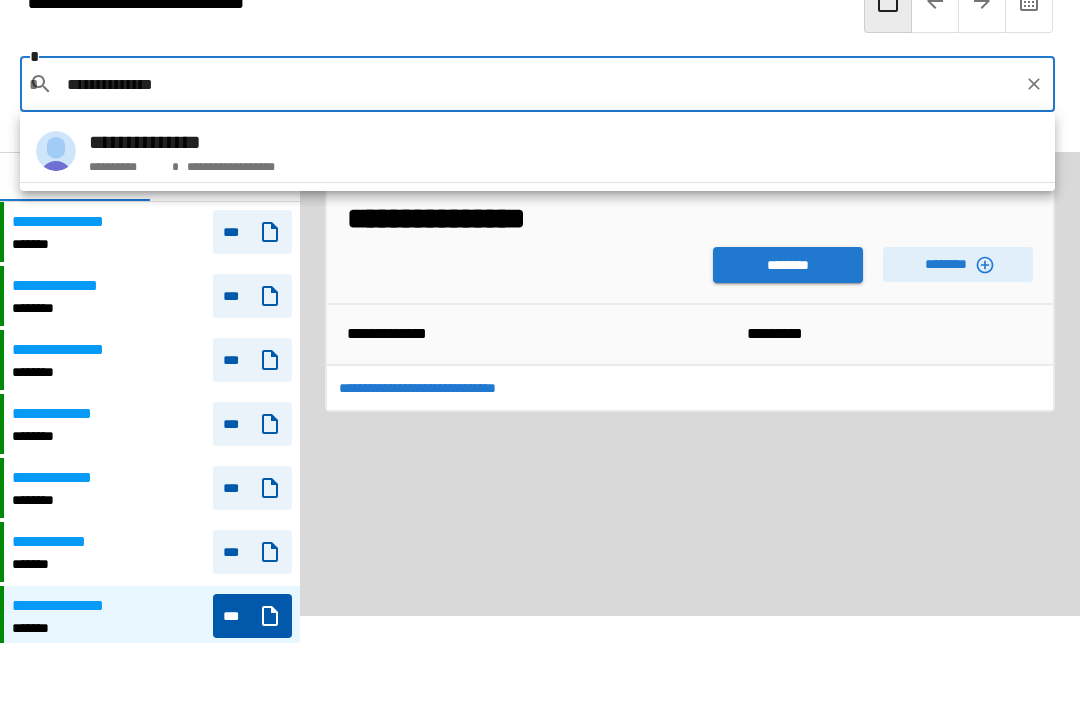 click on "**********" at bounding box center [537, 151] 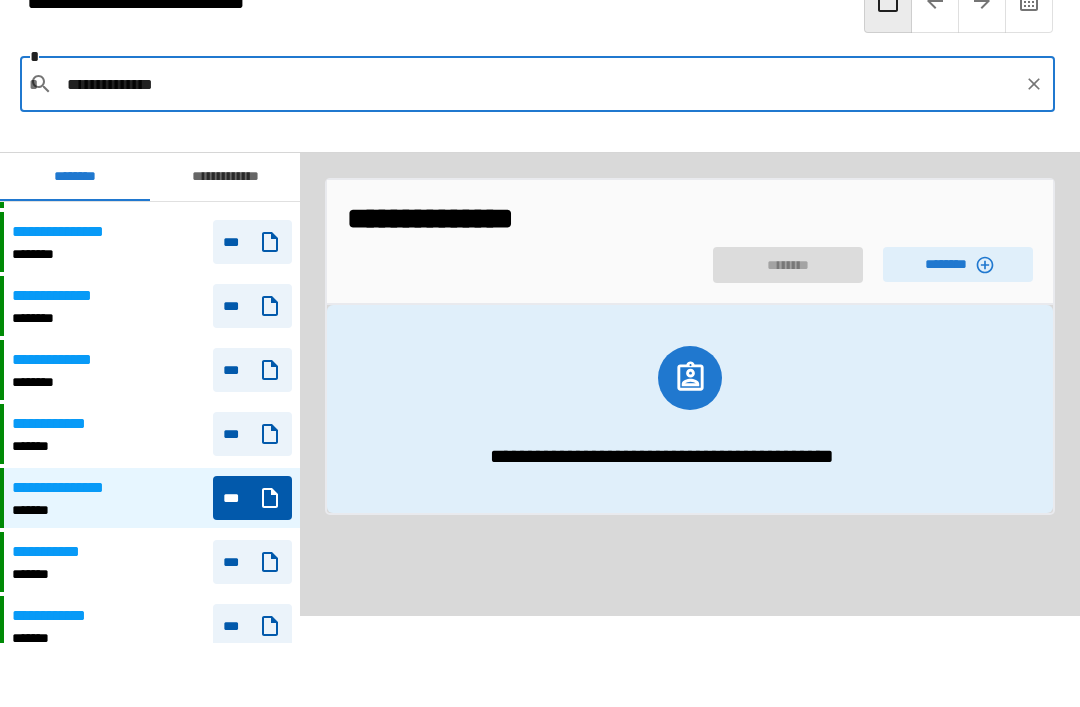 scroll, scrollTop: 115, scrollLeft: 0, axis: vertical 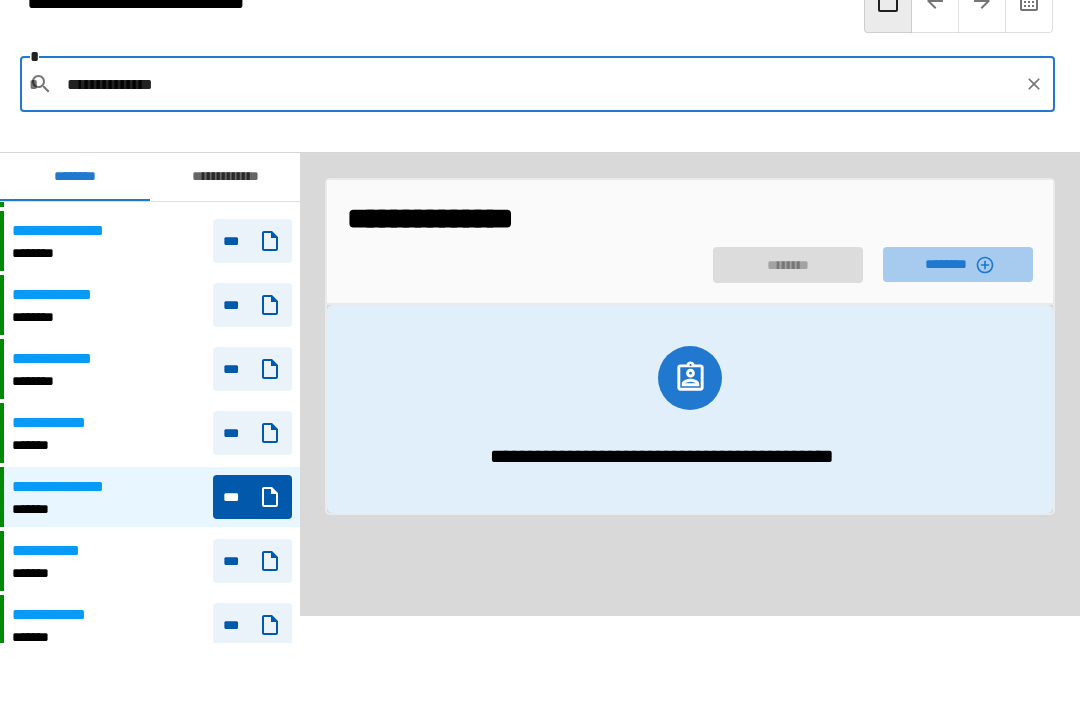 type on "**********" 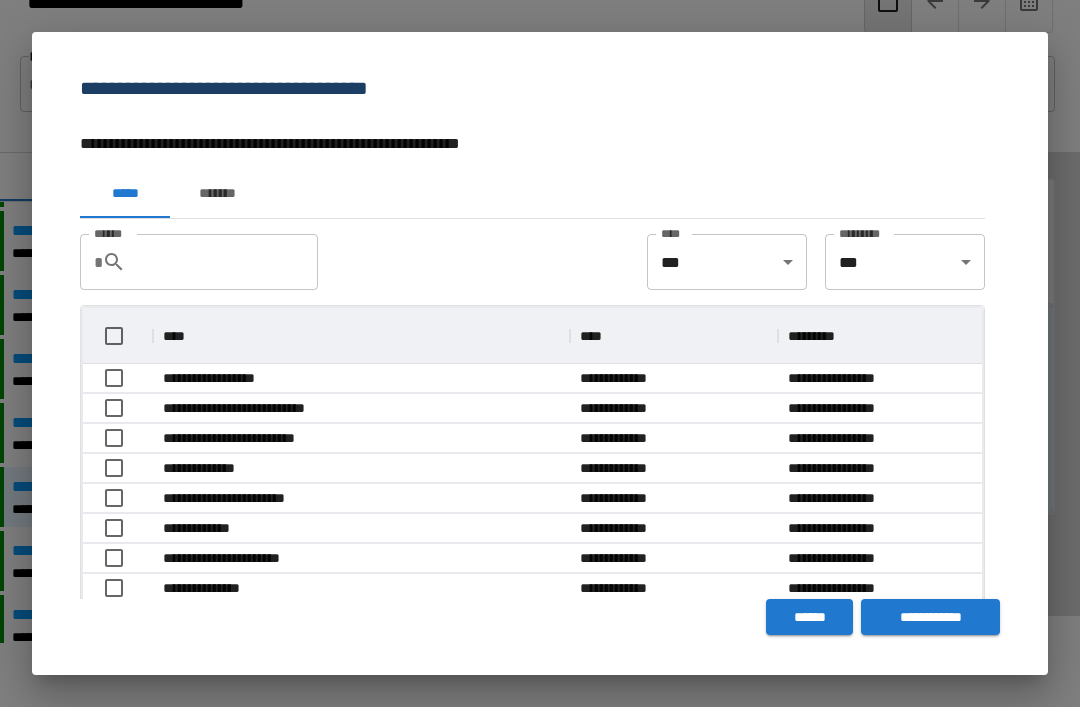 scroll, scrollTop: 116, scrollLeft: 899, axis: both 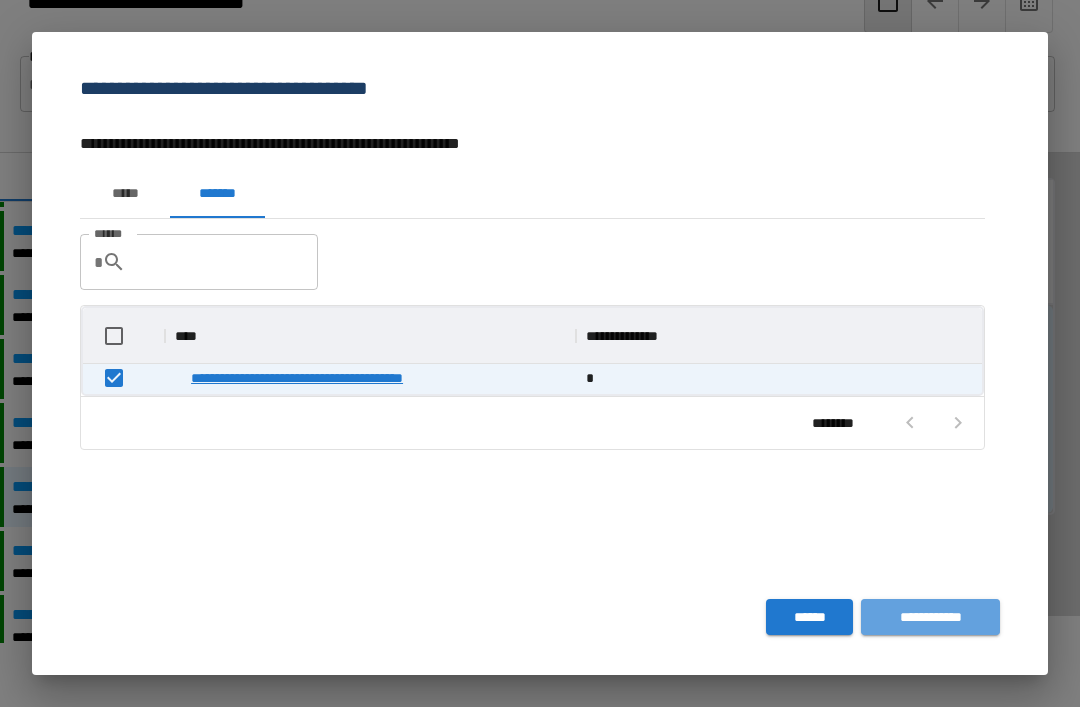 click on "**********" at bounding box center (930, 617) 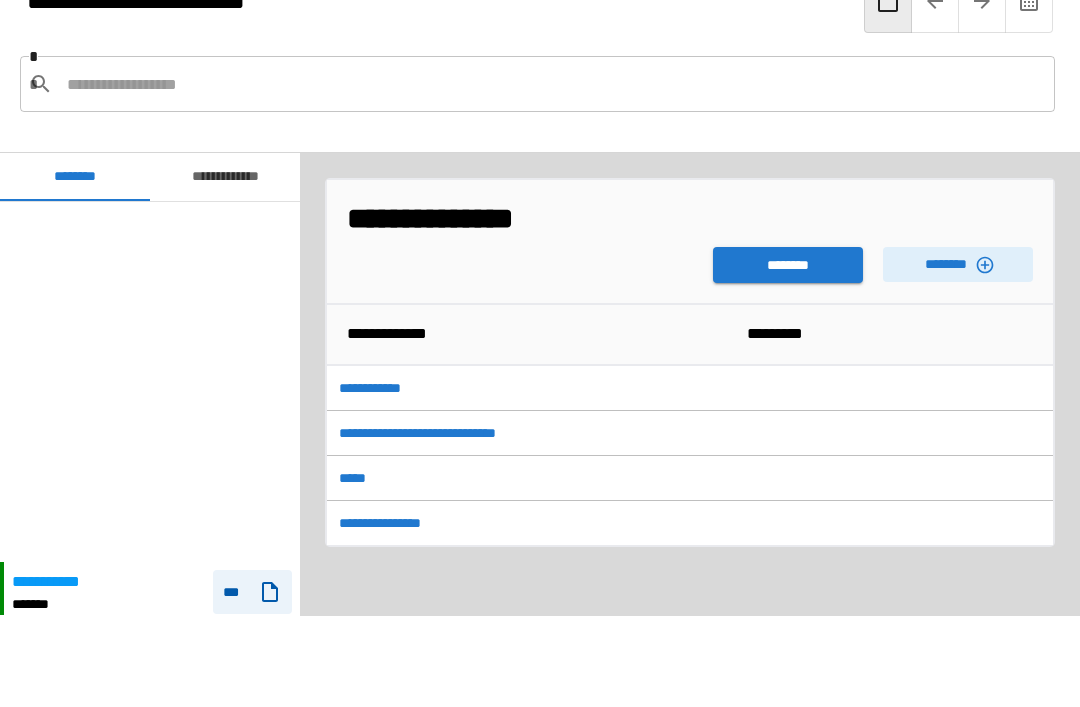 scroll, scrollTop: 360, scrollLeft: 0, axis: vertical 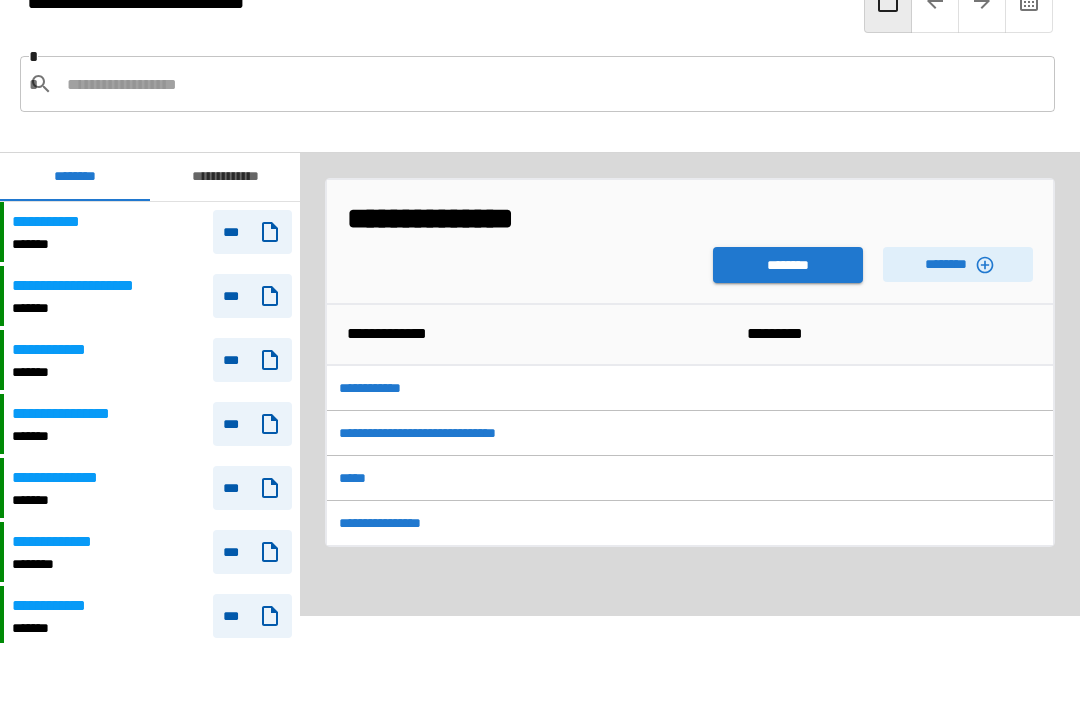 click on "********" at bounding box center (788, 265) 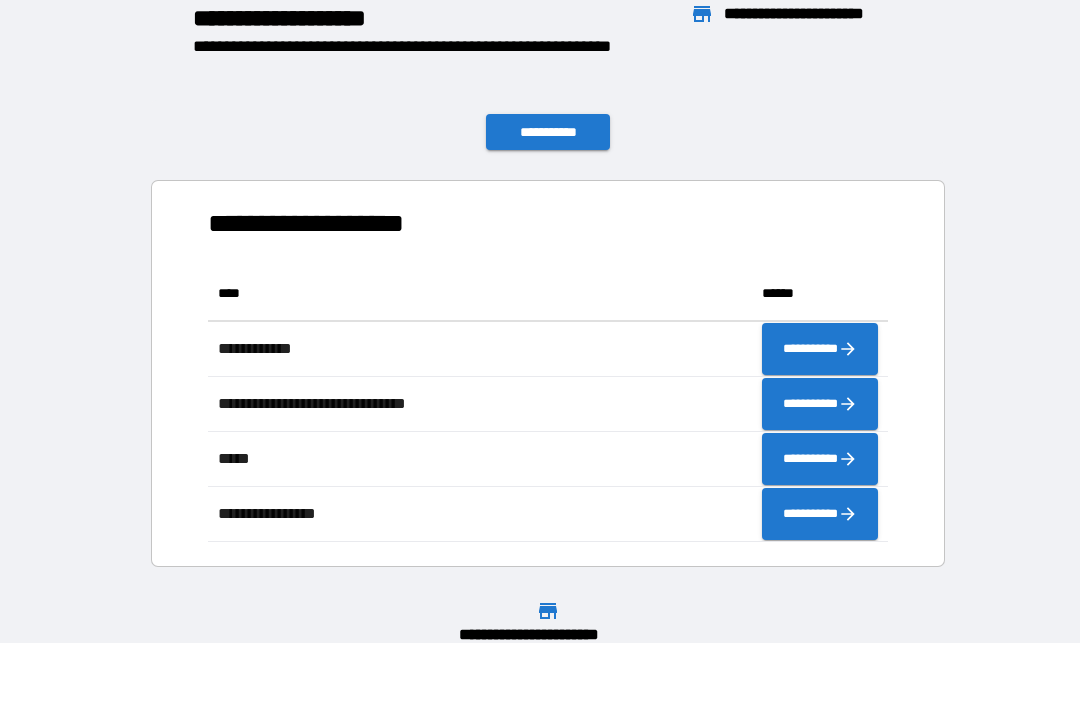 scroll, scrollTop: 276, scrollLeft: 680, axis: both 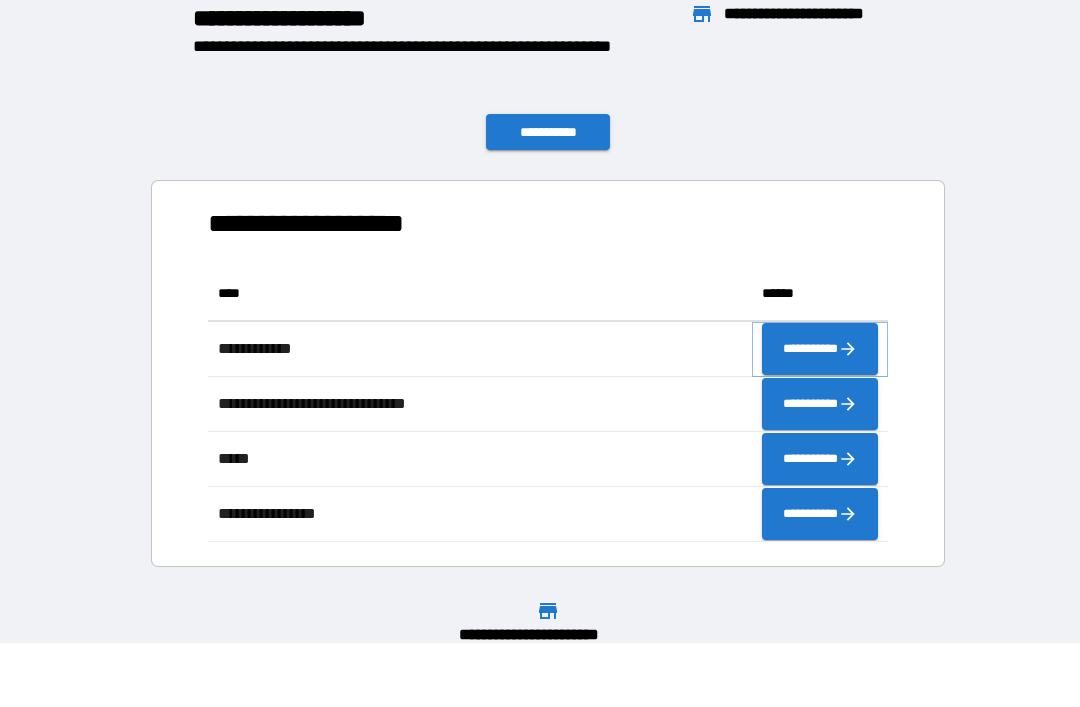 click on "**********" at bounding box center (820, 349) 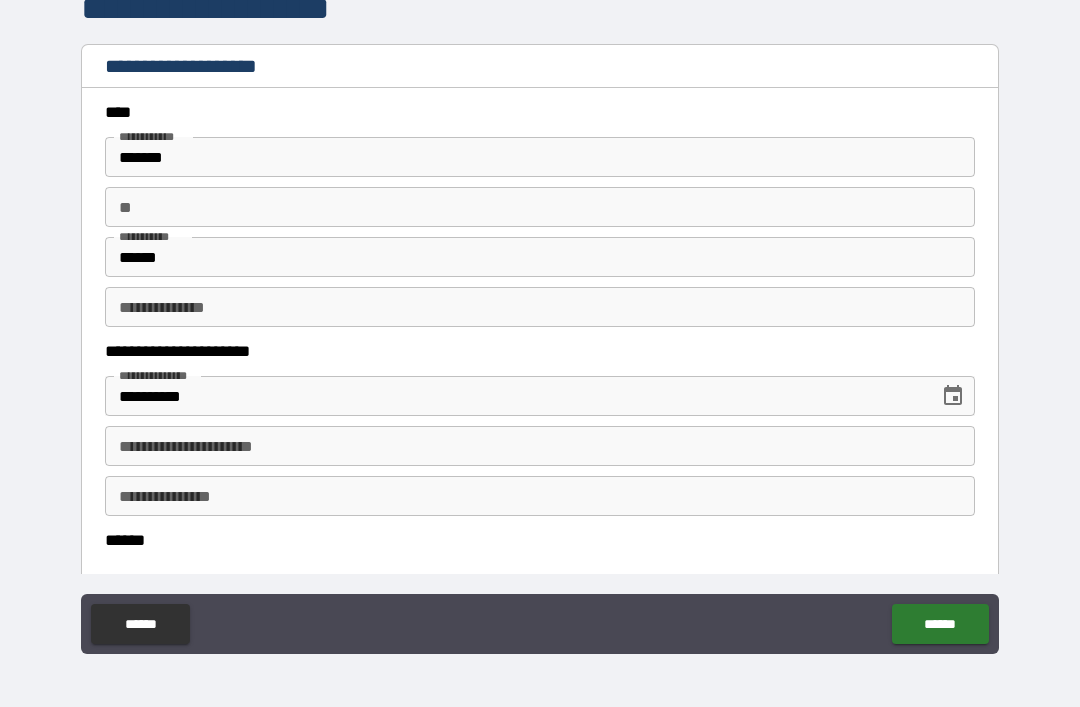 click on "**********" at bounding box center (540, 446) 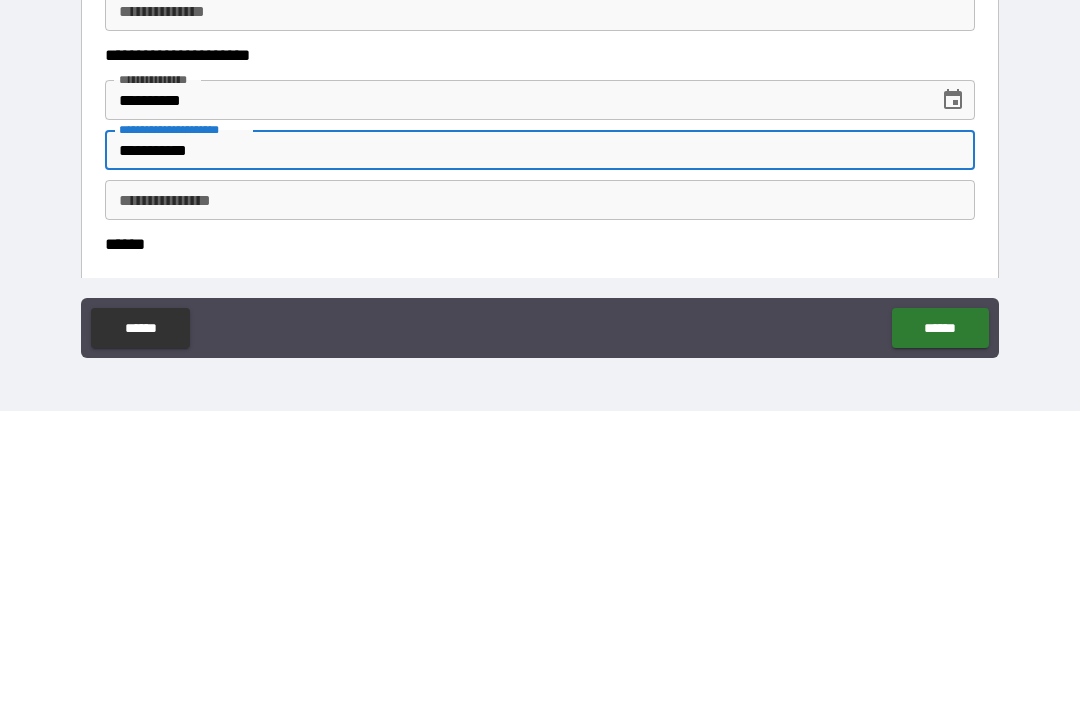 type on "**********" 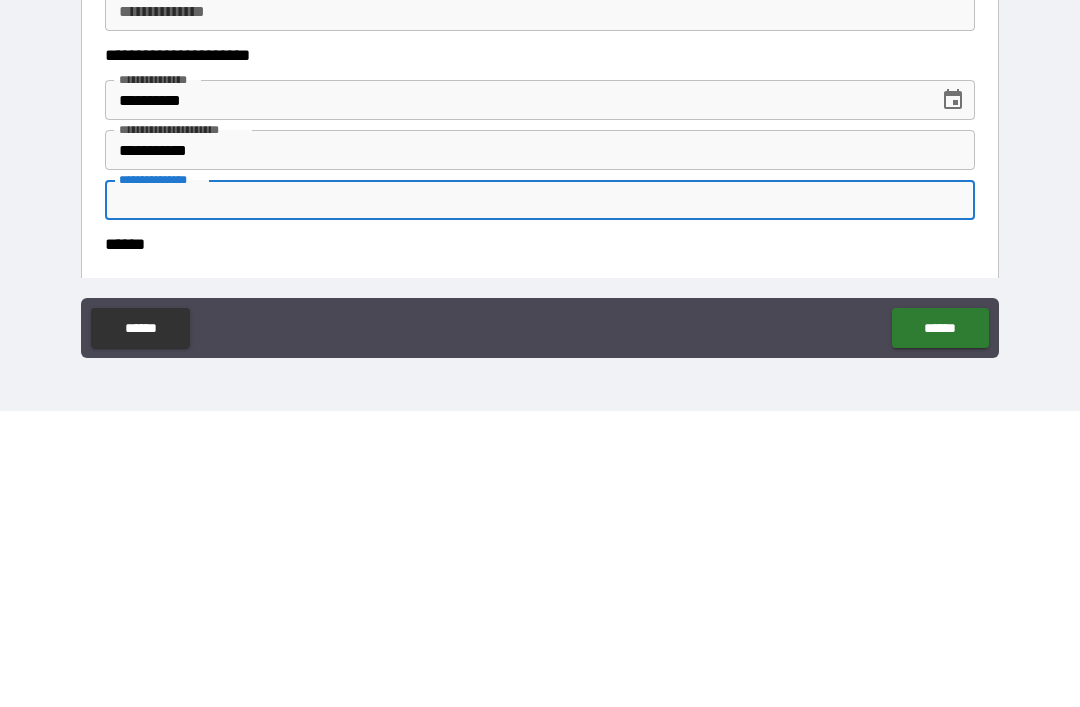 click on "**********" at bounding box center (540, 324) 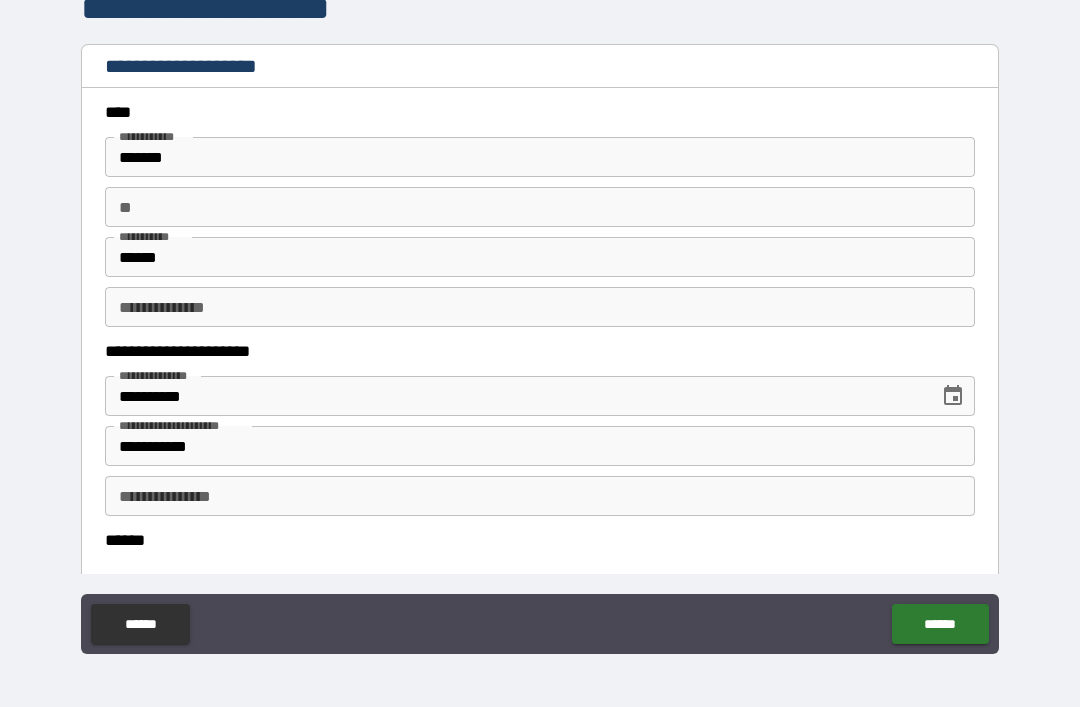 click on "******" at bounding box center (940, 624) 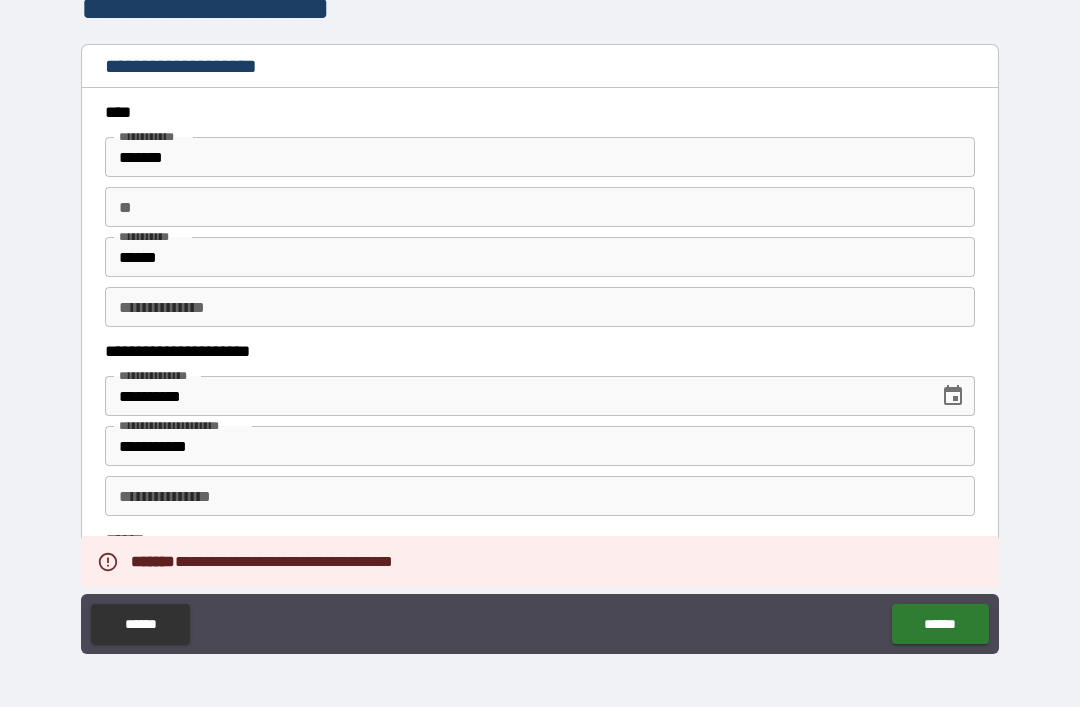 click on "**********" at bounding box center (540, 496) 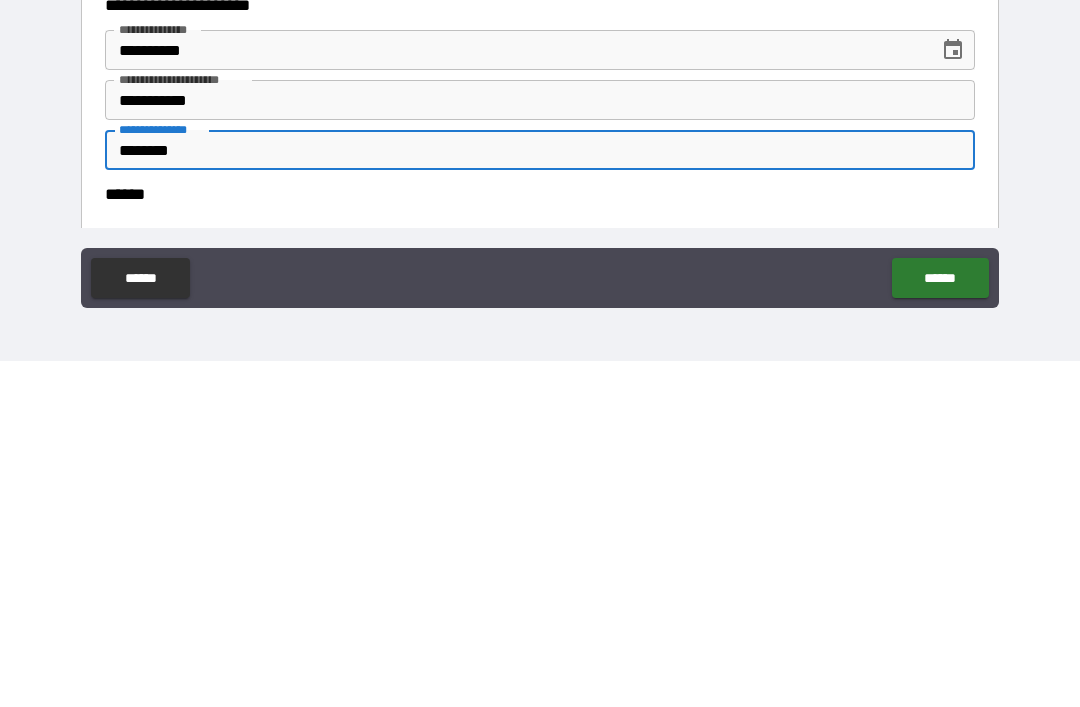 type on "********" 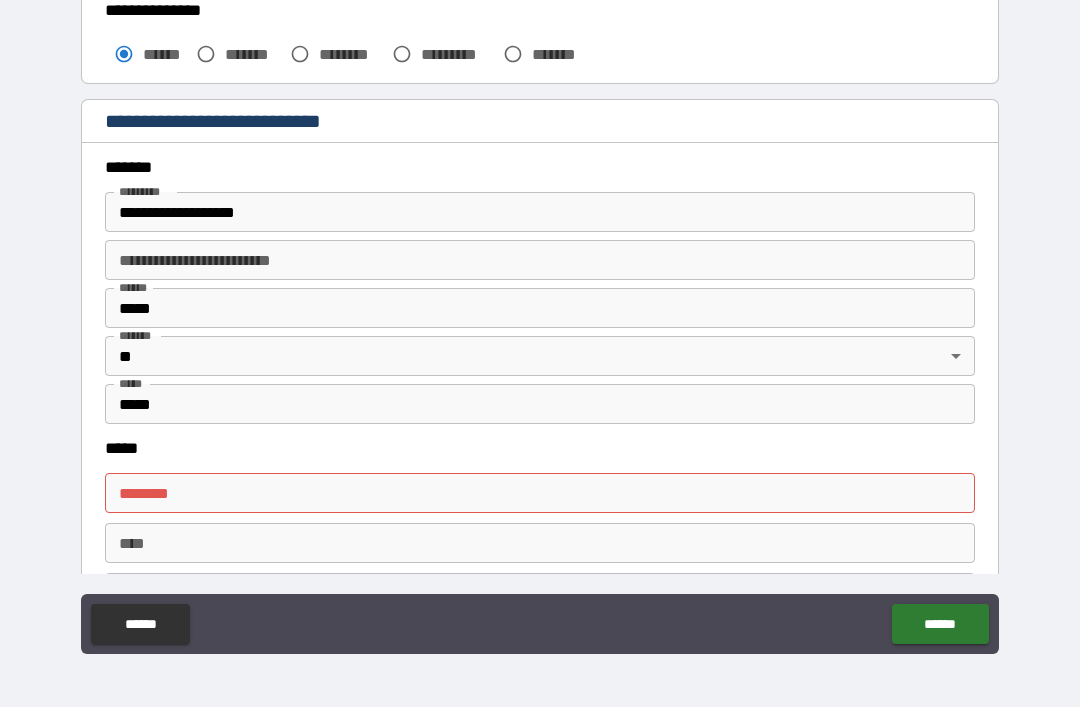 scroll, scrollTop: 620, scrollLeft: 0, axis: vertical 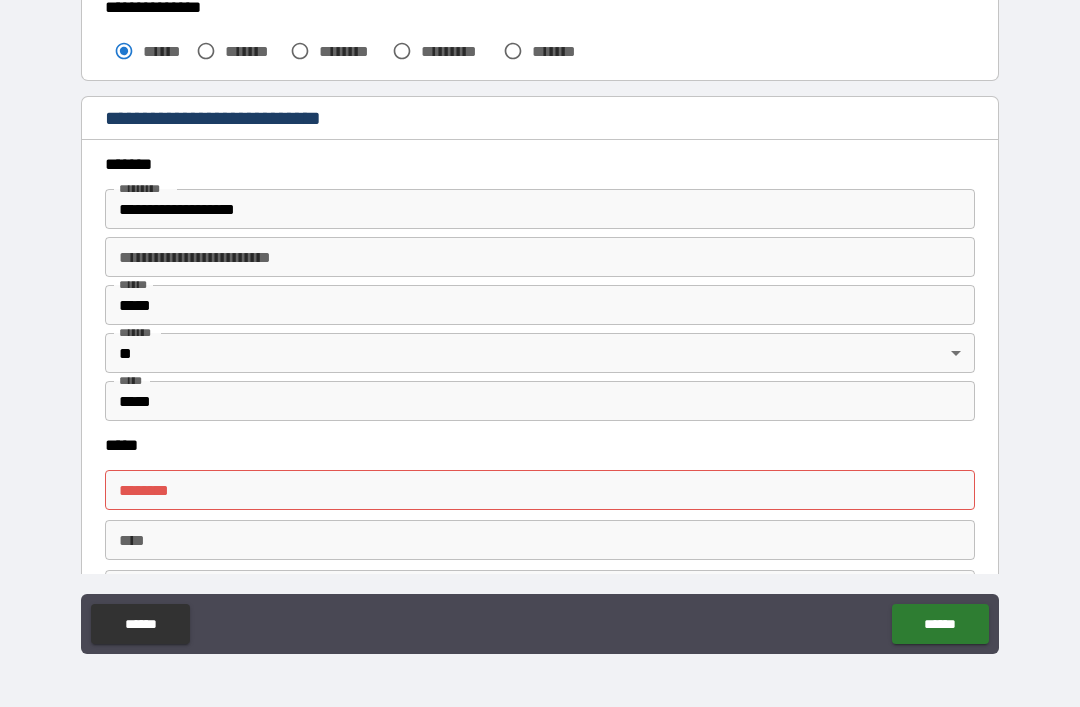 click on "**********" at bounding box center [540, 209] 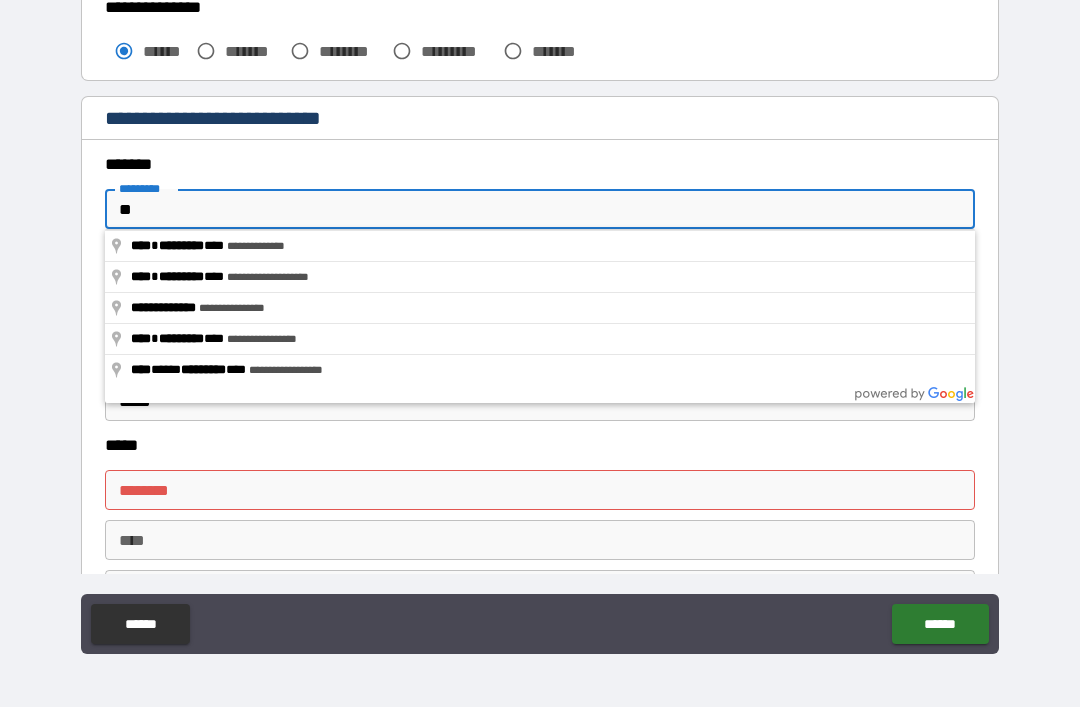 type on "*" 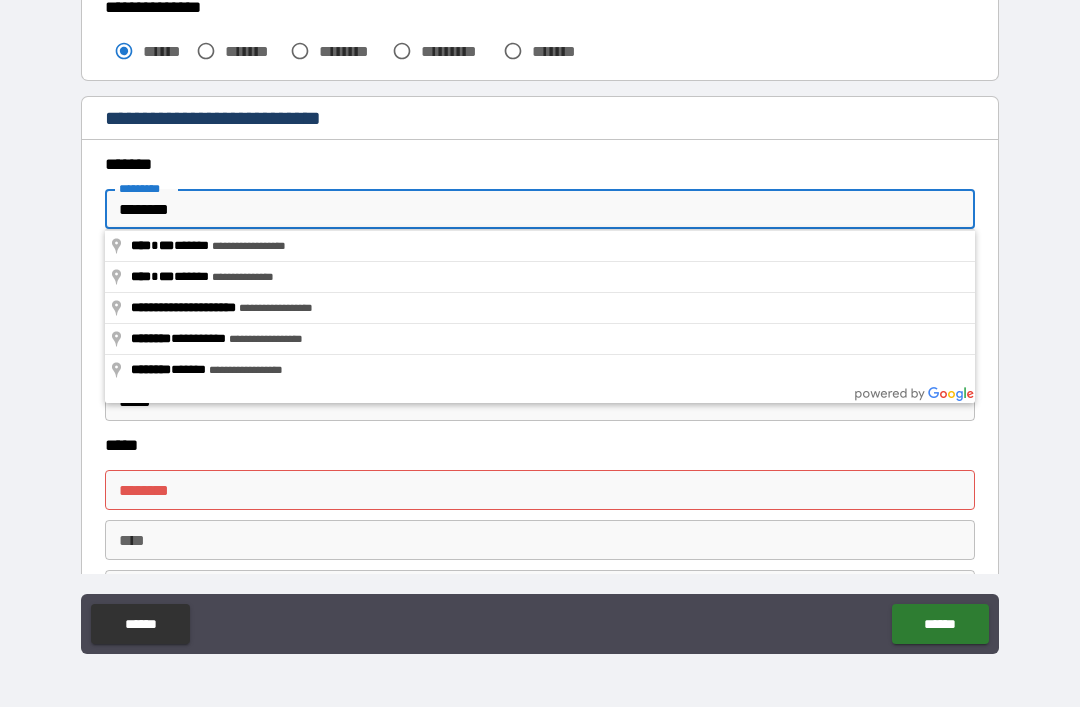 type on "**********" 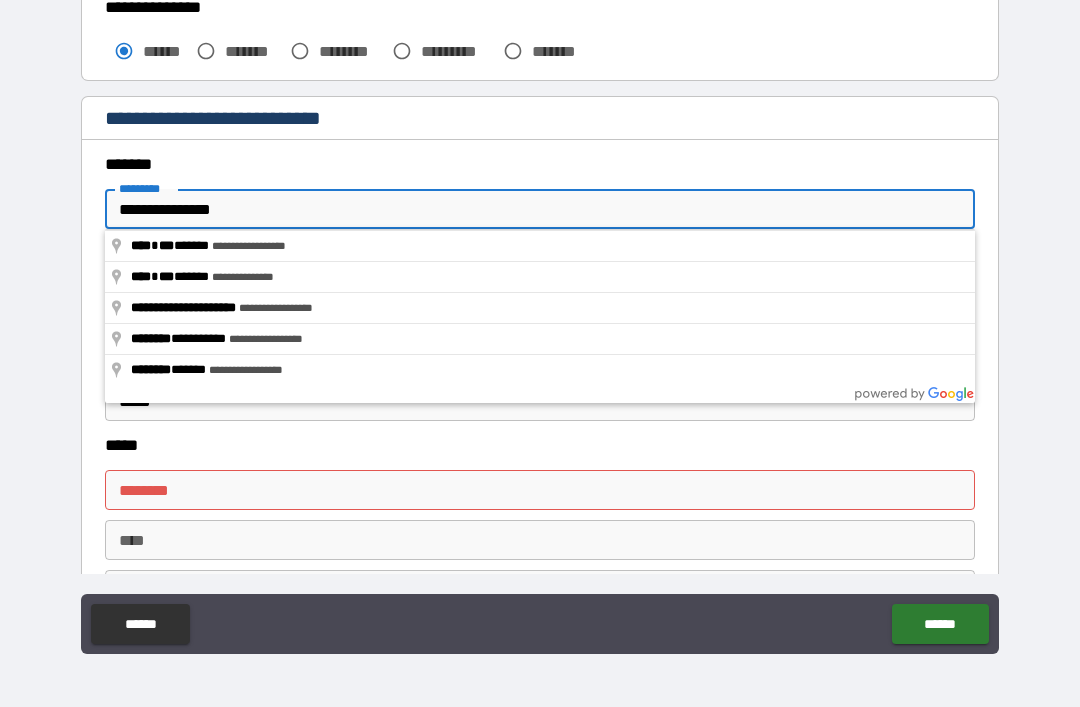 type on "*********" 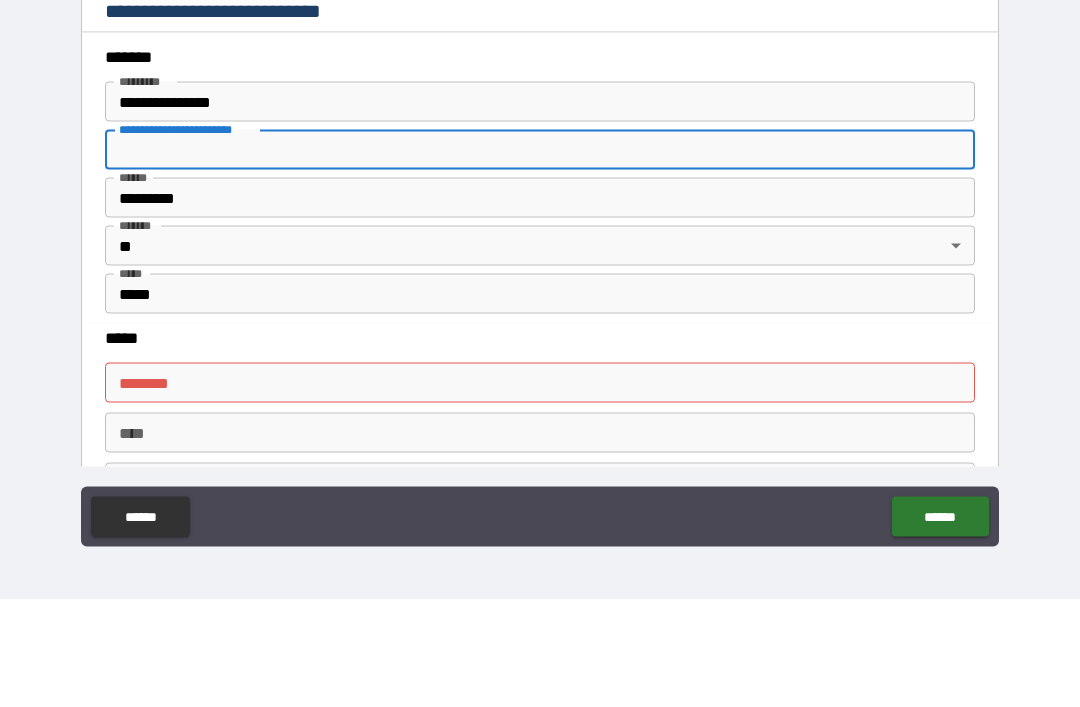 click on "**********" at bounding box center [540, 324] 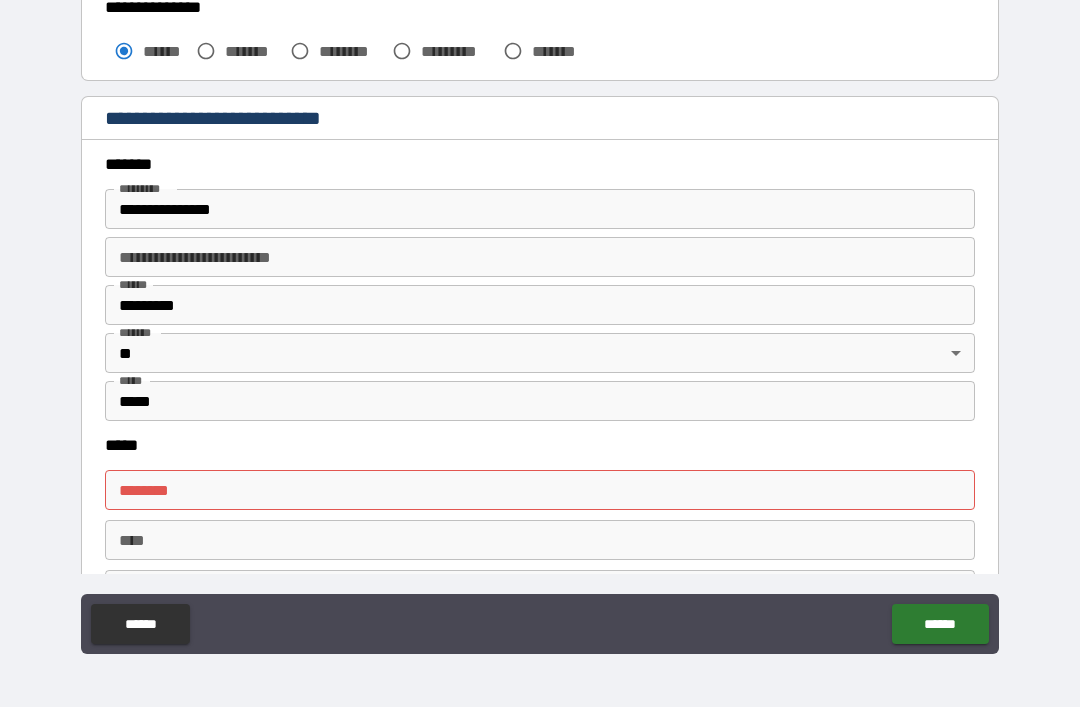 click on "******   *" at bounding box center (540, 490) 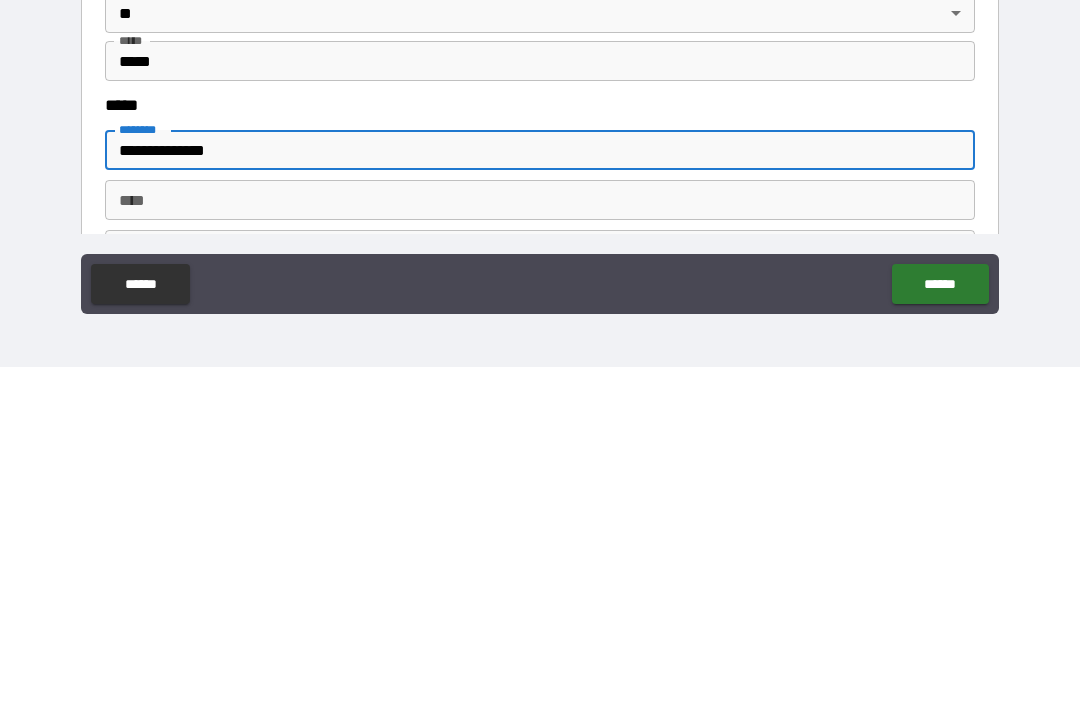 type on "**********" 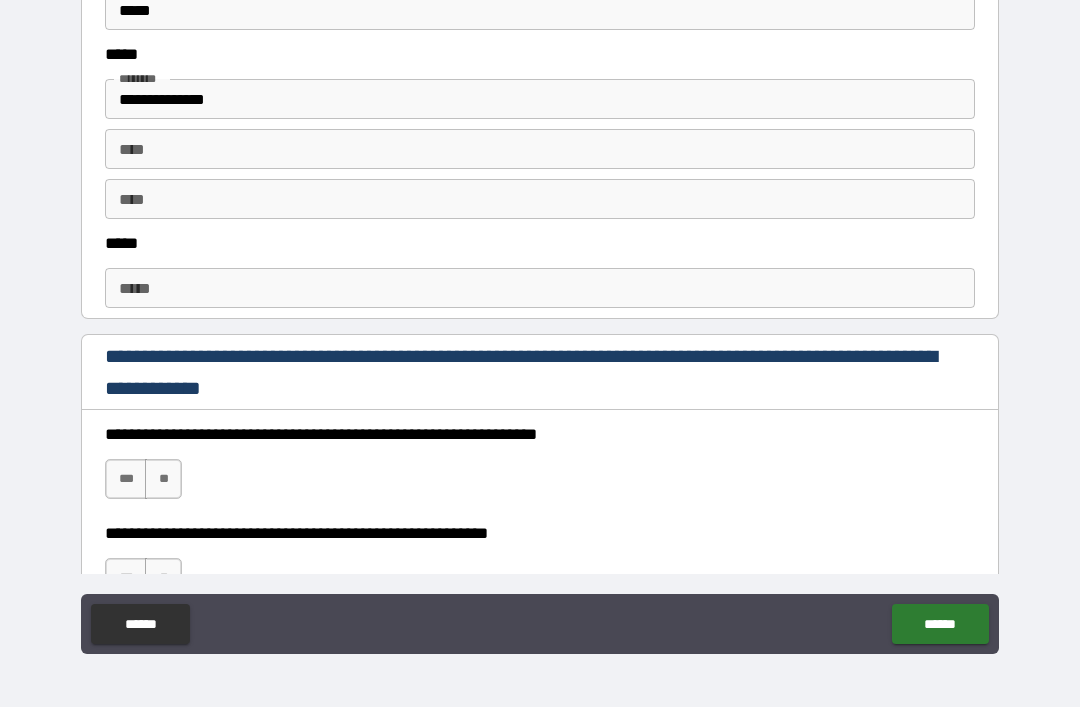 scroll, scrollTop: 1012, scrollLeft: 0, axis: vertical 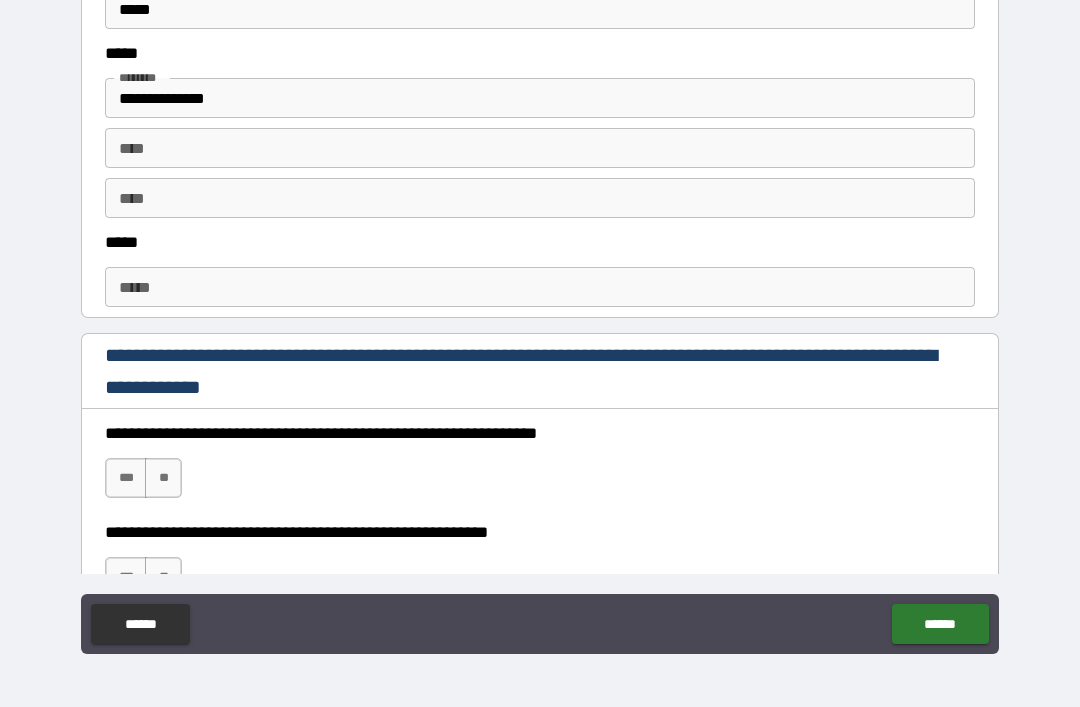 click on "*****" at bounding box center [540, 287] 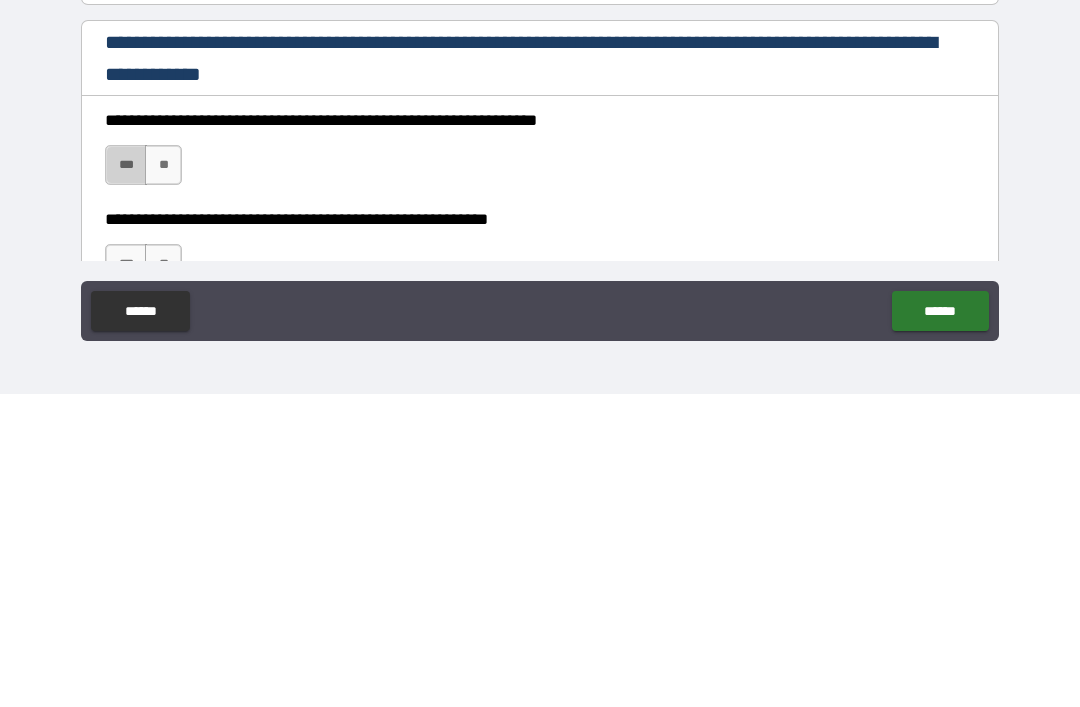 type on "**********" 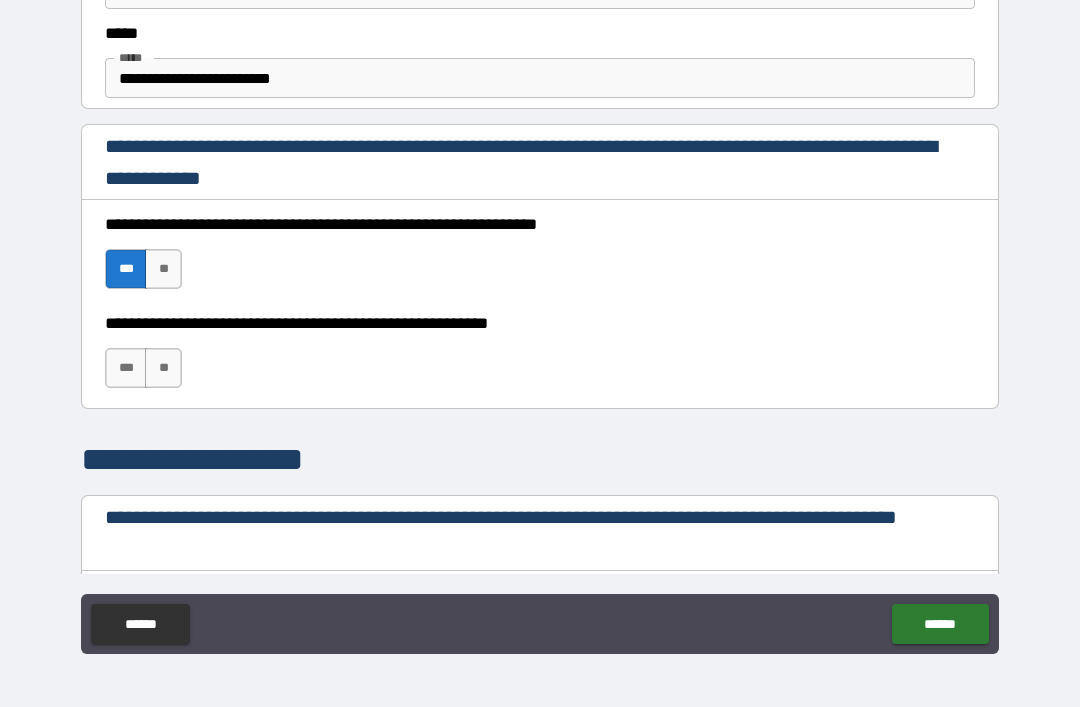 scroll, scrollTop: 1228, scrollLeft: 0, axis: vertical 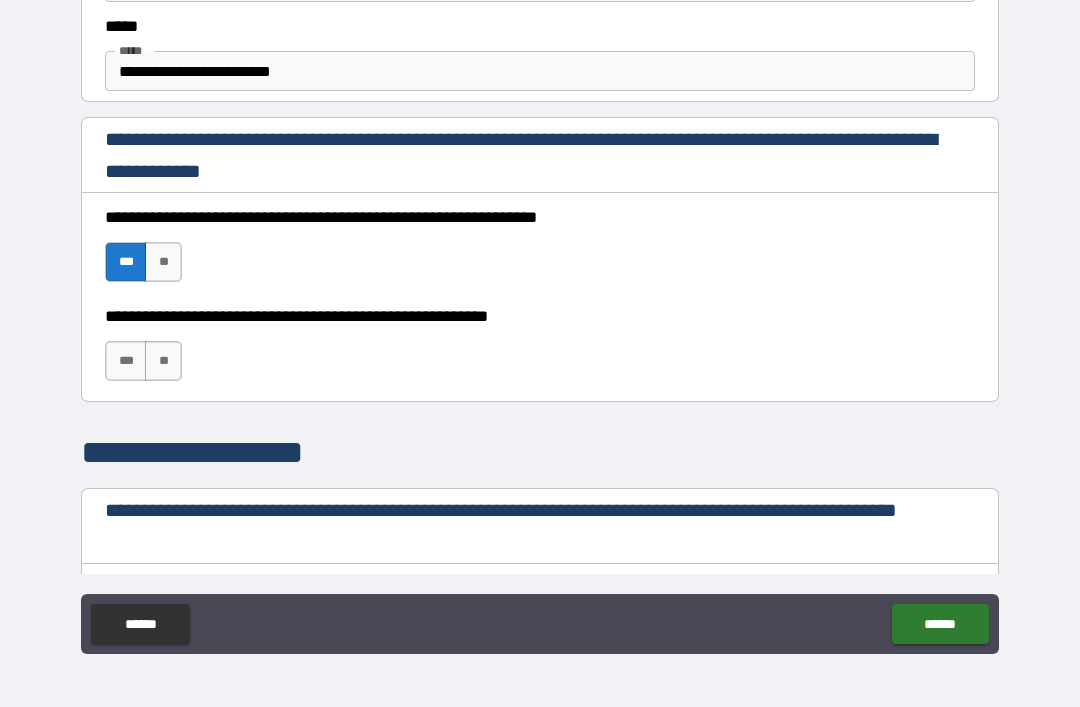 click on "***" at bounding box center [126, 361] 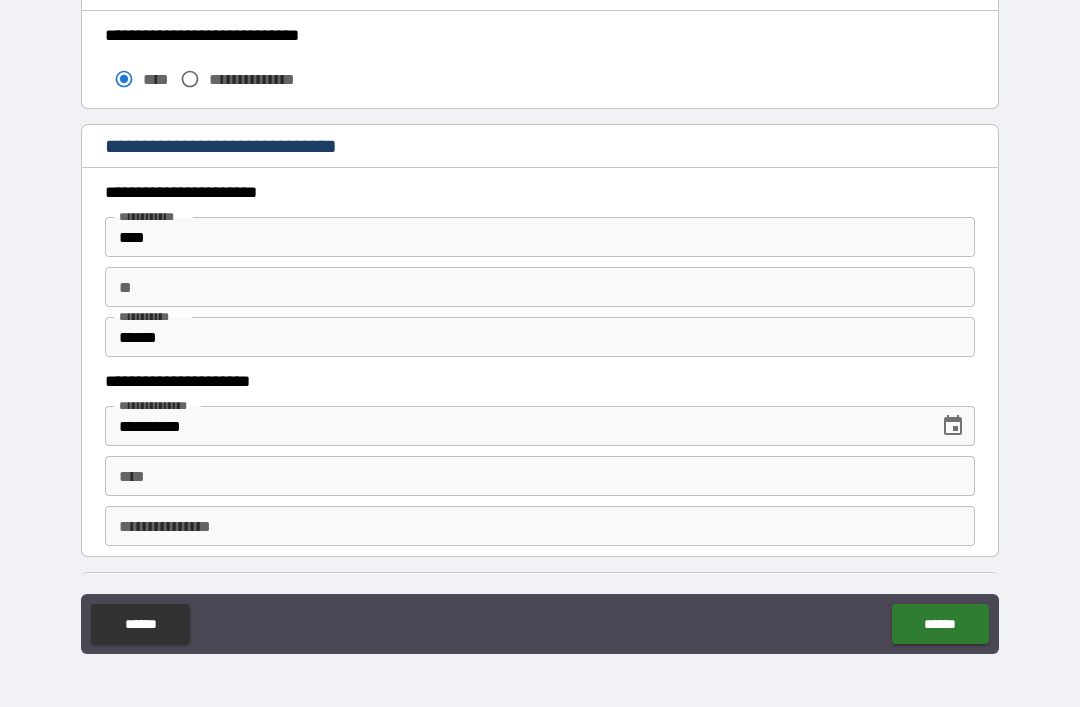 scroll, scrollTop: 1782, scrollLeft: 0, axis: vertical 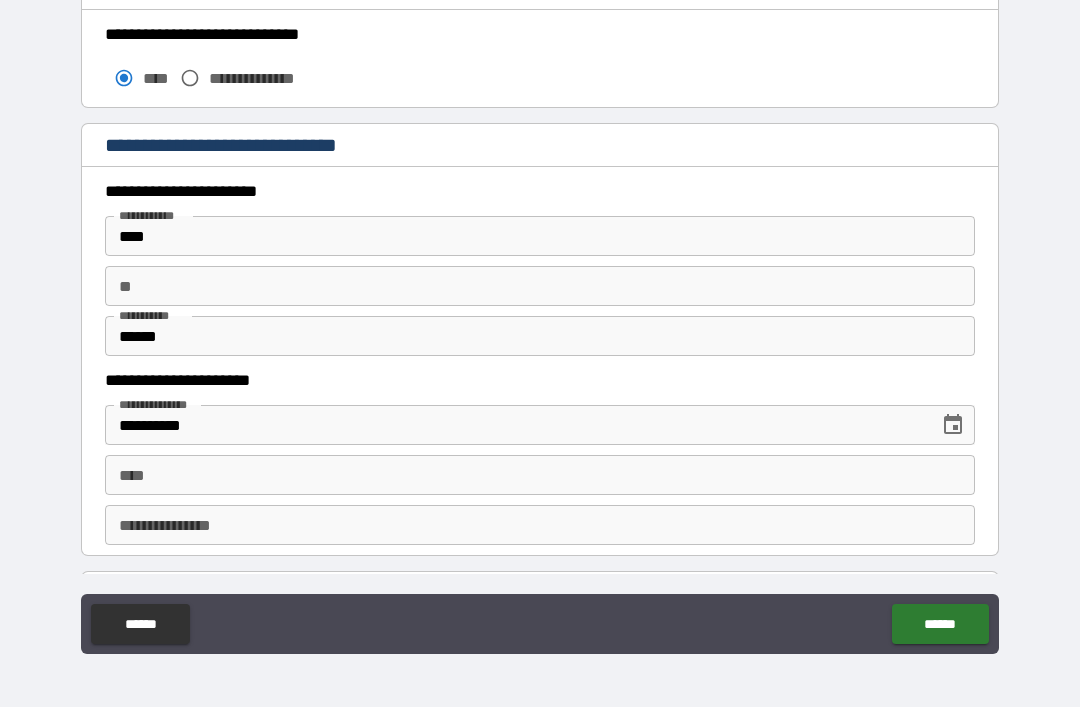 click on "**********" at bounding box center [540, 380] 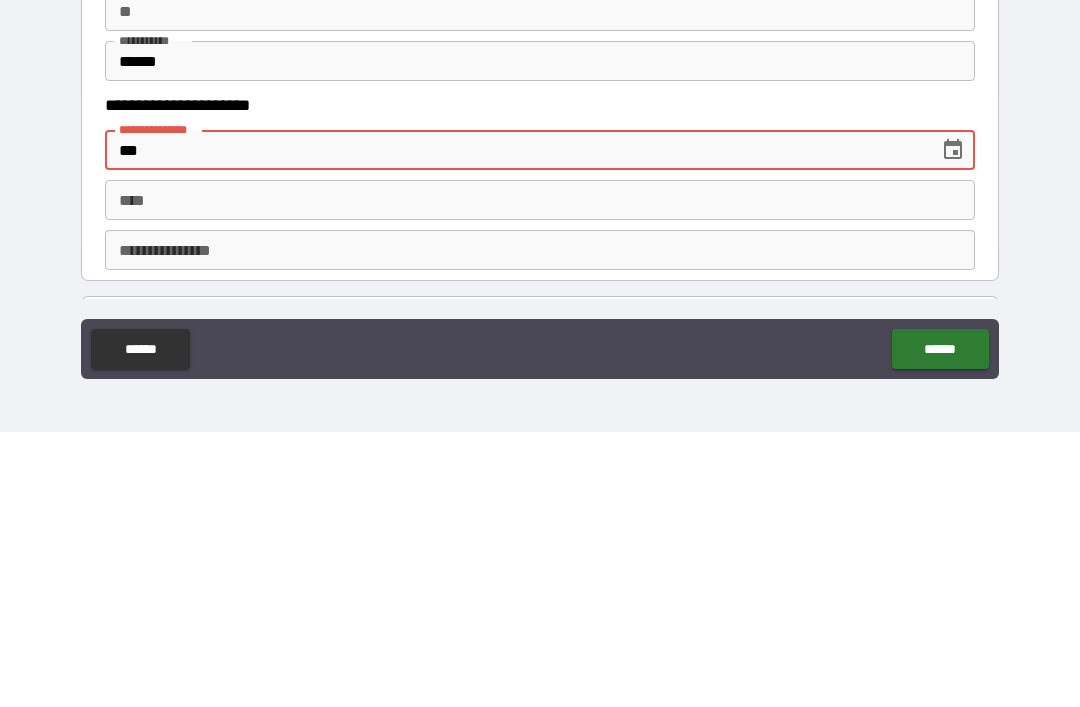 type on "*" 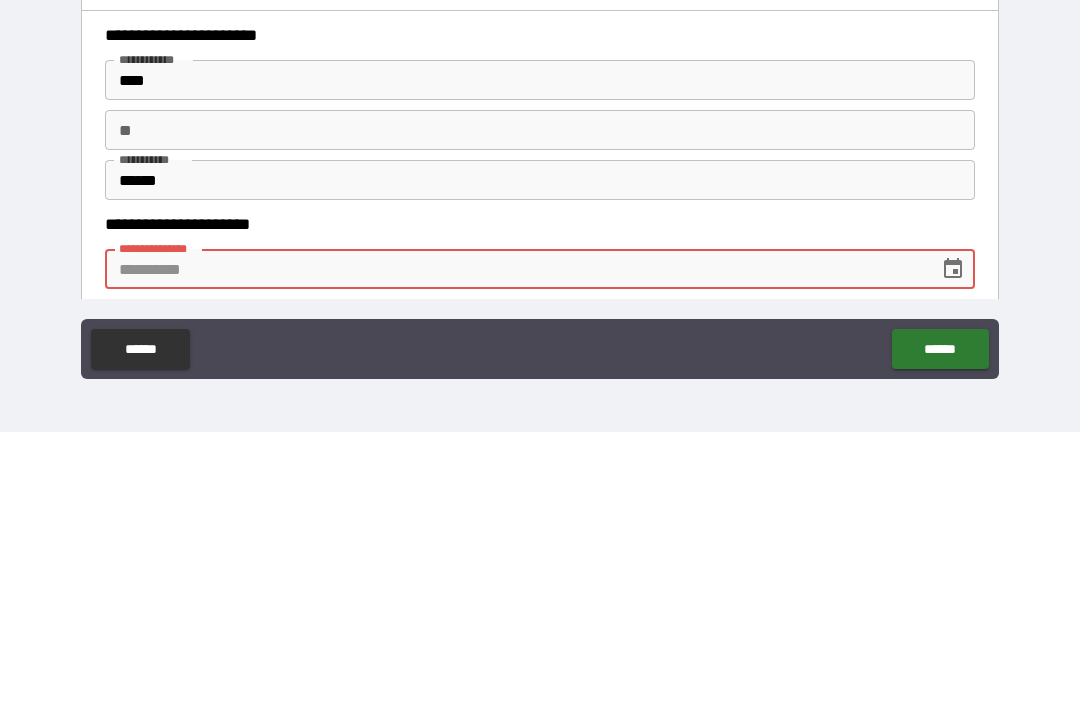 scroll, scrollTop: 1664, scrollLeft: 0, axis: vertical 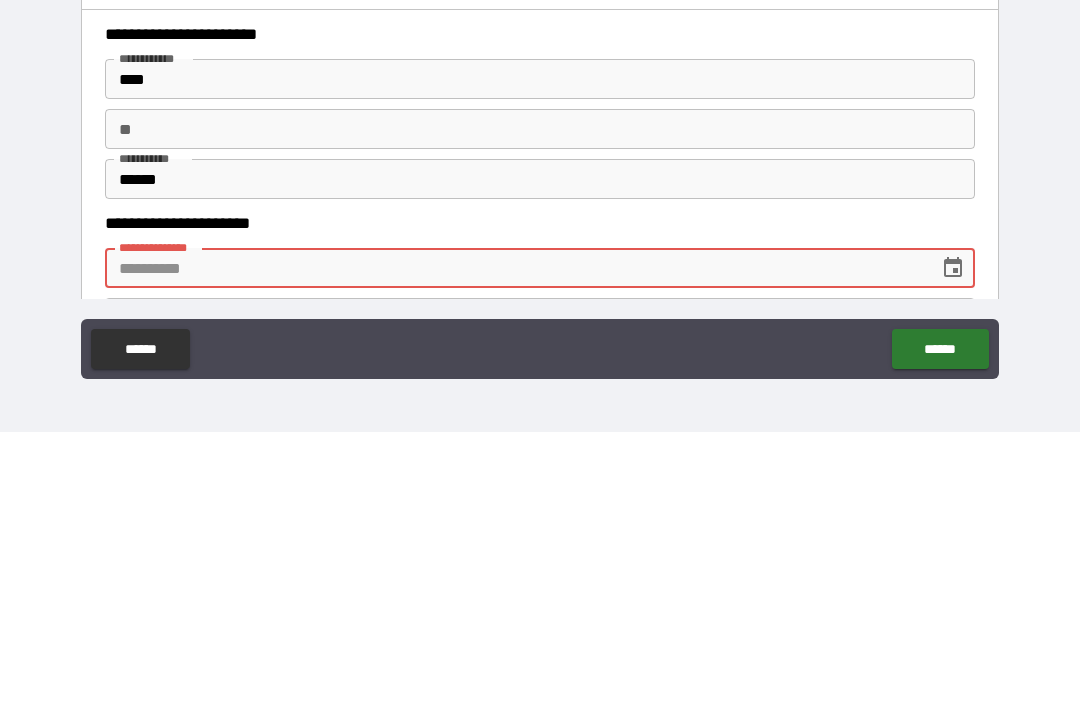 type 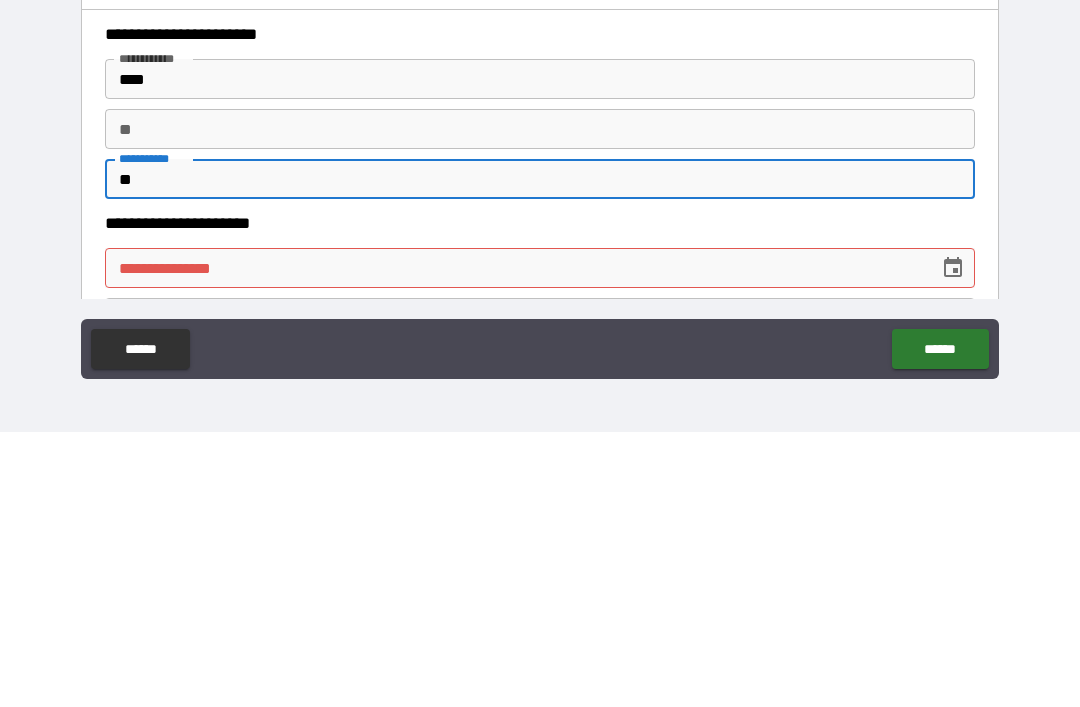 type on "*" 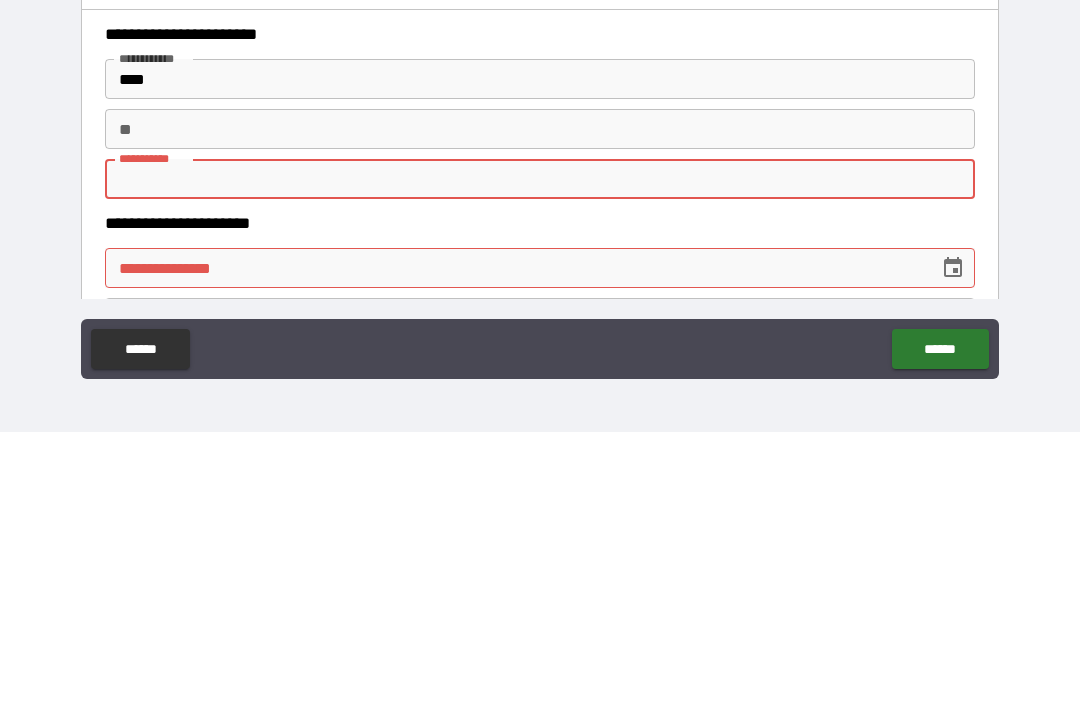 type 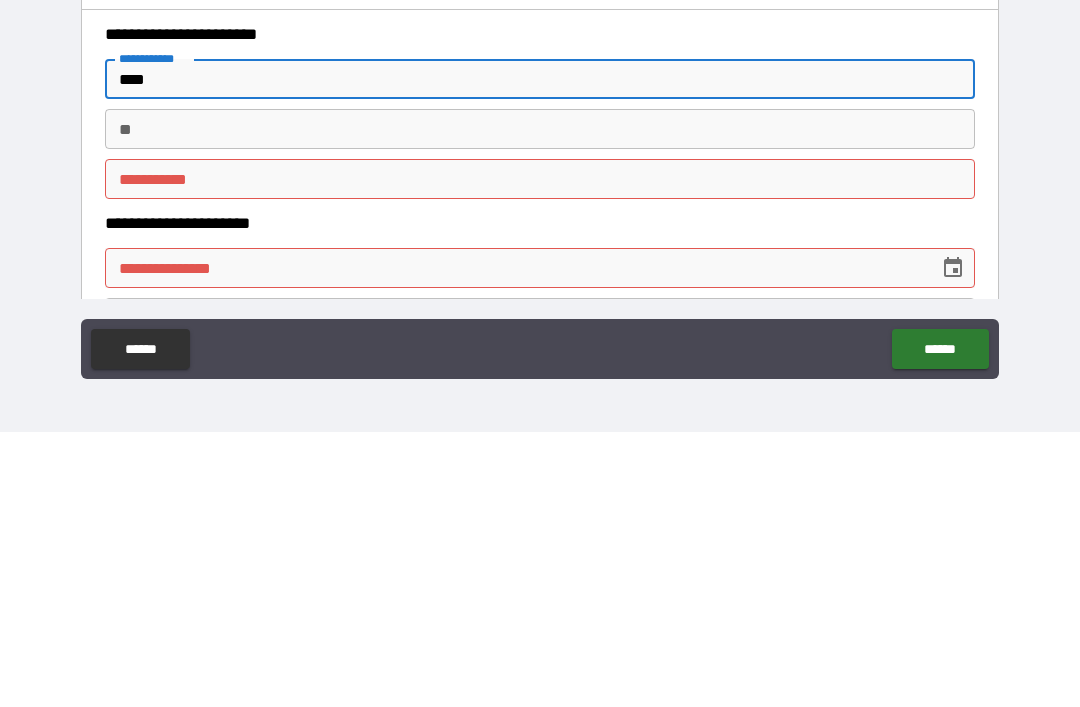 click on "****" at bounding box center [540, 354] 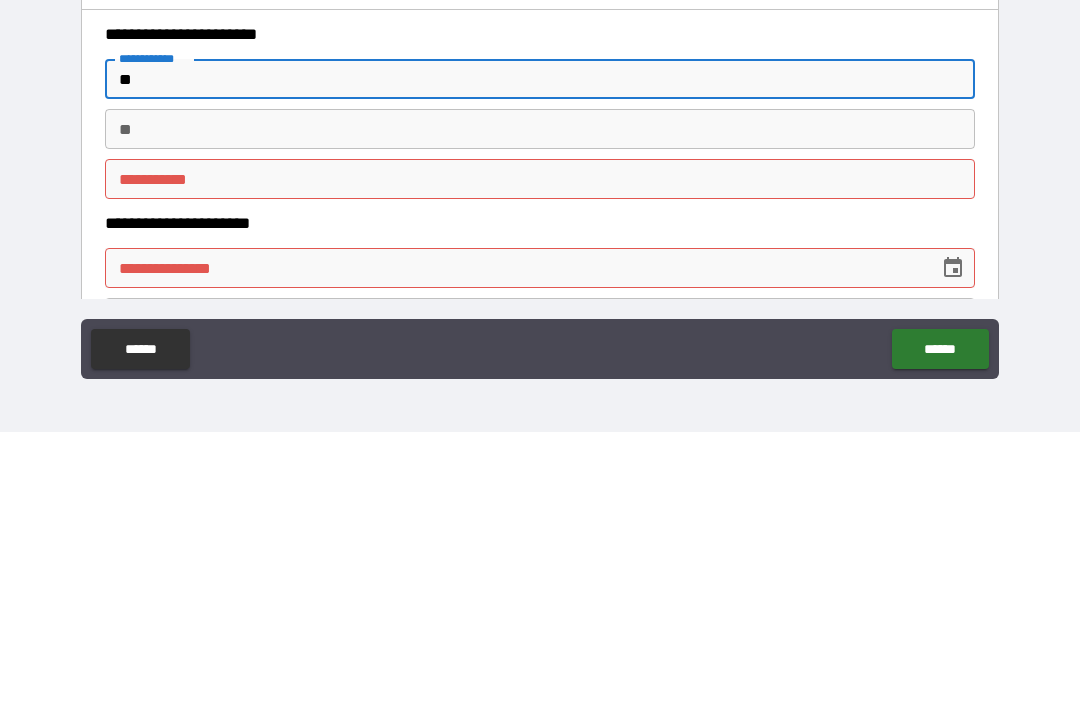 type on "*" 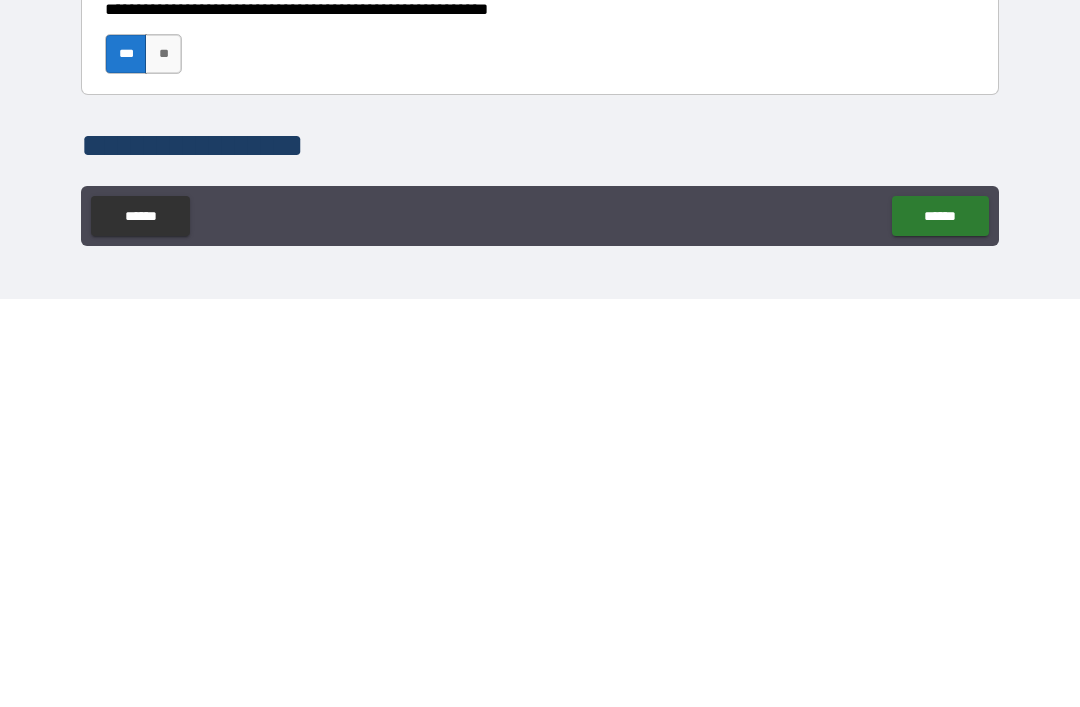 type 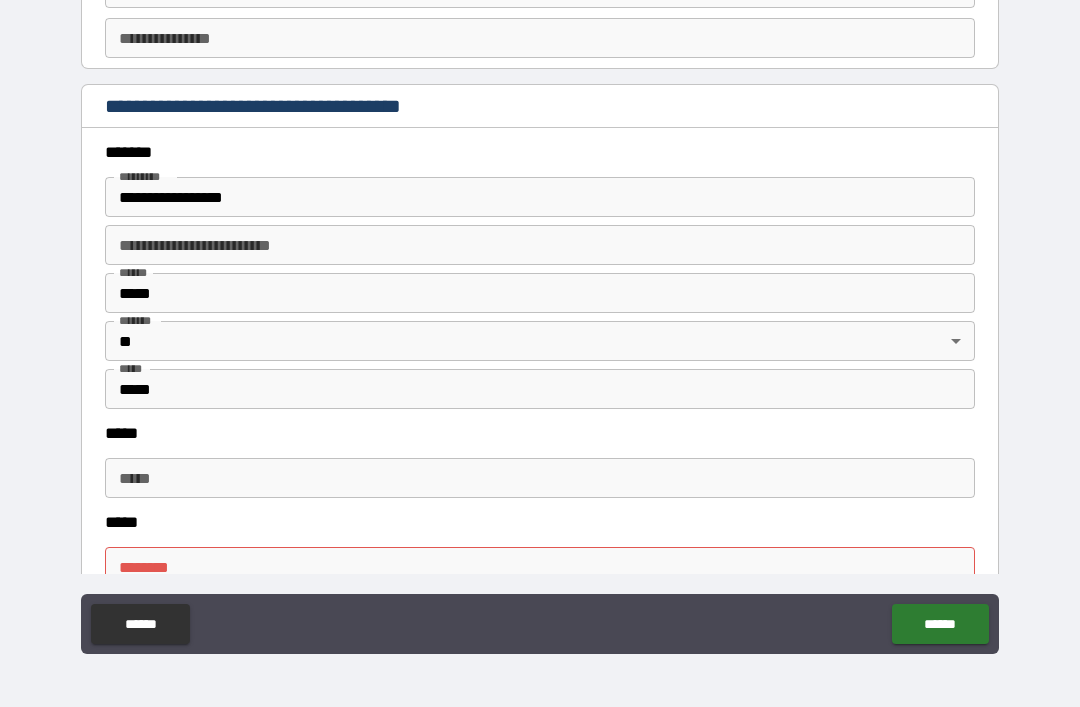 scroll, scrollTop: 2268, scrollLeft: 0, axis: vertical 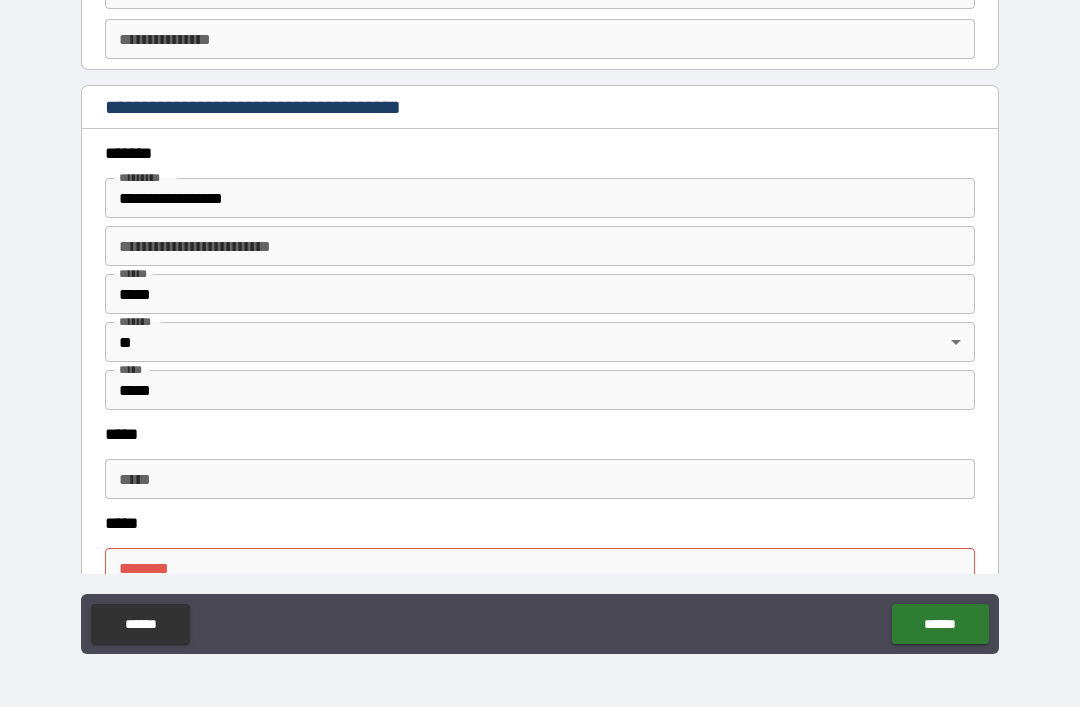 click on "**********" at bounding box center [540, 198] 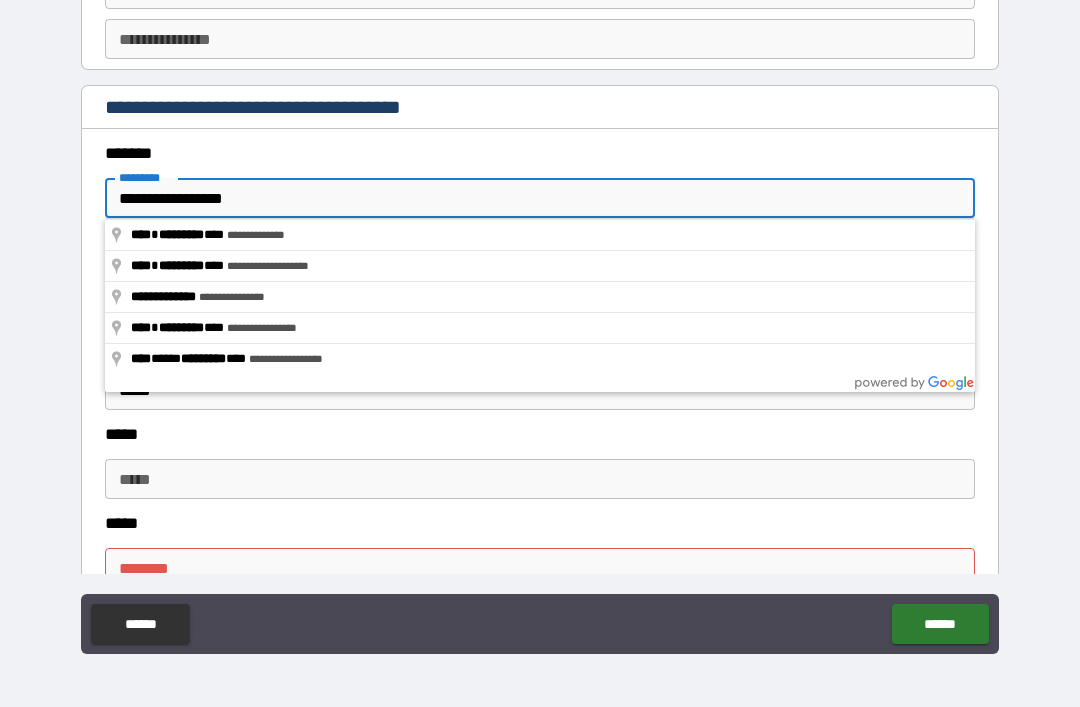 click on "**********" at bounding box center (540, 198) 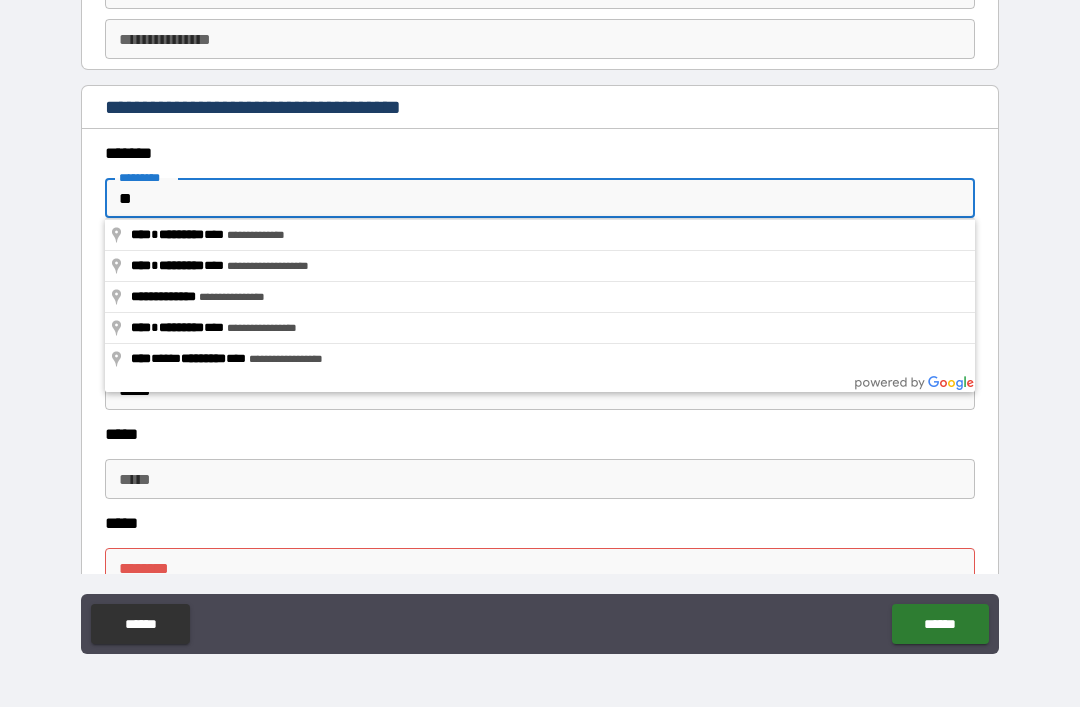 type on "*" 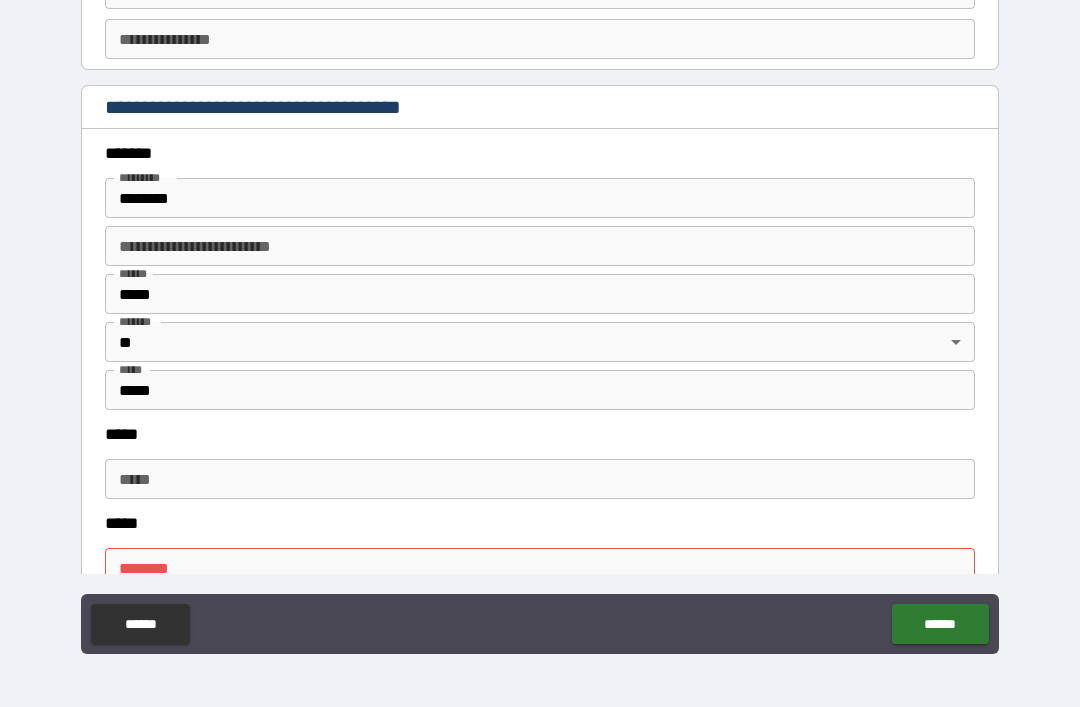 type on "**********" 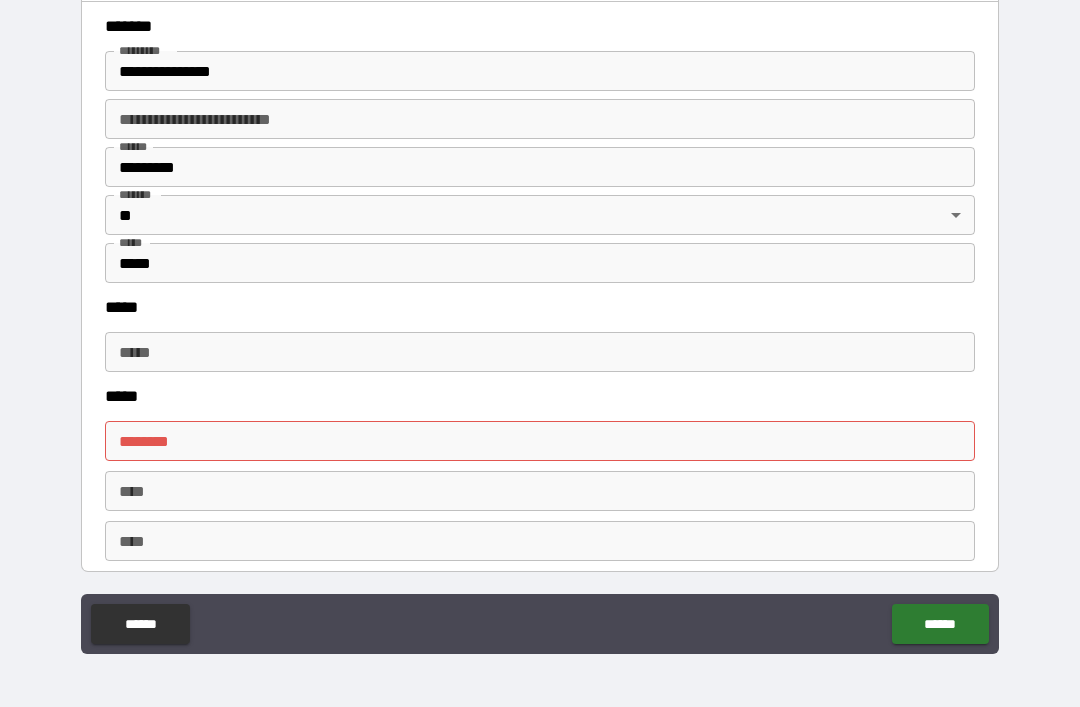 scroll, scrollTop: 2399, scrollLeft: 0, axis: vertical 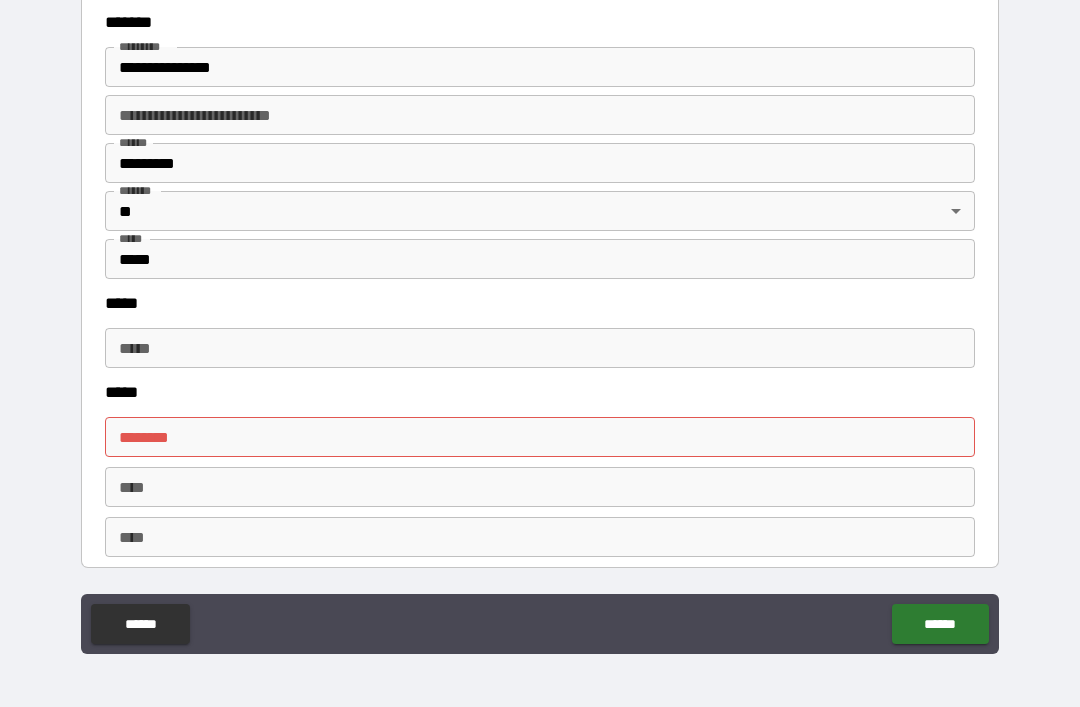 click on "******   *" at bounding box center [540, 437] 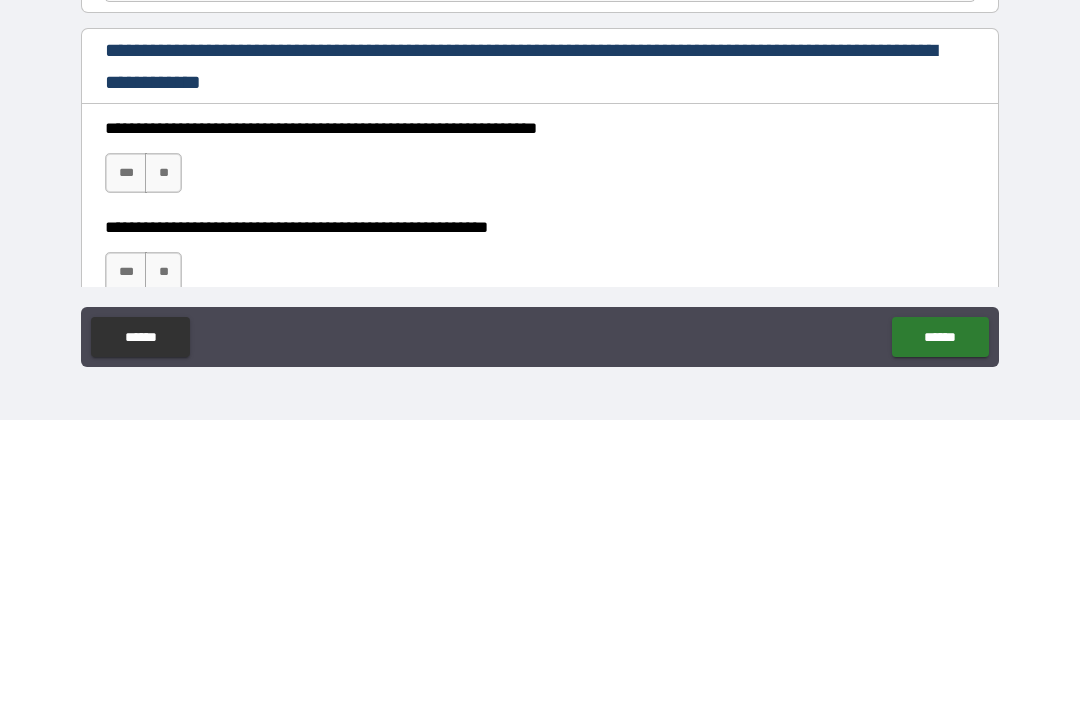 scroll, scrollTop: 2670, scrollLeft: 0, axis: vertical 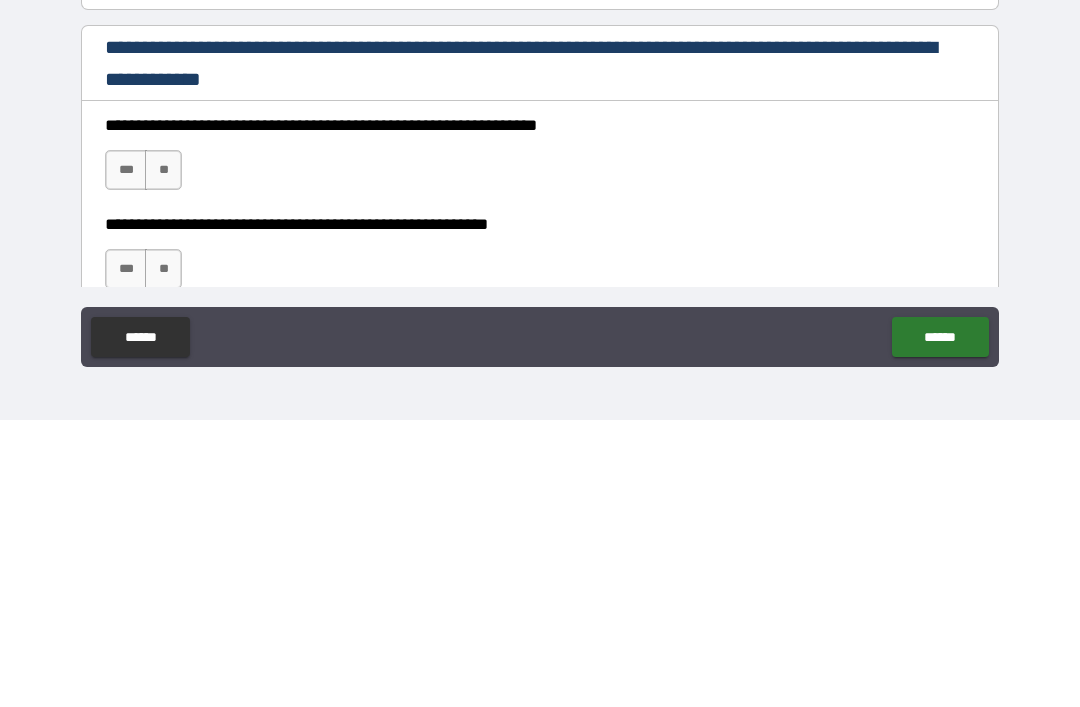 type on "**********" 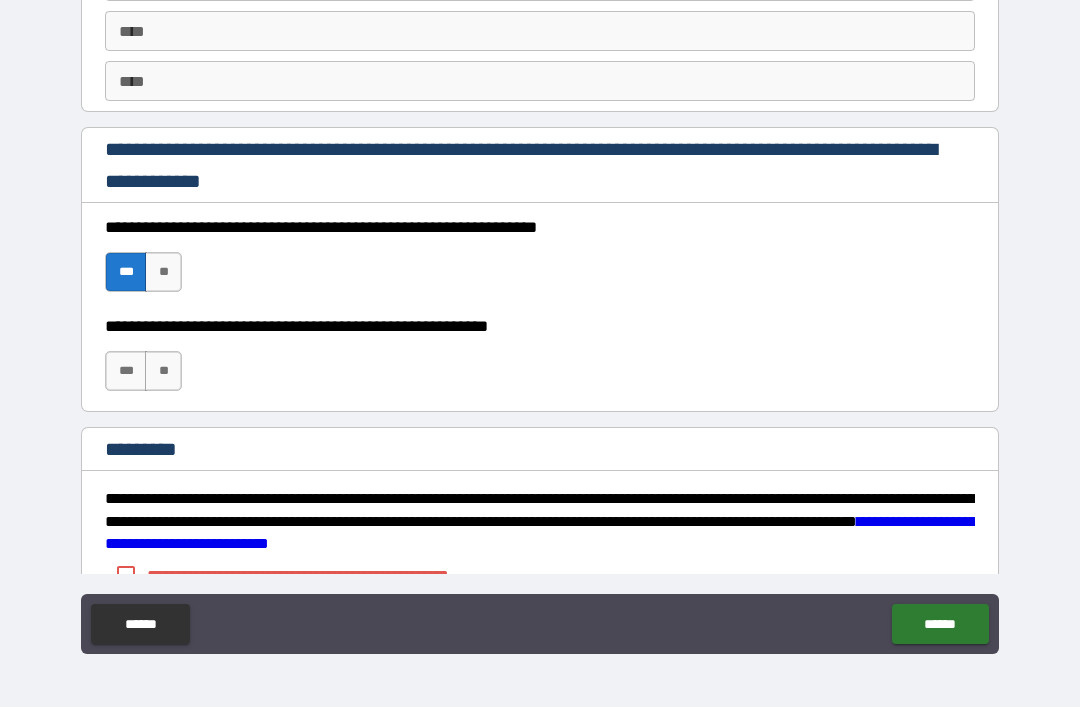 click on "***" at bounding box center (126, 371) 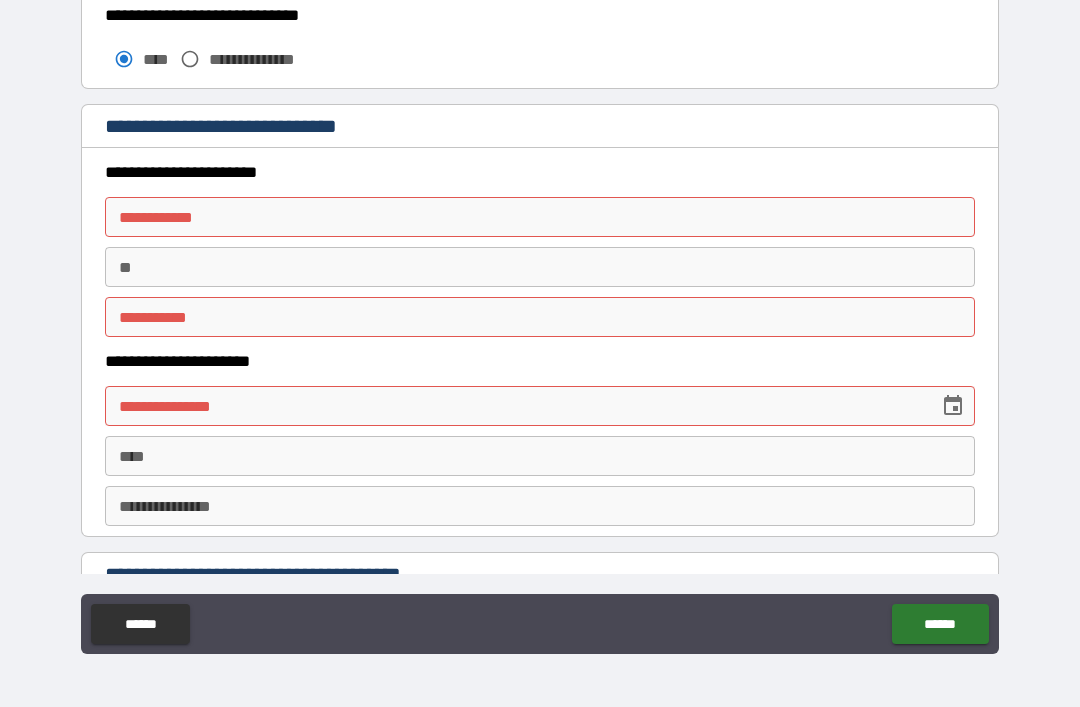 scroll, scrollTop: 1805, scrollLeft: 0, axis: vertical 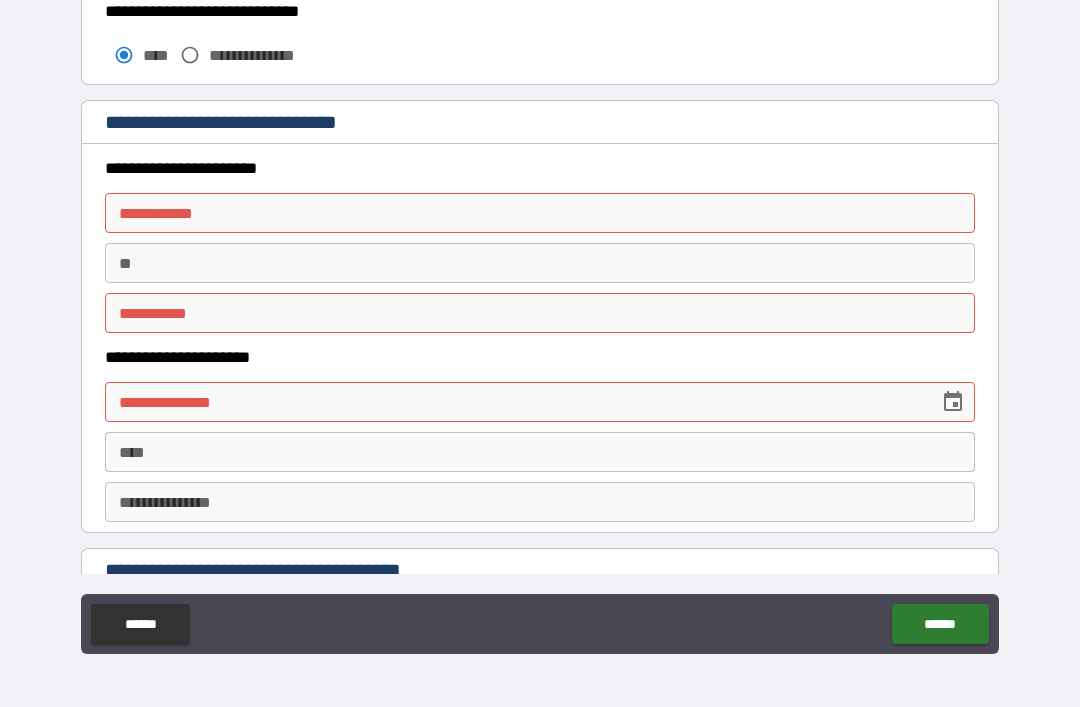 click on "**********" at bounding box center (540, 213) 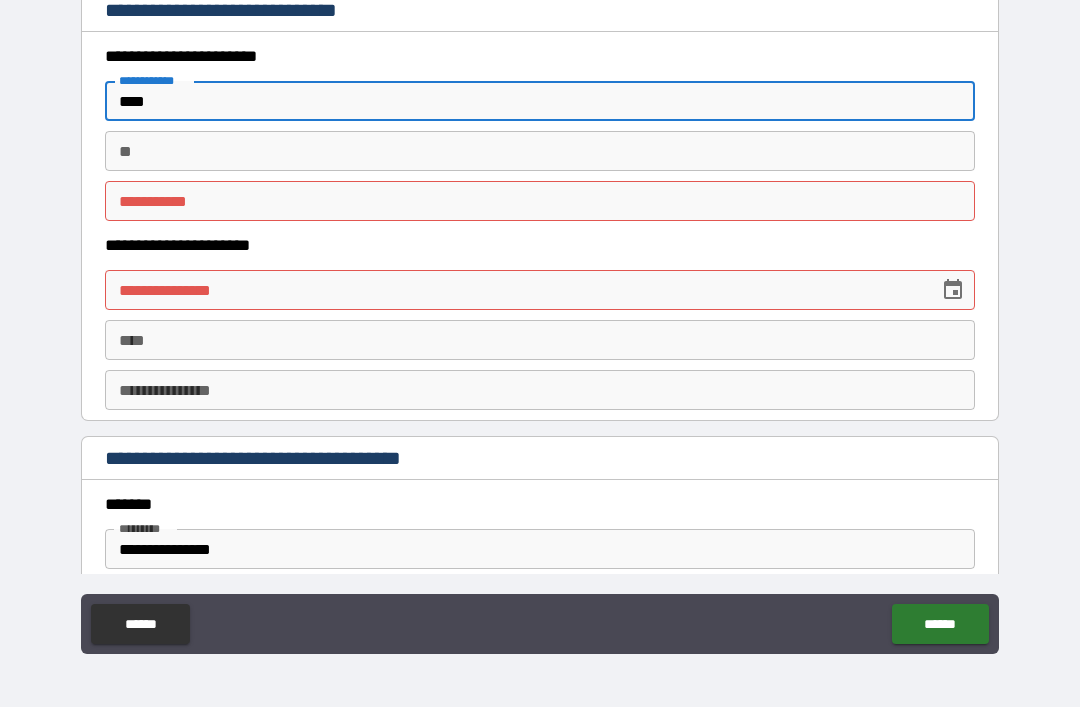 scroll, scrollTop: 1923, scrollLeft: 0, axis: vertical 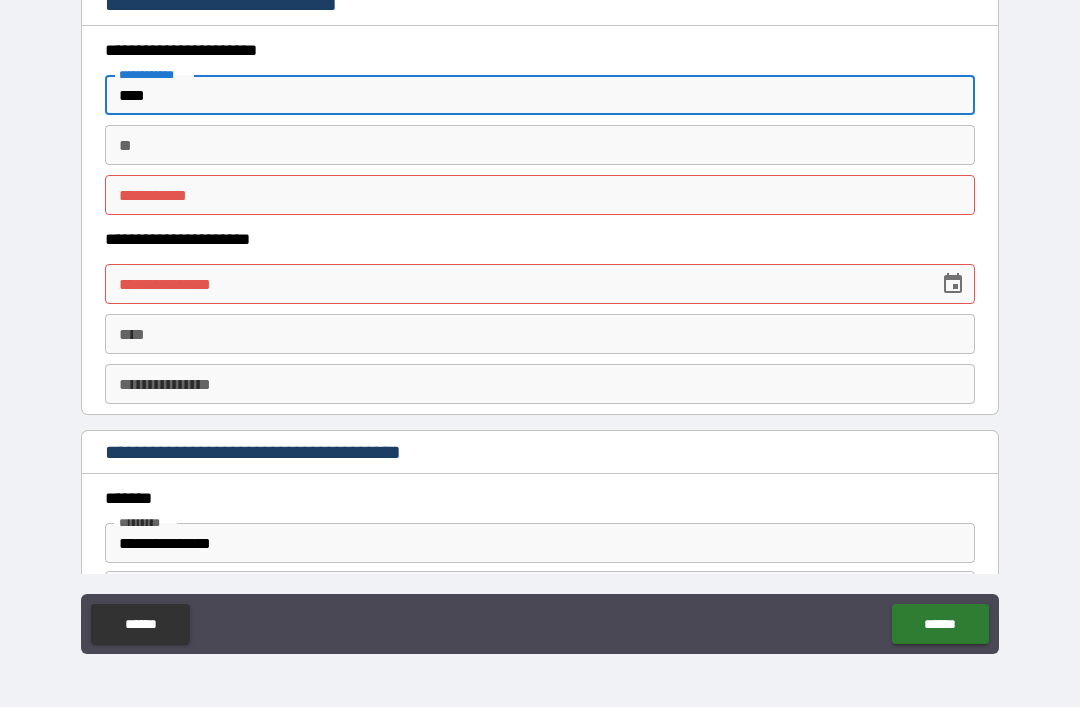 type on "****" 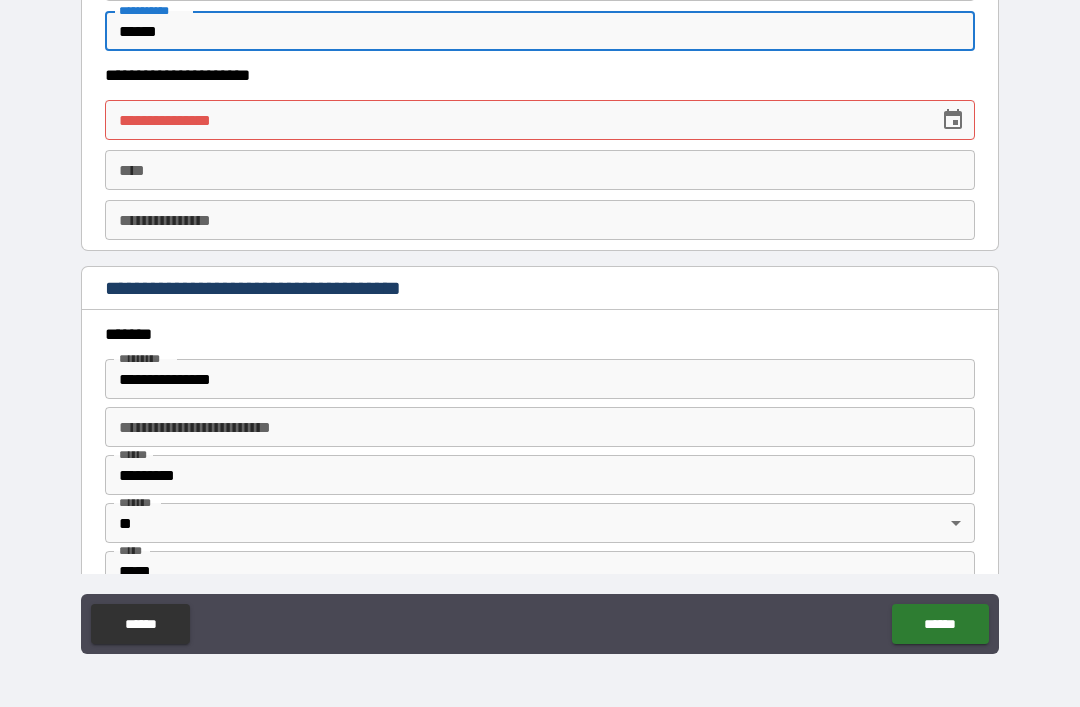 scroll, scrollTop: 2088, scrollLeft: 0, axis: vertical 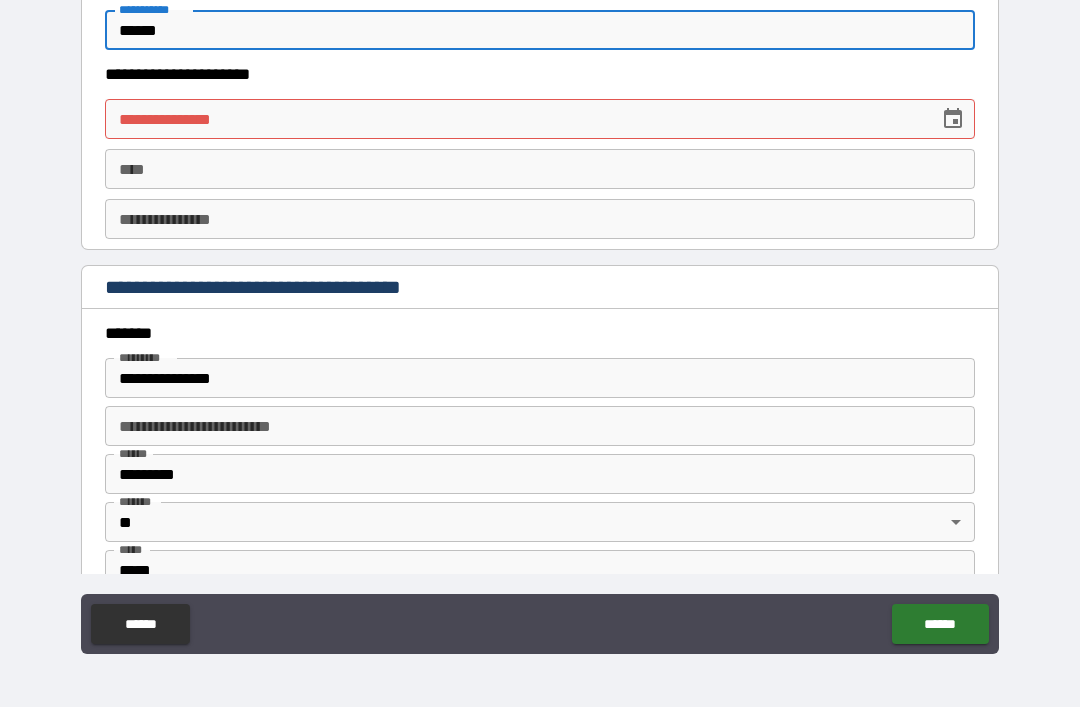 type on "******" 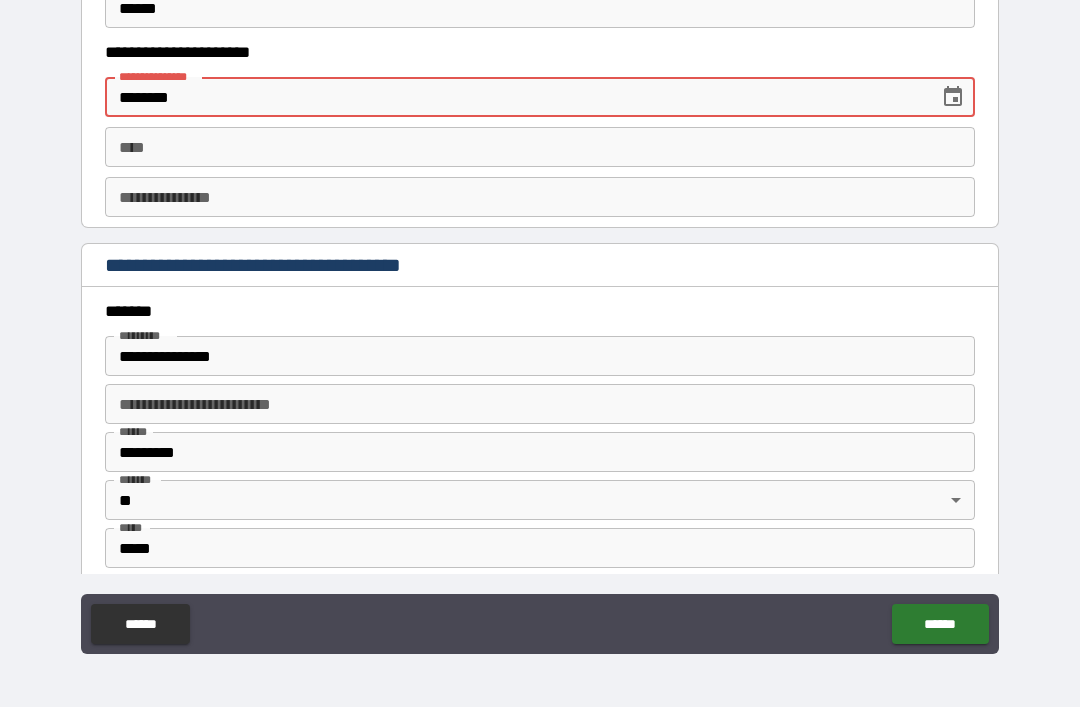 scroll, scrollTop: 2109, scrollLeft: 0, axis: vertical 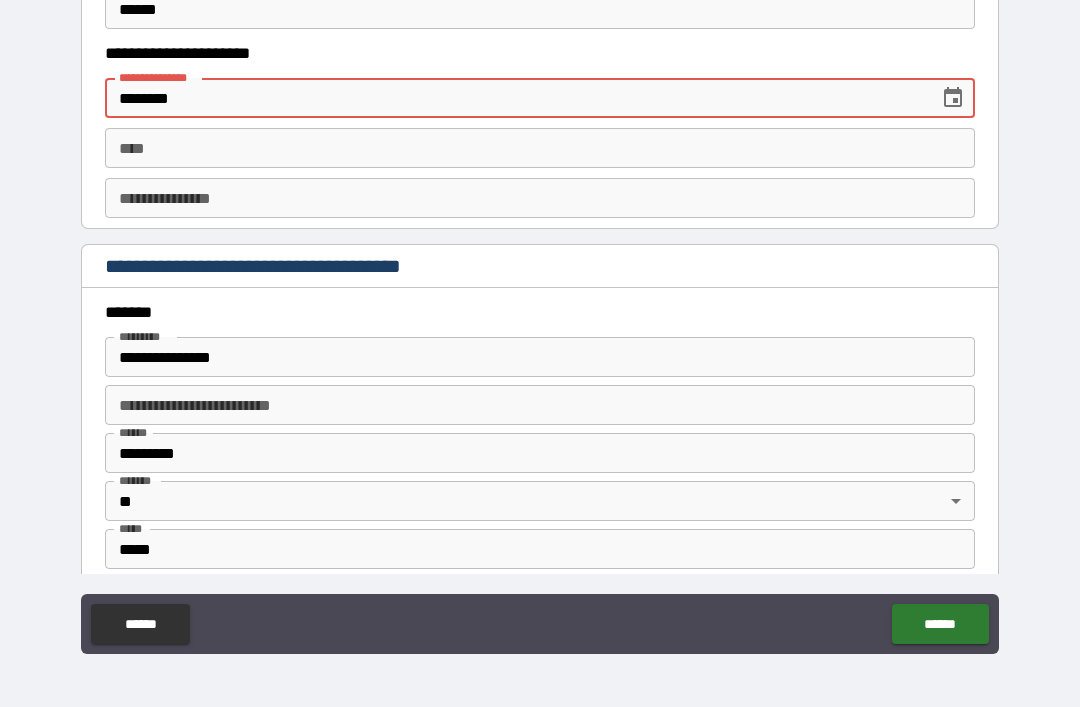 click on "********" at bounding box center (515, 98) 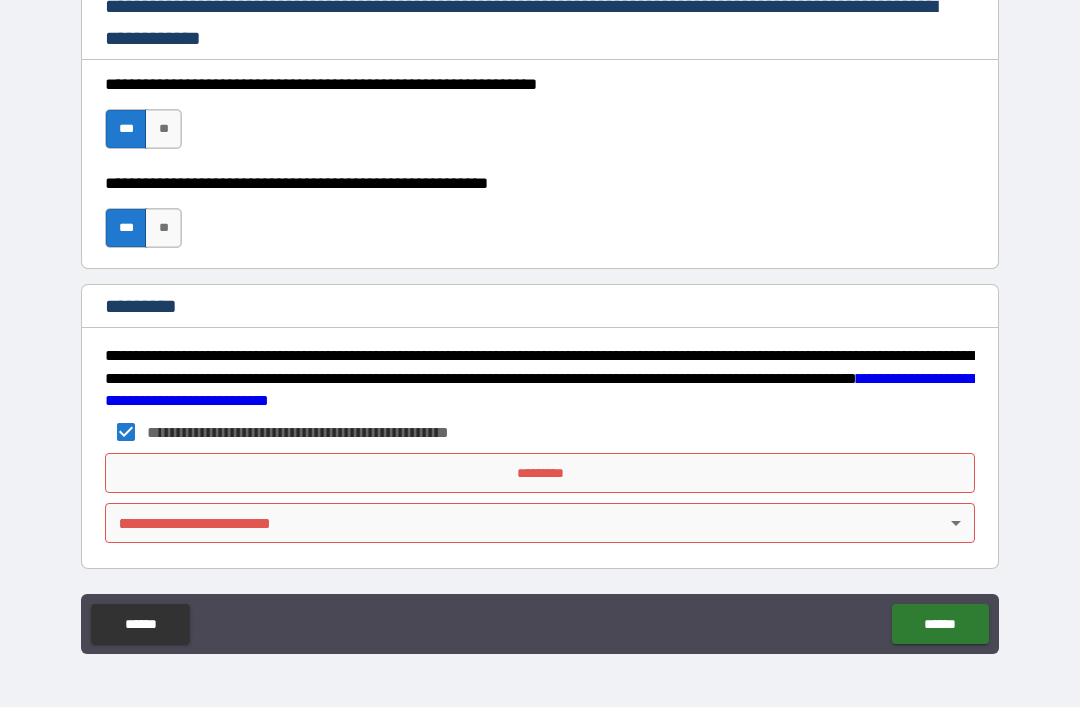 scroll, scrollTop: 2998, scrollLeft: 0, axis: vertical 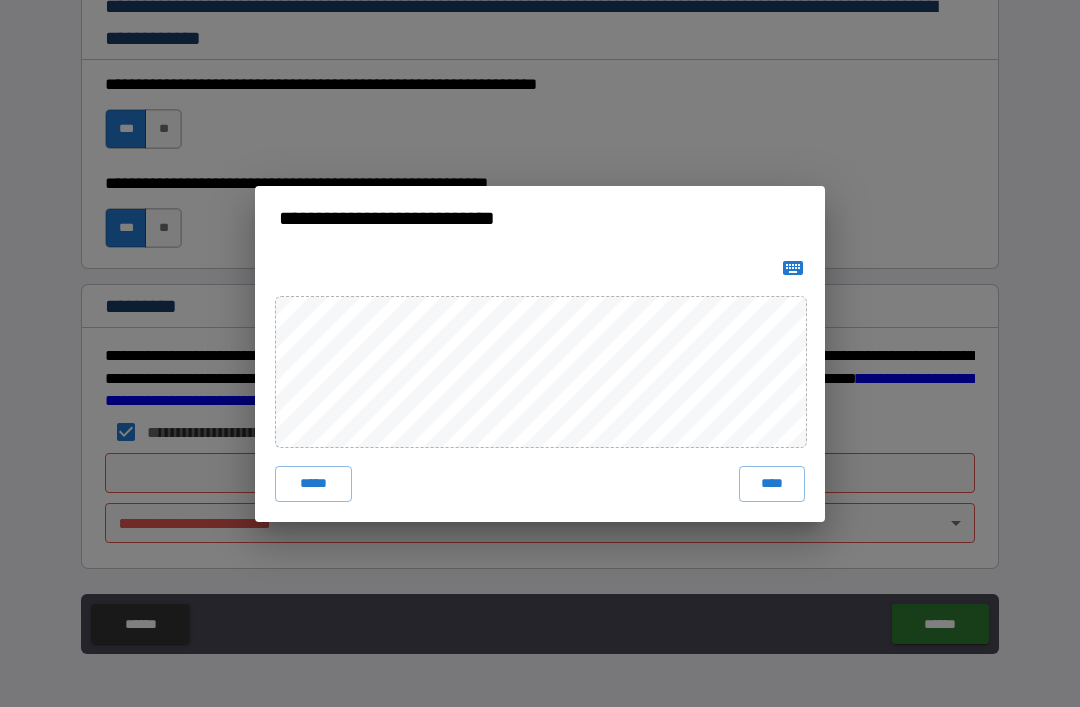 click on "****" at bounding box center [772, 484] 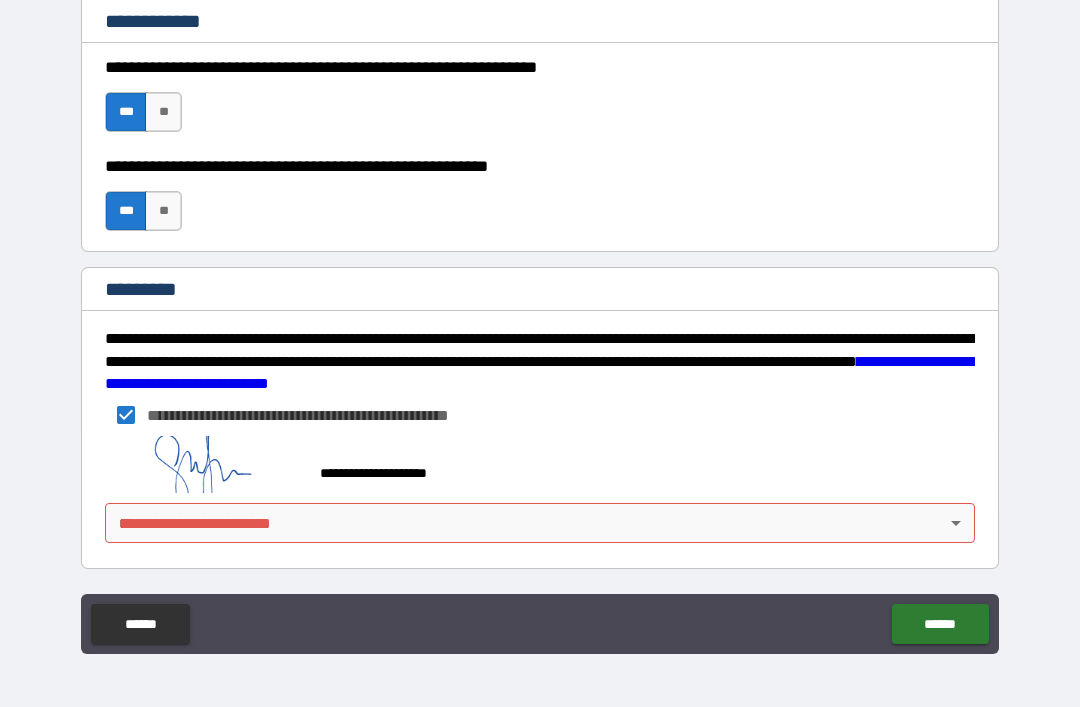 scroll, scrollTop: 3015, scrollLeft: 0, axis: vertical 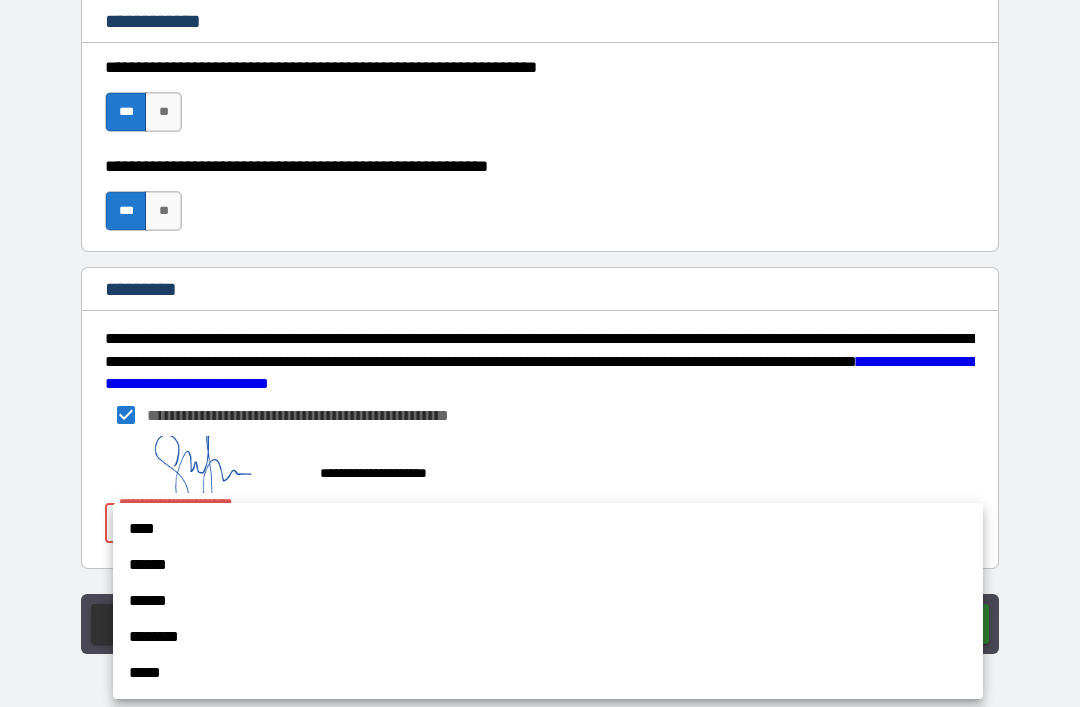 click on "****" at bounding box center [548, 529] 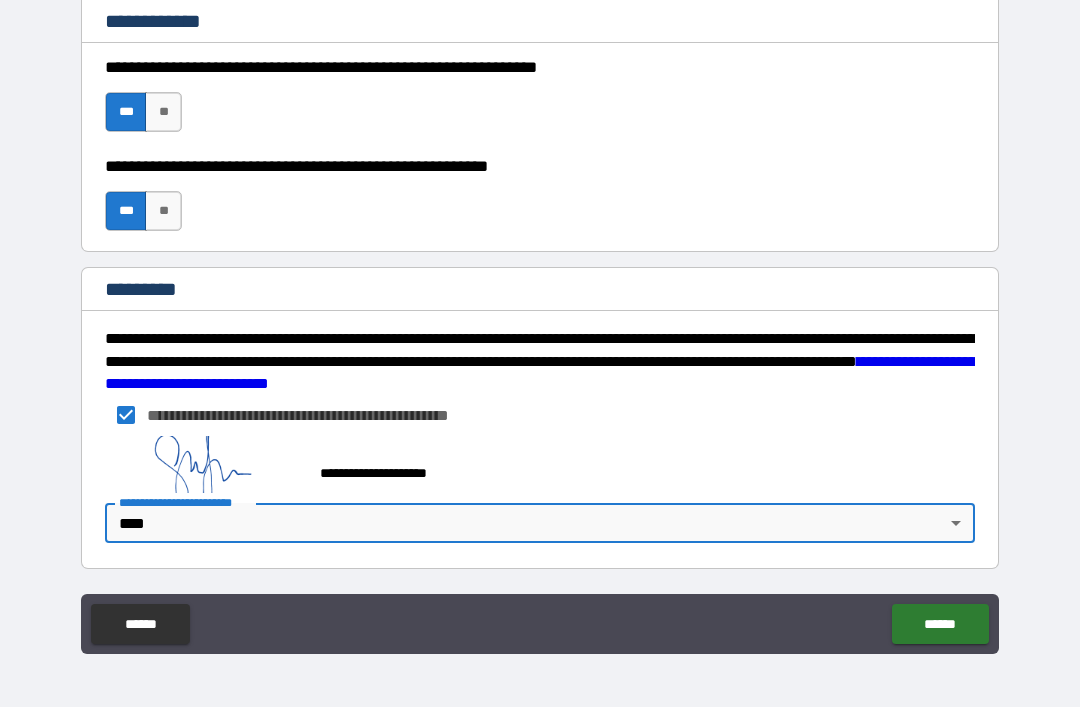 click on "******" at bounding box center (940, 624) 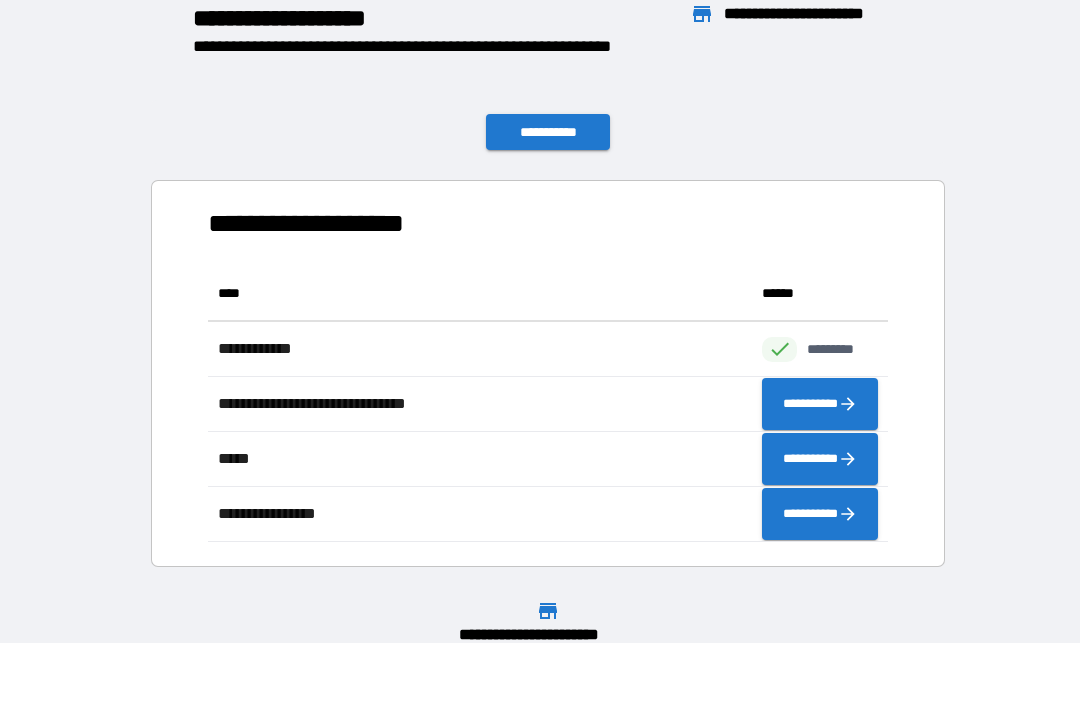 scroll, scrollTop: 1, scrollLeft: 1, axis: both 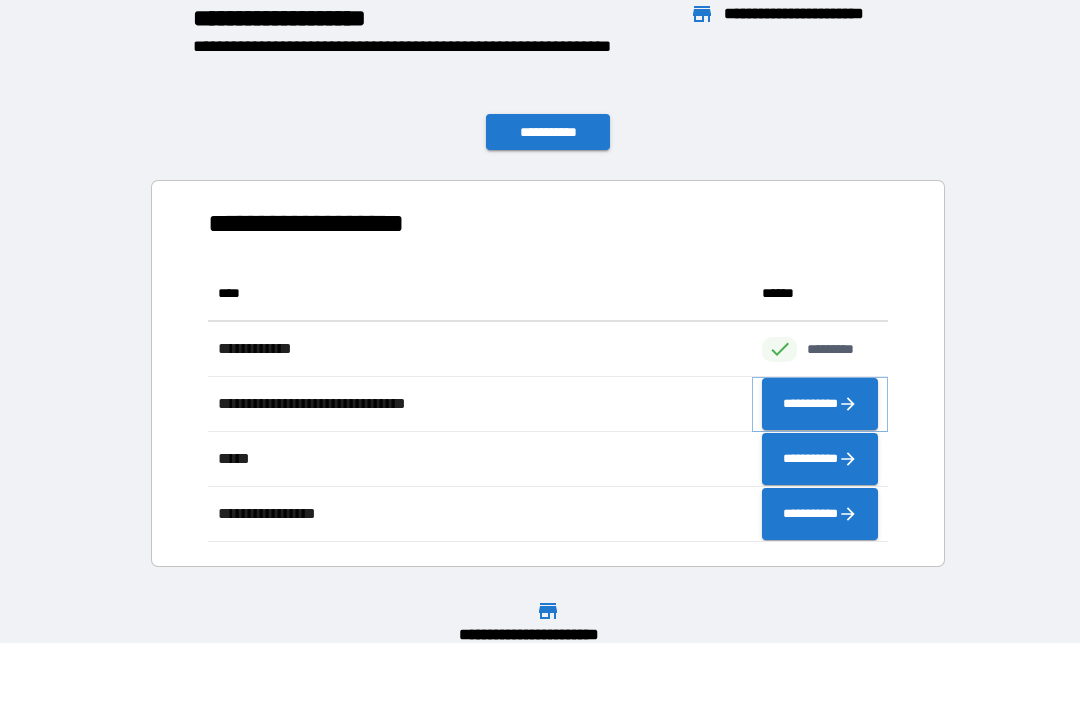 click 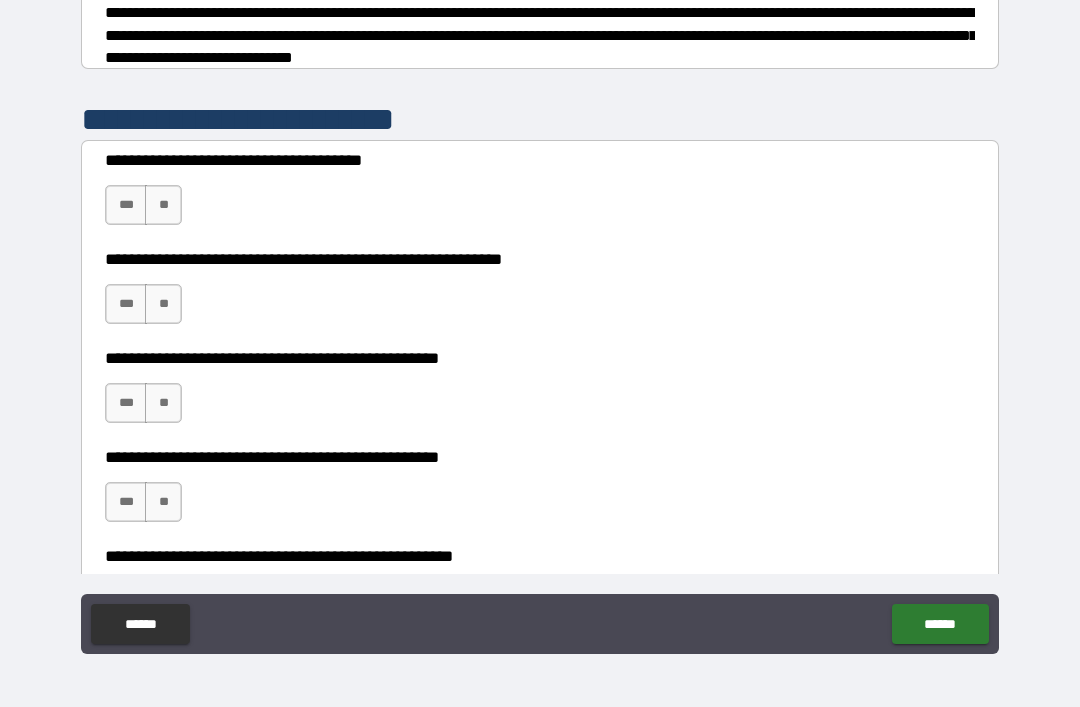scroll, scrollTop: 321, scrollLeft: 0, axis: vertical 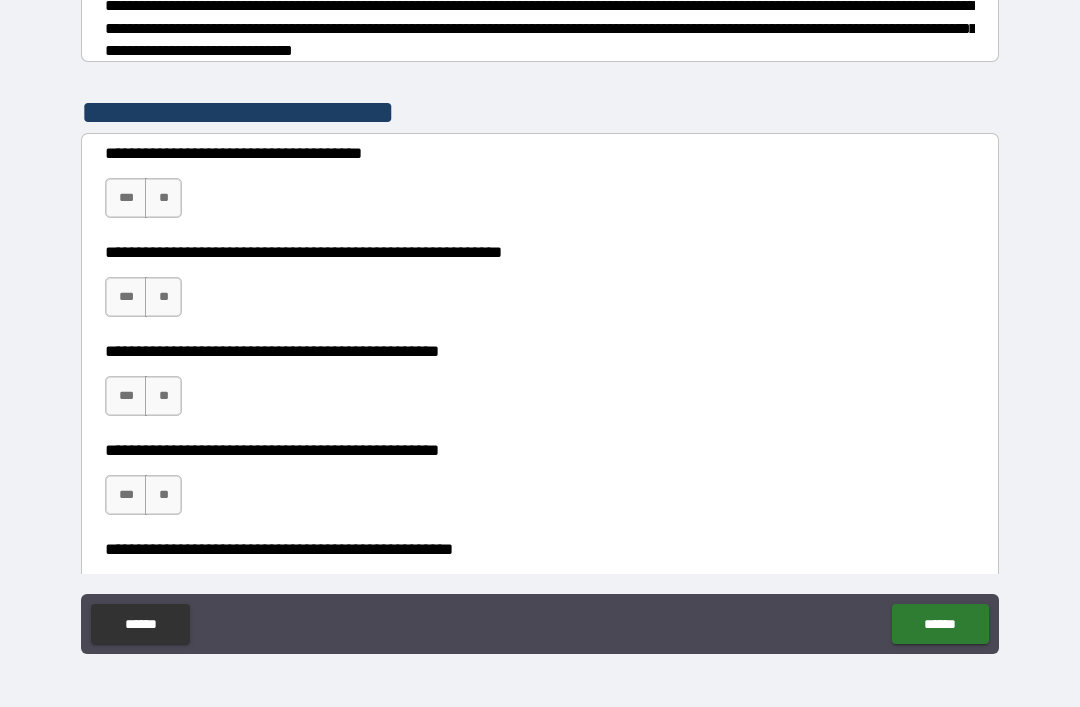 click on "**" at bounding box center [163, 297] 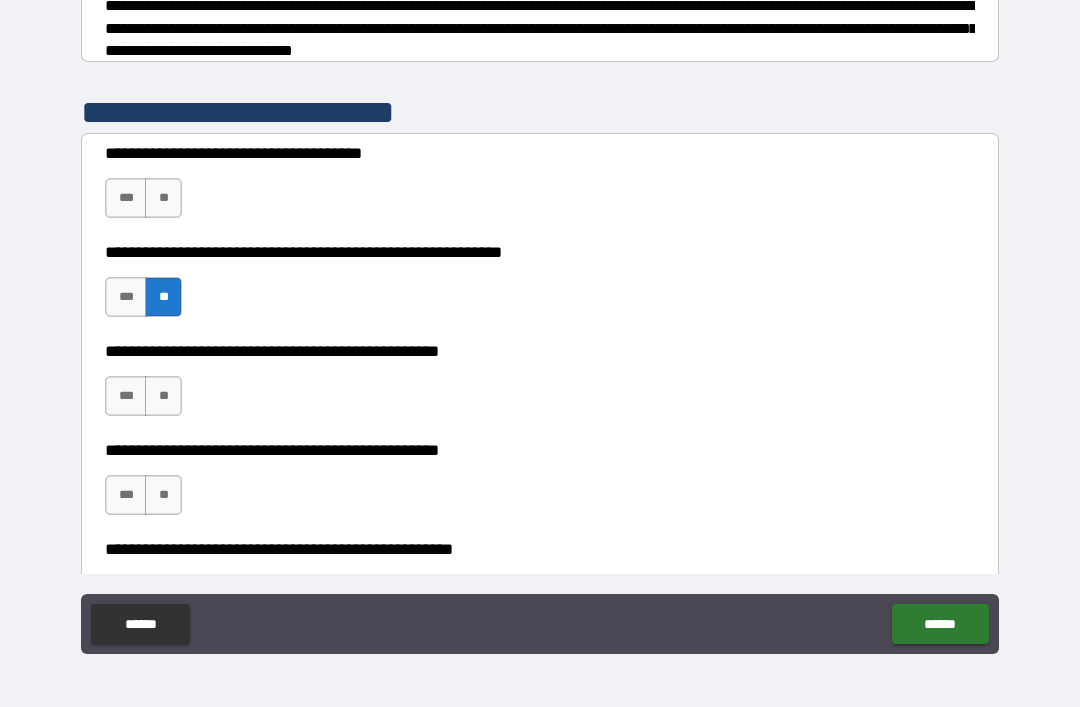 click on "**" at bounding box center [163, 396] 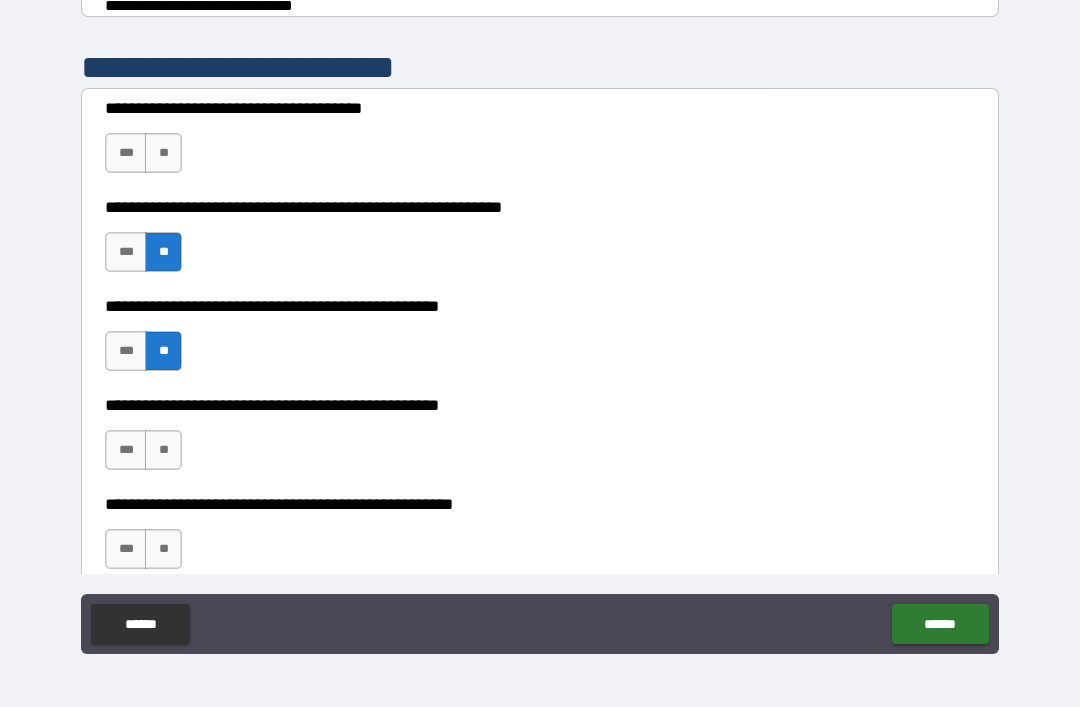 scroll, scrollTop: 368, scrollLeft: 0, axis: vertical 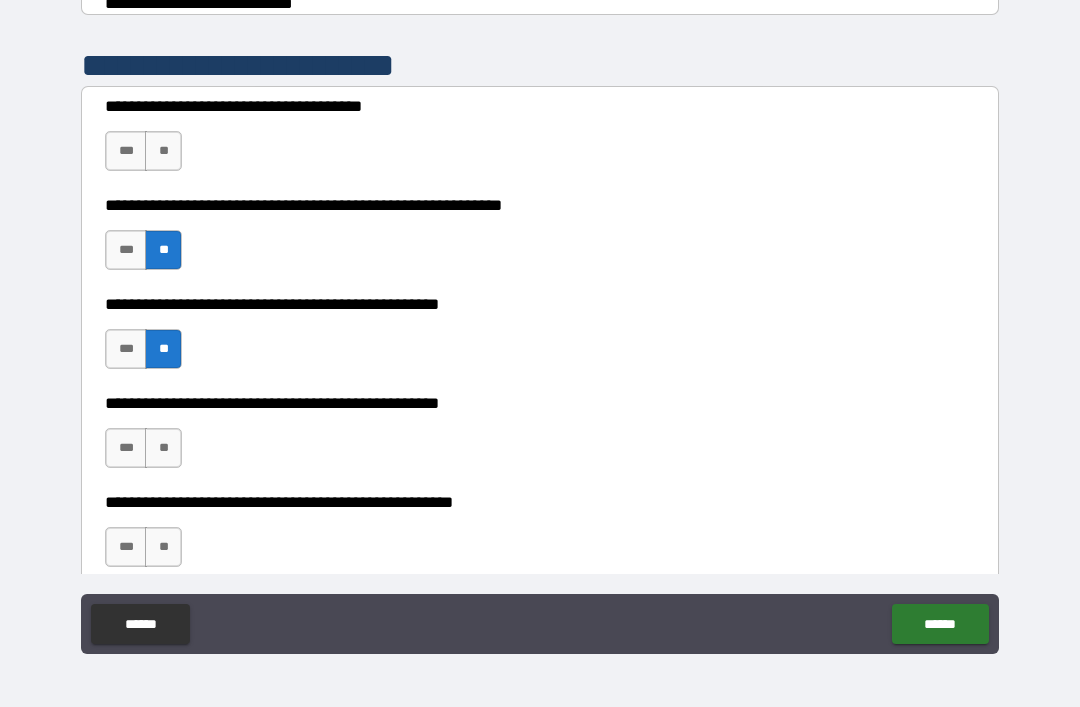 click on "**" at bounding box center [163, 151] 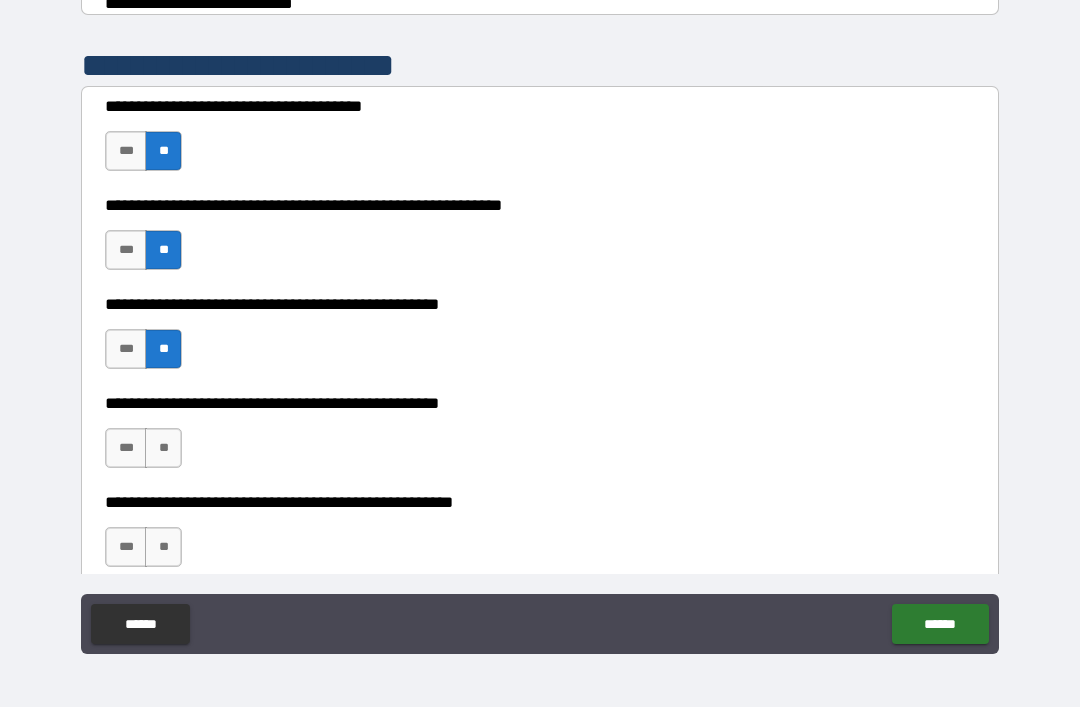 click on "***" at bounding box center (126, 151) 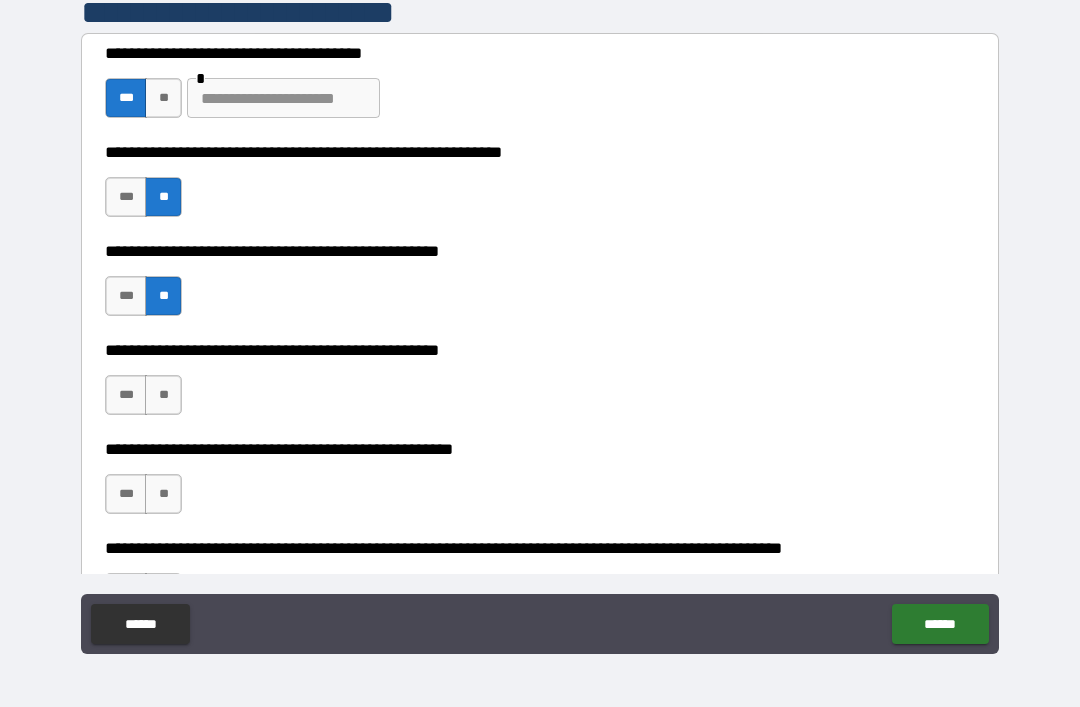 scroll, scrollTop: 403, scrollLeft: 0, axis: vertical 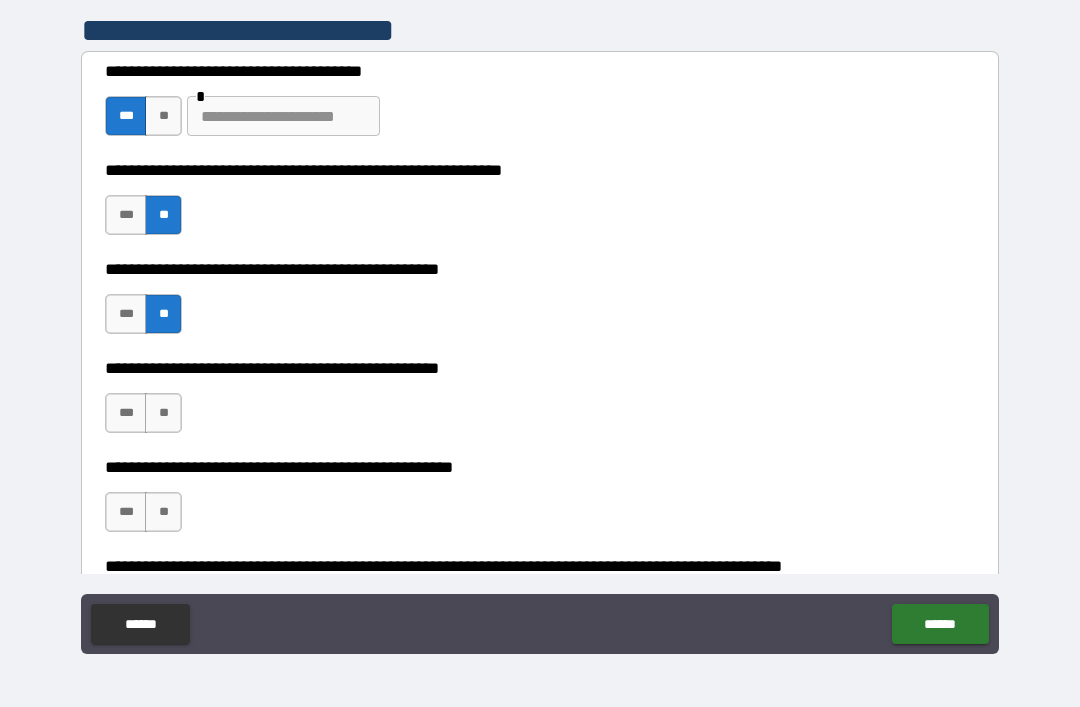 click on "**" at bounding box center [163, 116] 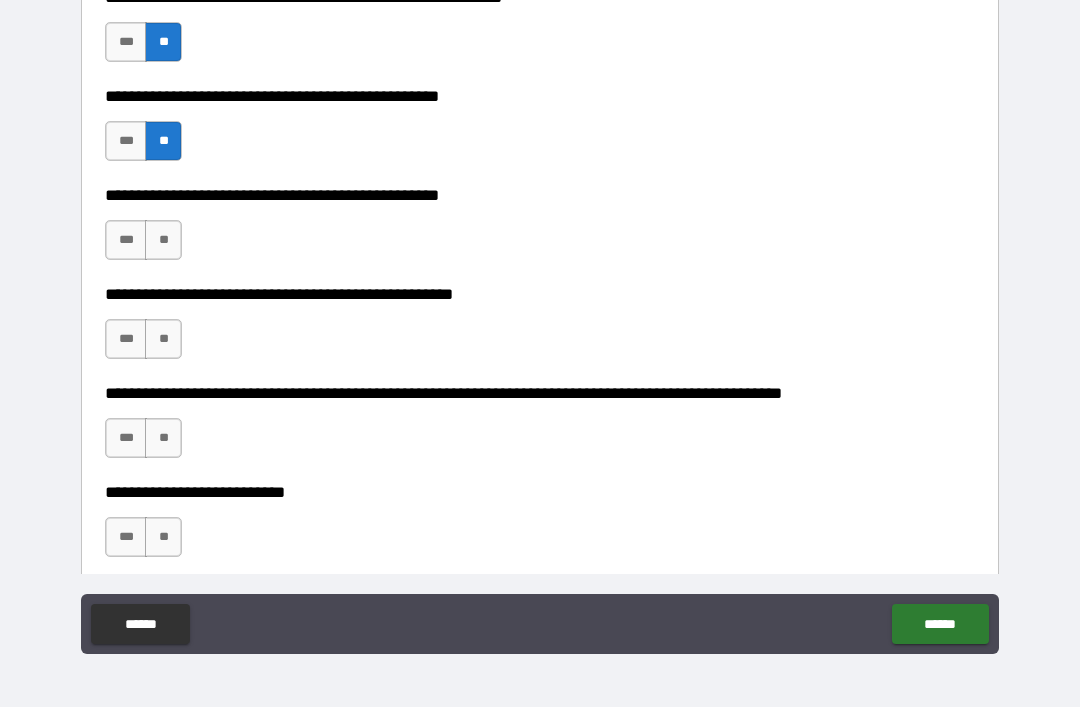 scroll, scrollTop: 582, scrollLeft: 0, axis: vertical 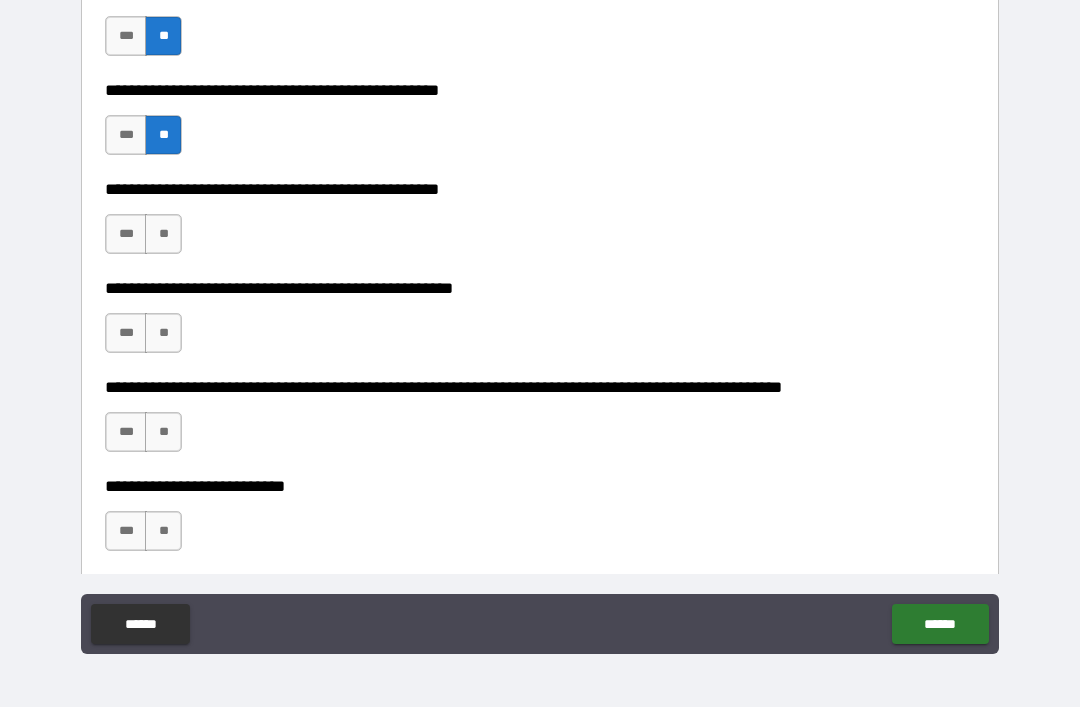 click on "**" at bounding box center [163, 234] 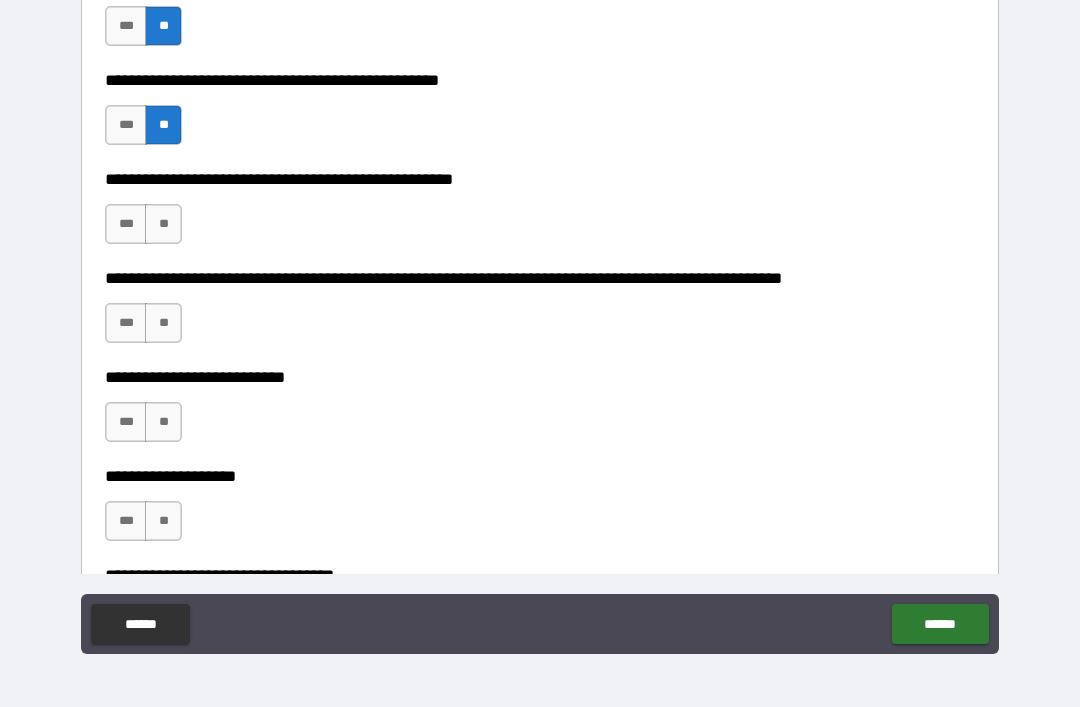 scroll, scrollTop: 693, scrollLeft: 0, axis: vertical 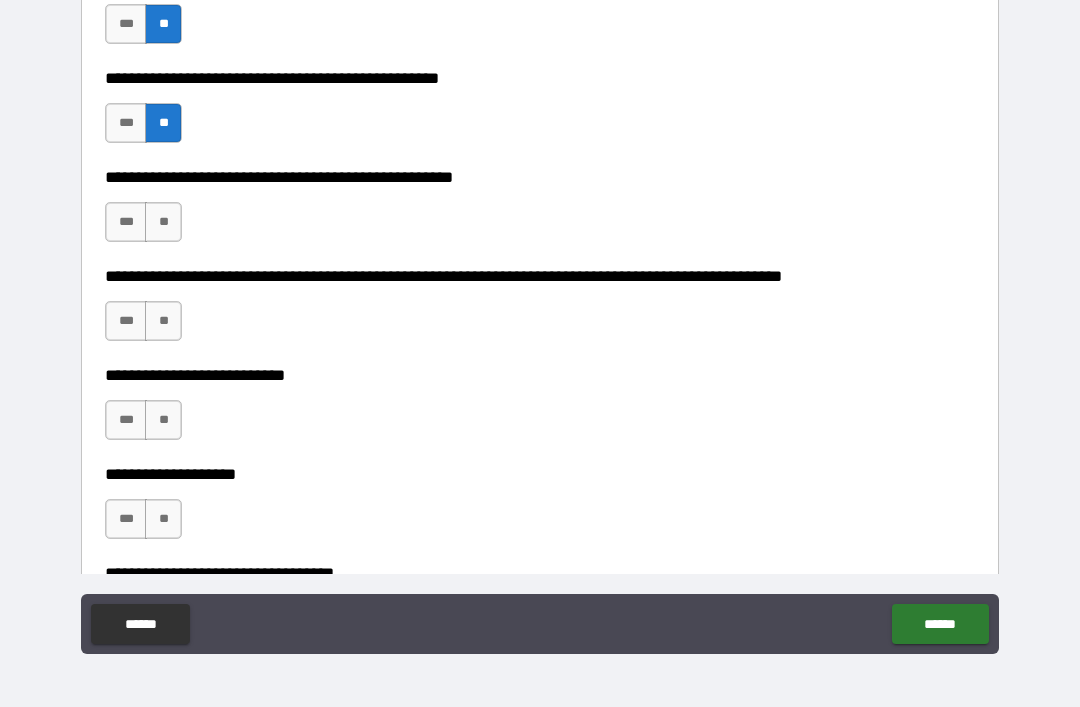 click on "**" at bounding box center (163, 222) 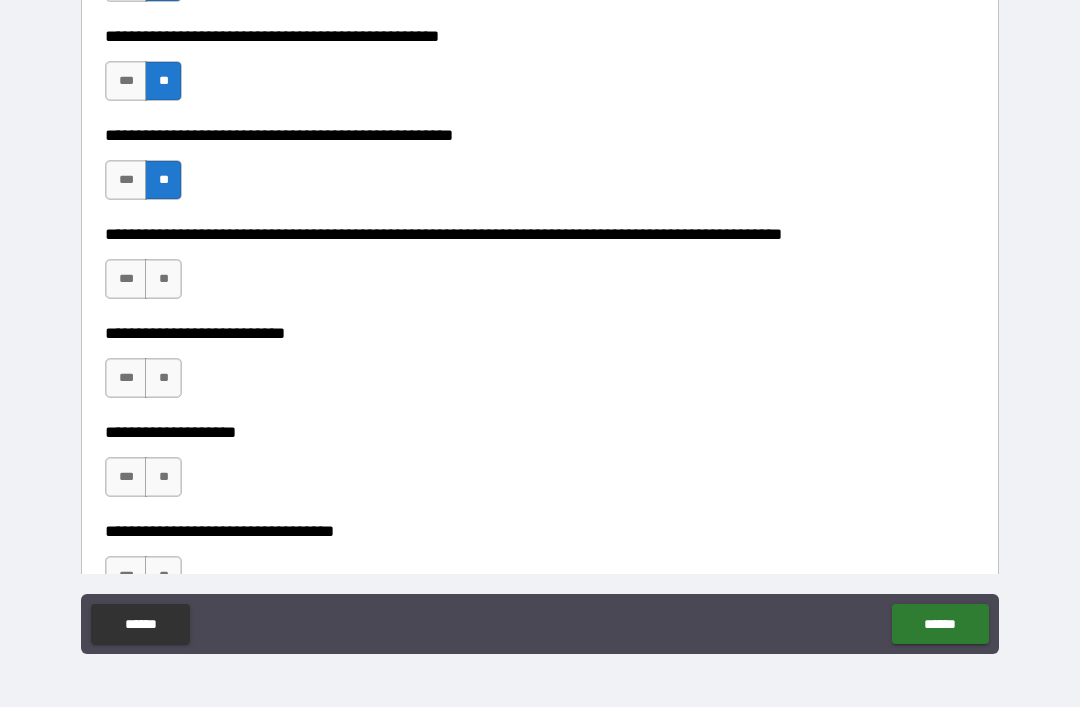 scroll, scrollTop: 739, scrollLeft: 0, axis: vertical 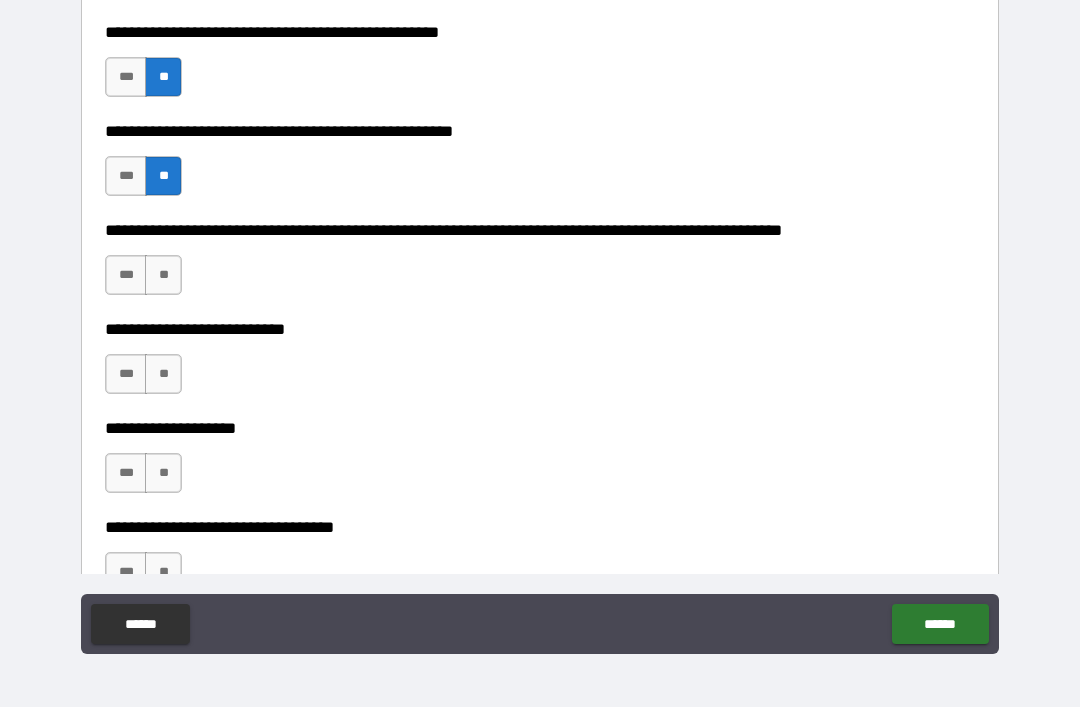 click on "**" at bounding box center [163, 275] 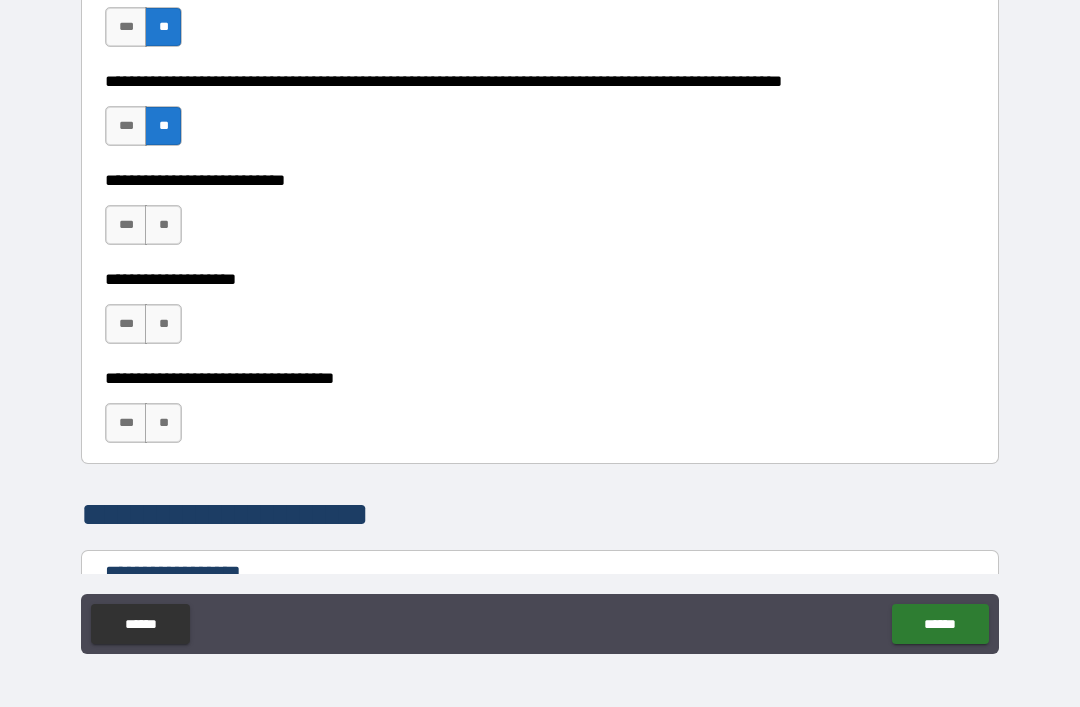 scroll, scrollTop: 889, scrollLeft: 0, axis: vertical 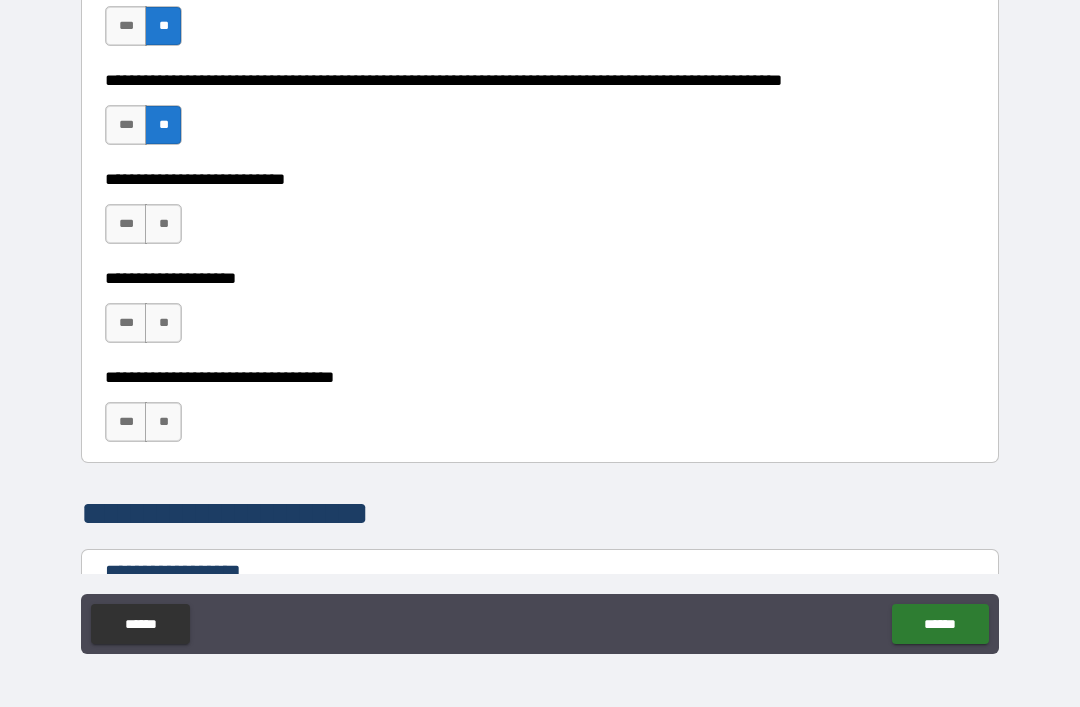 click on "**" at bounding box center (163, 224) 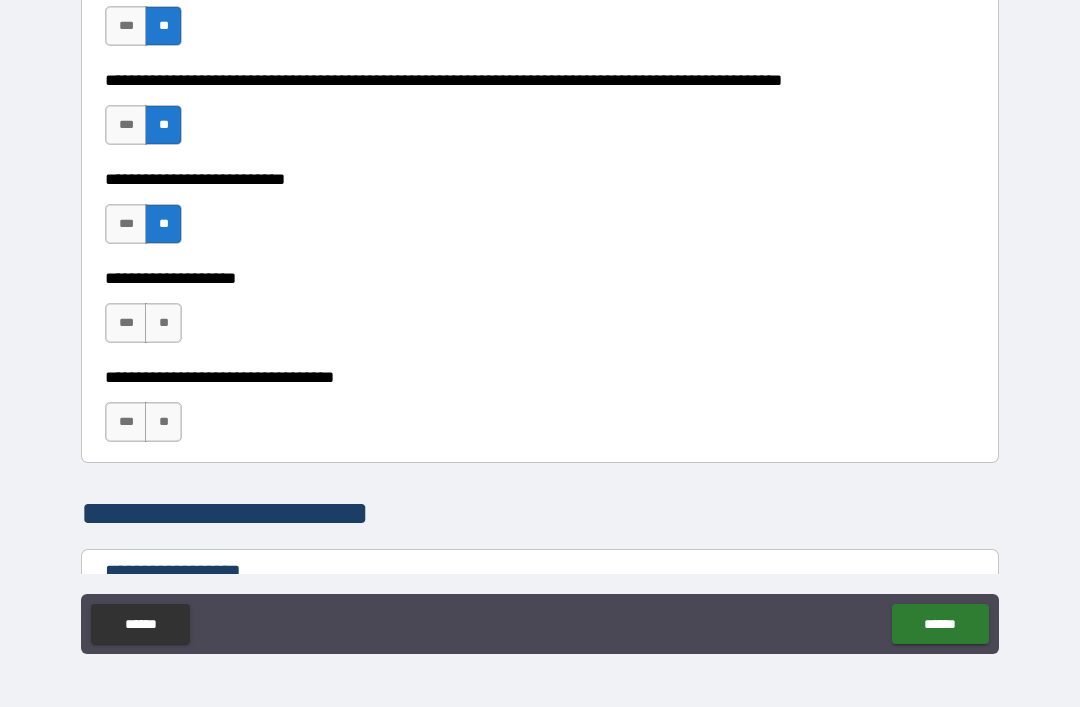 click on "**" at bounding box center [163, 323] 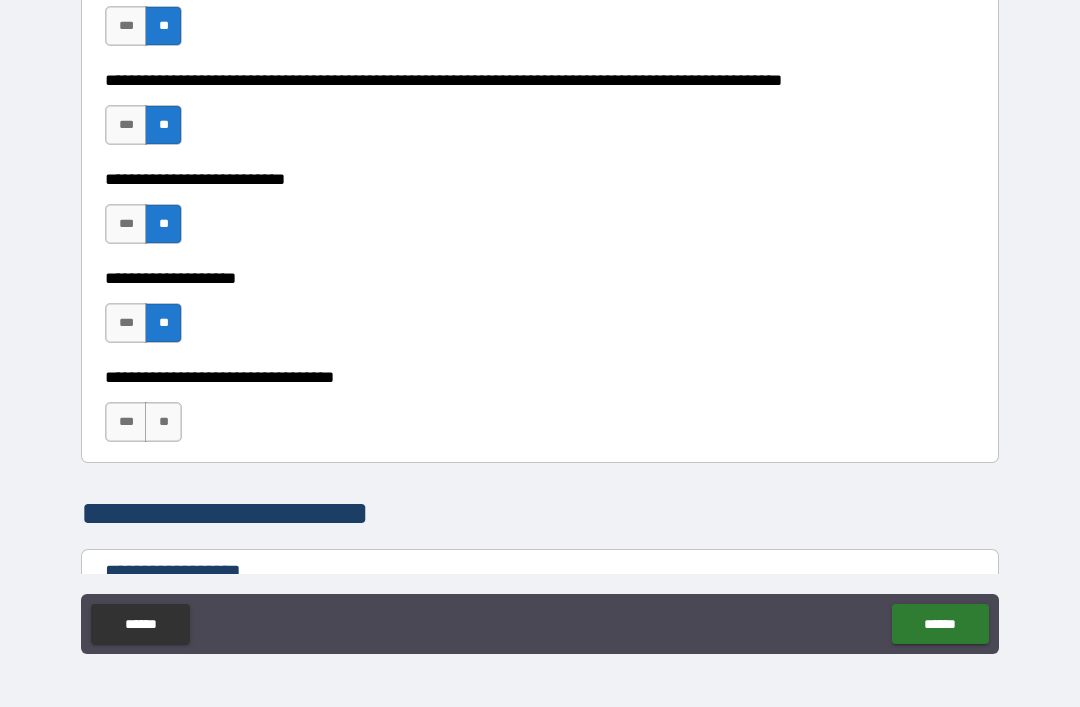 click on "**" at bounding box center (163, 422) 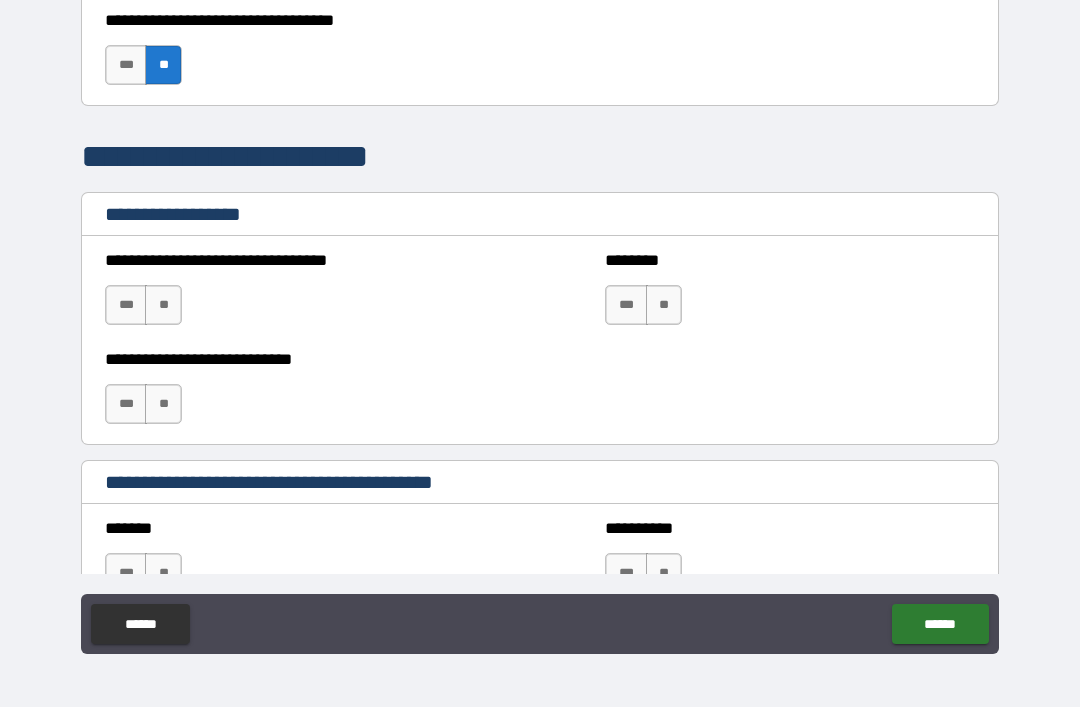 scroll, scrollTop: 1291, scrollLeft: 0, axis: vertical 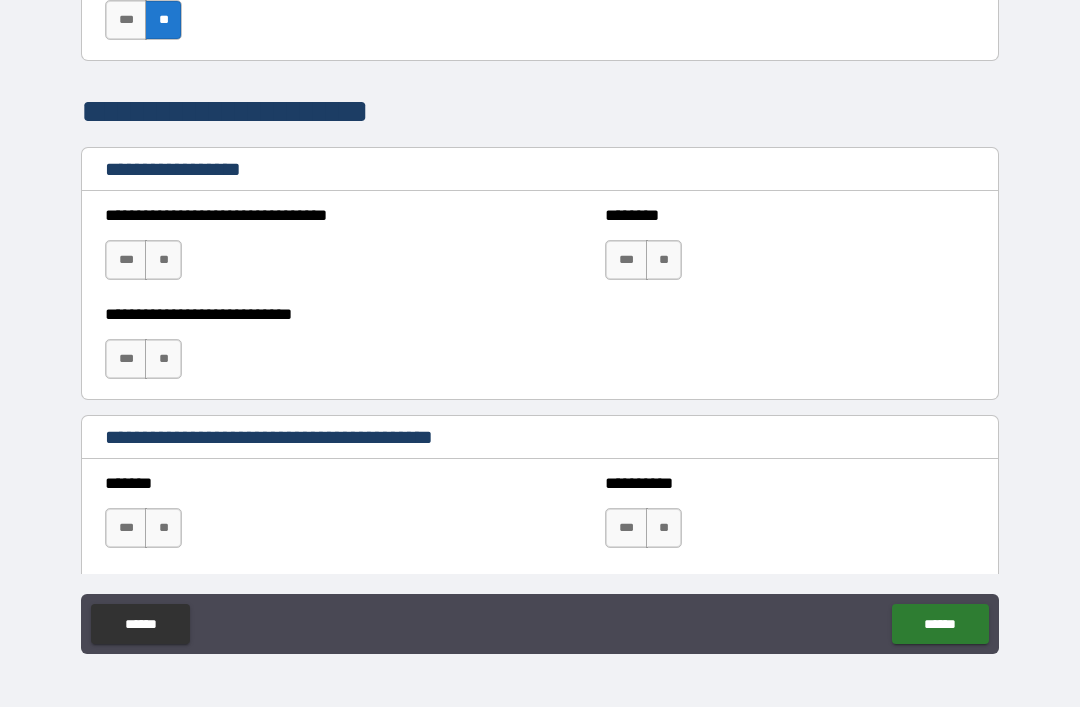 click on "**" at bounding box center (163, 260) 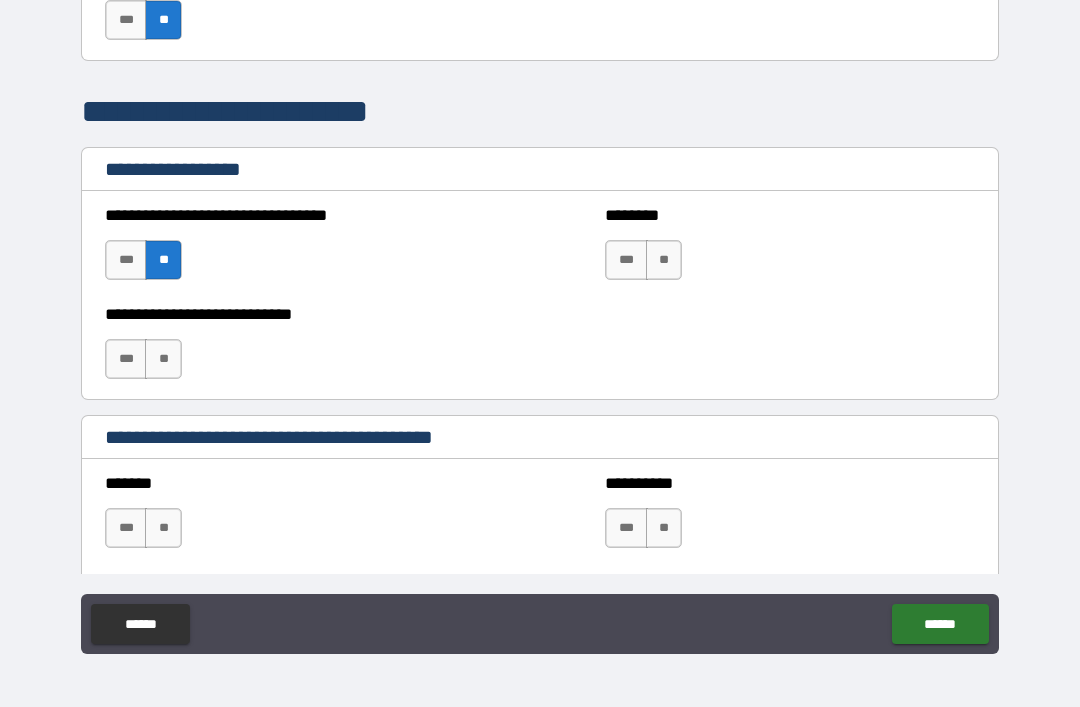 click on "**" at bounding box center (664, 260) 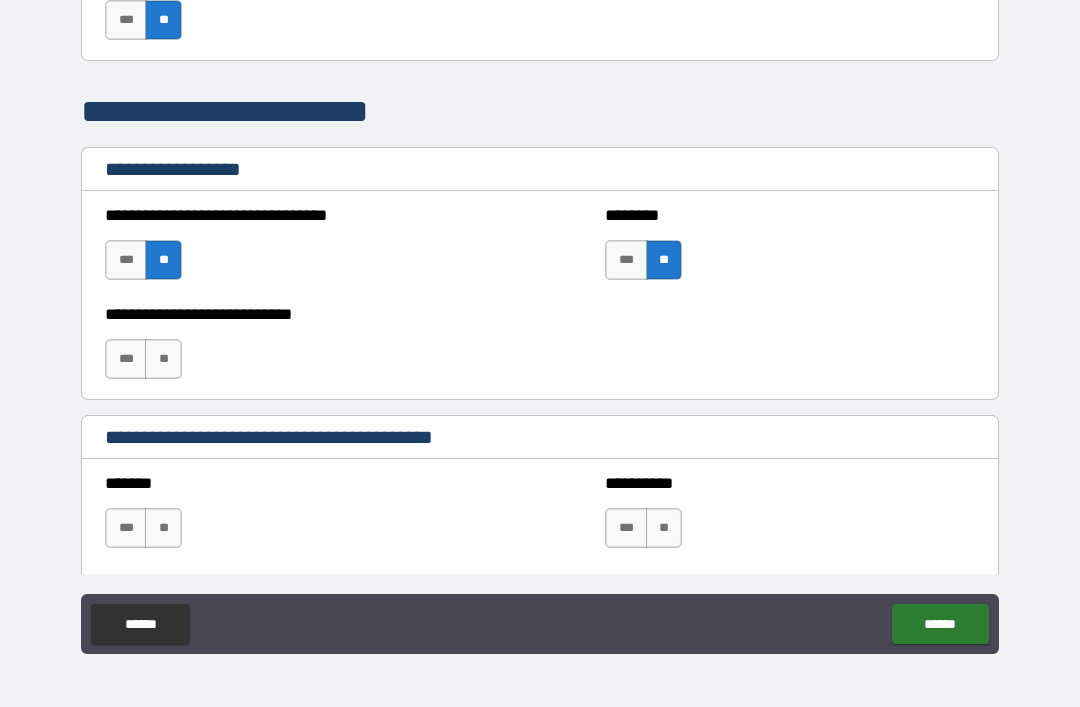 click on "**" at bounding box center (163, 359) 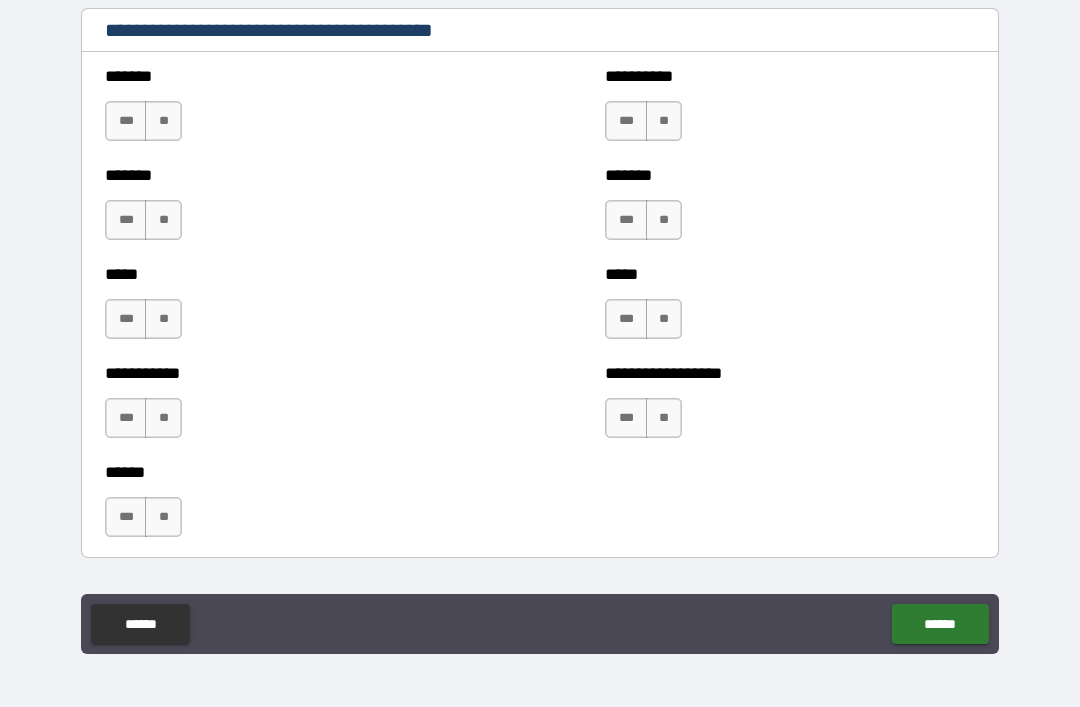 scroll, scrollTop: 1699, scrollLeft: 0, axis: vertical 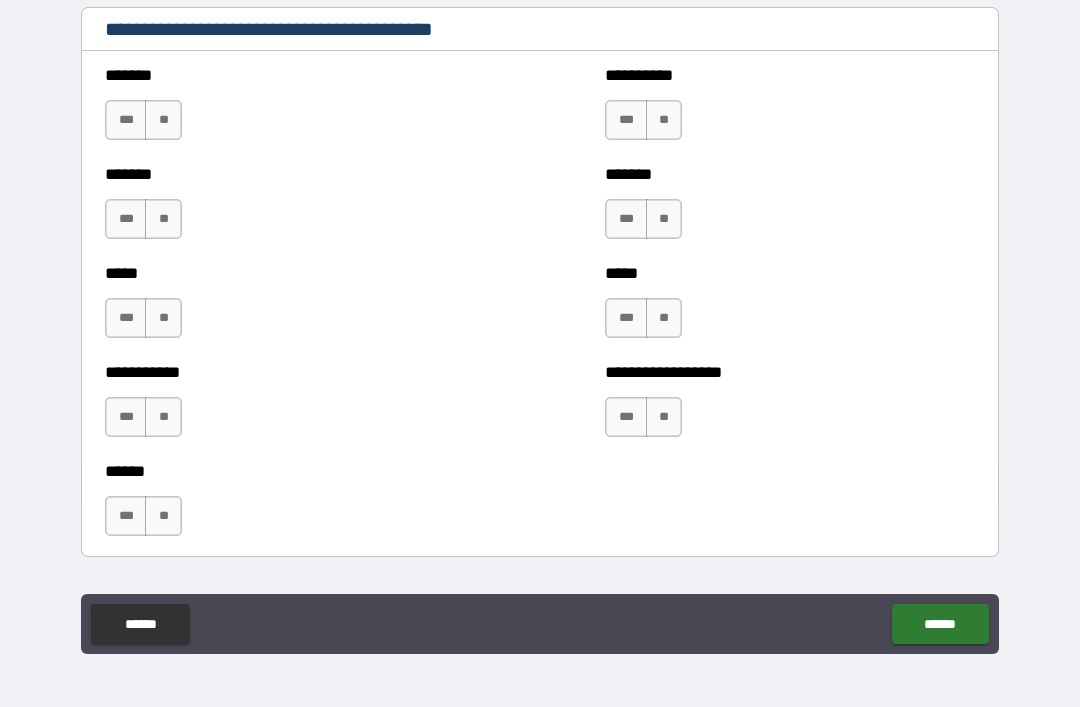 click on "**" at bounding box center [664, 417] 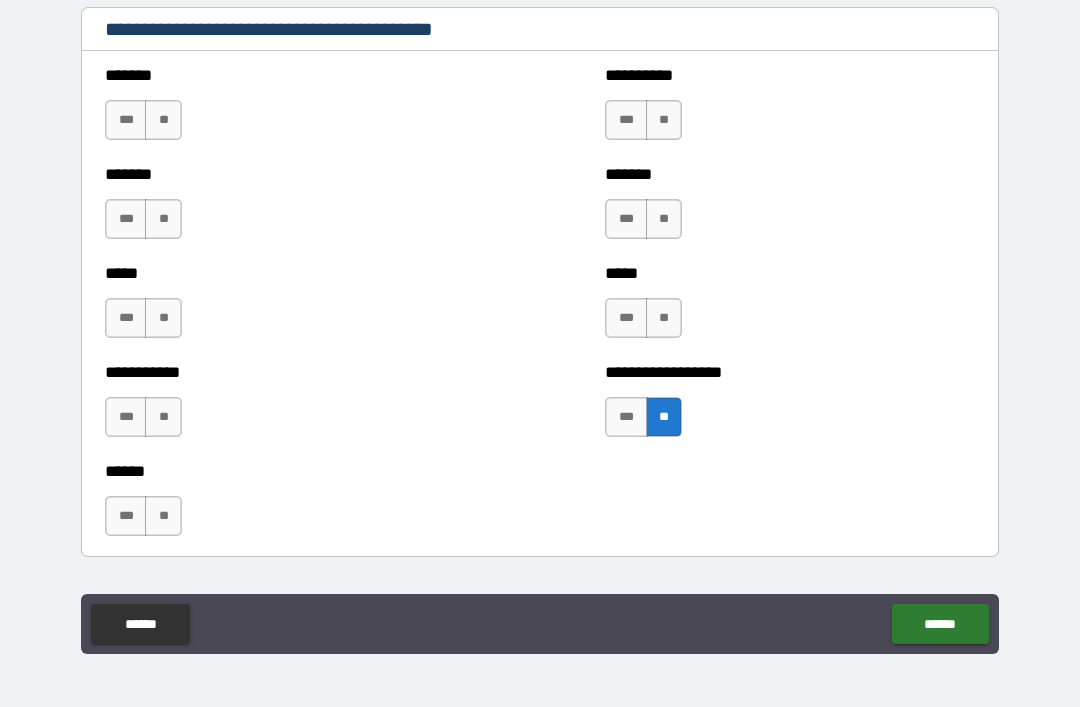 click on "**" at bounding box center (664, 318) 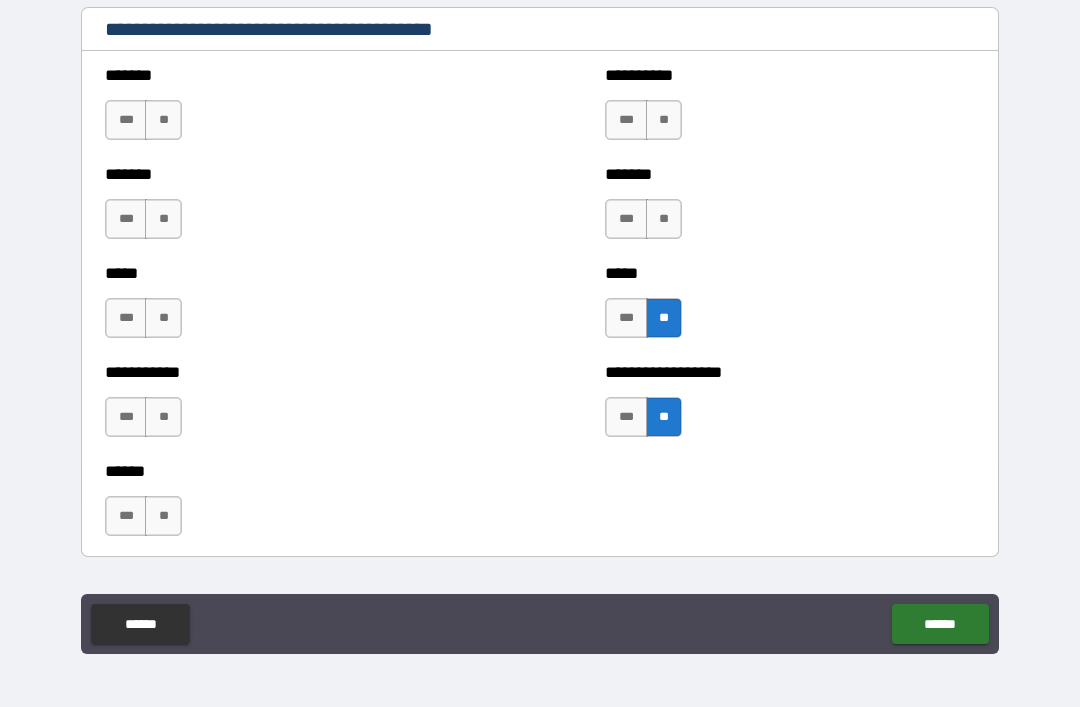 click on "**" at bounding box center (664, 219) 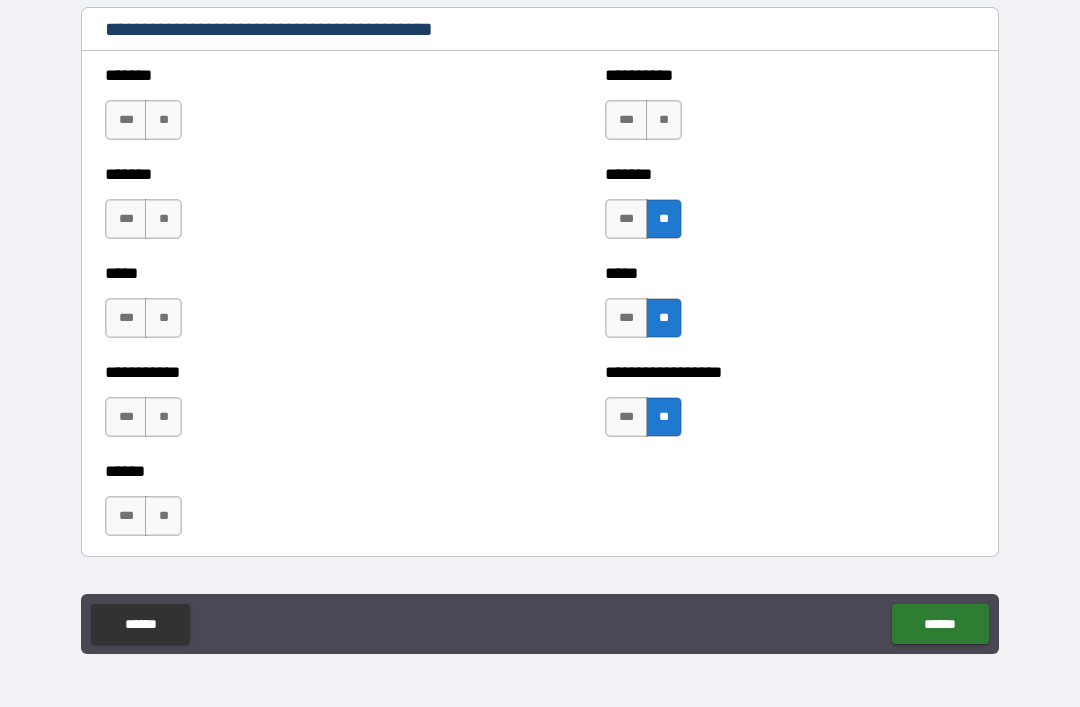 click on "**" at bounding box center (664, 120) 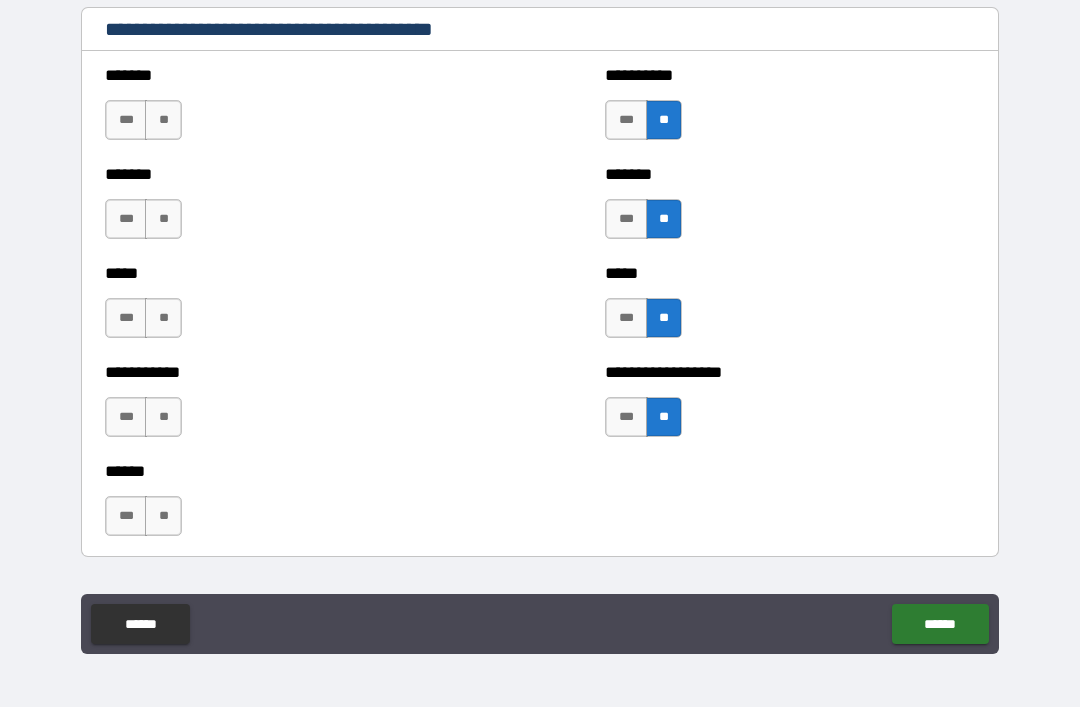 click on "**" at bounding box center [163, 120] 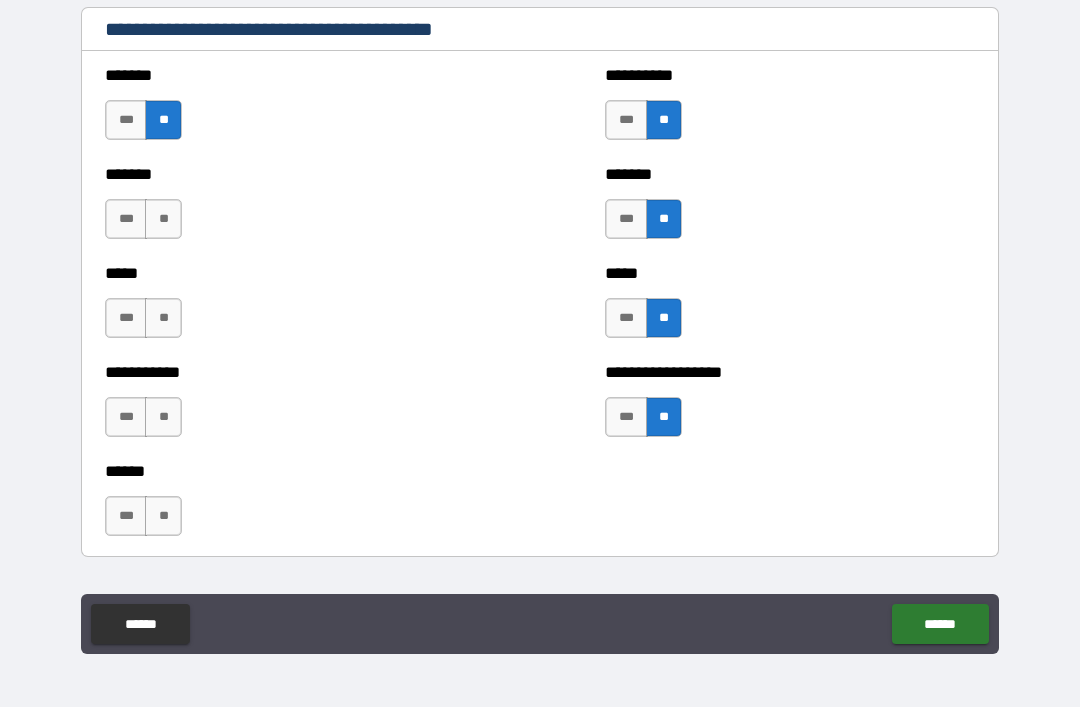 click on "**" at bounding box center (163, 219) 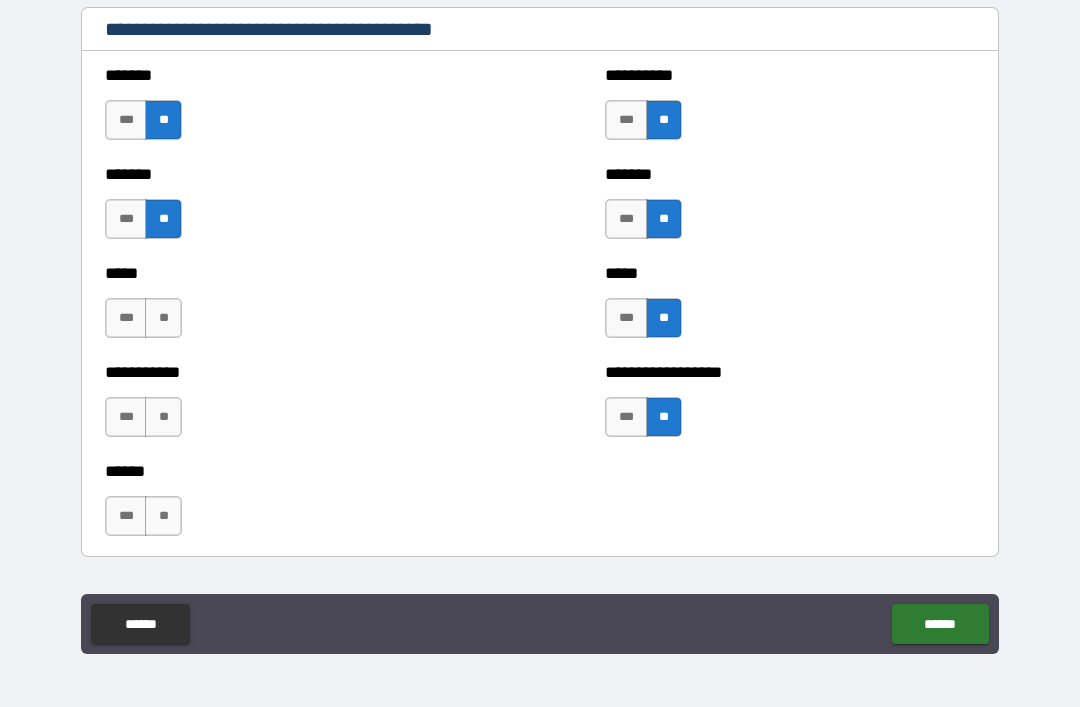 click on "**" at bounding box center [163, 318] 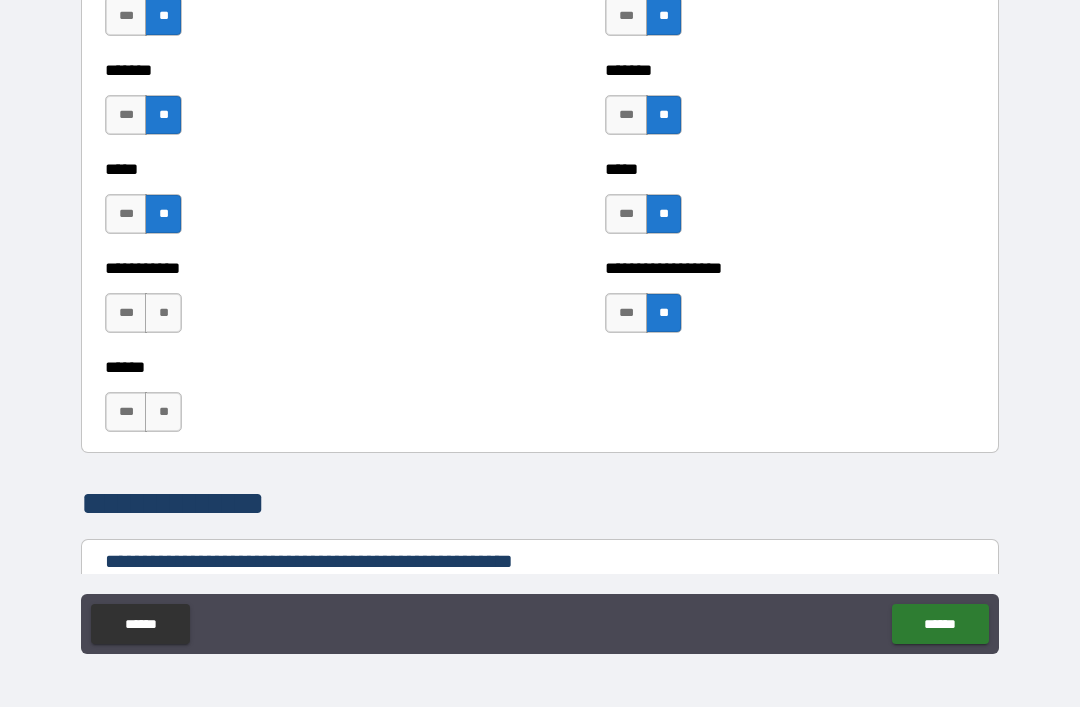 scroll, scrollTop: 1829, scrollLeft: 0, axis: vertical 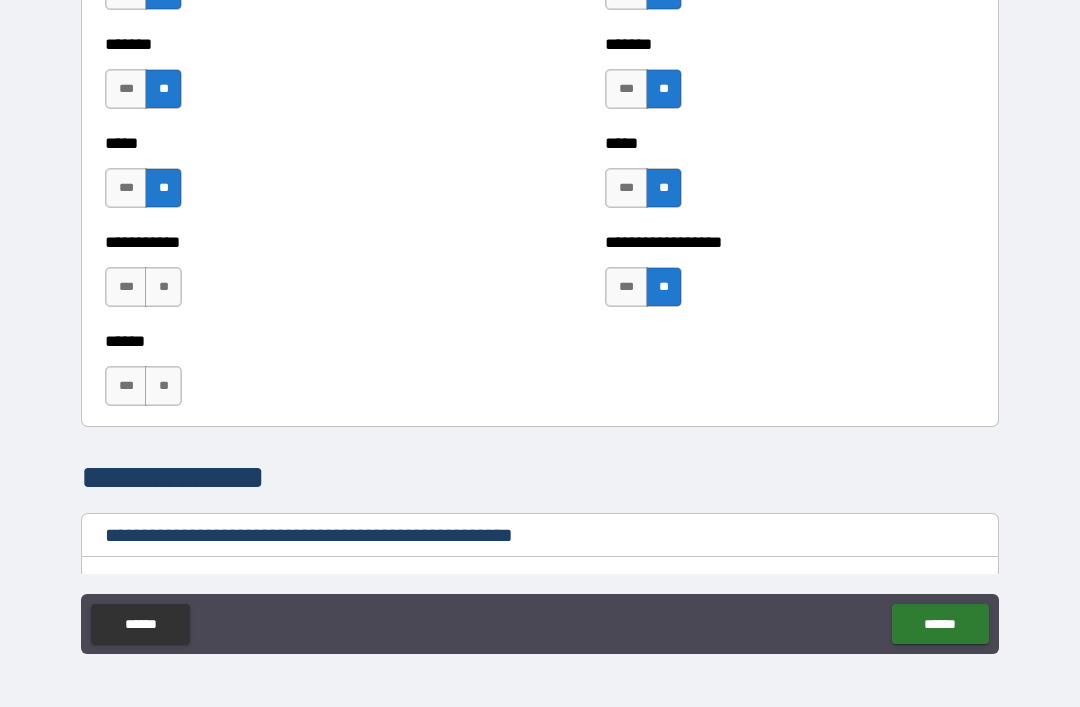 click on "**" at bounding box center (163, 287) 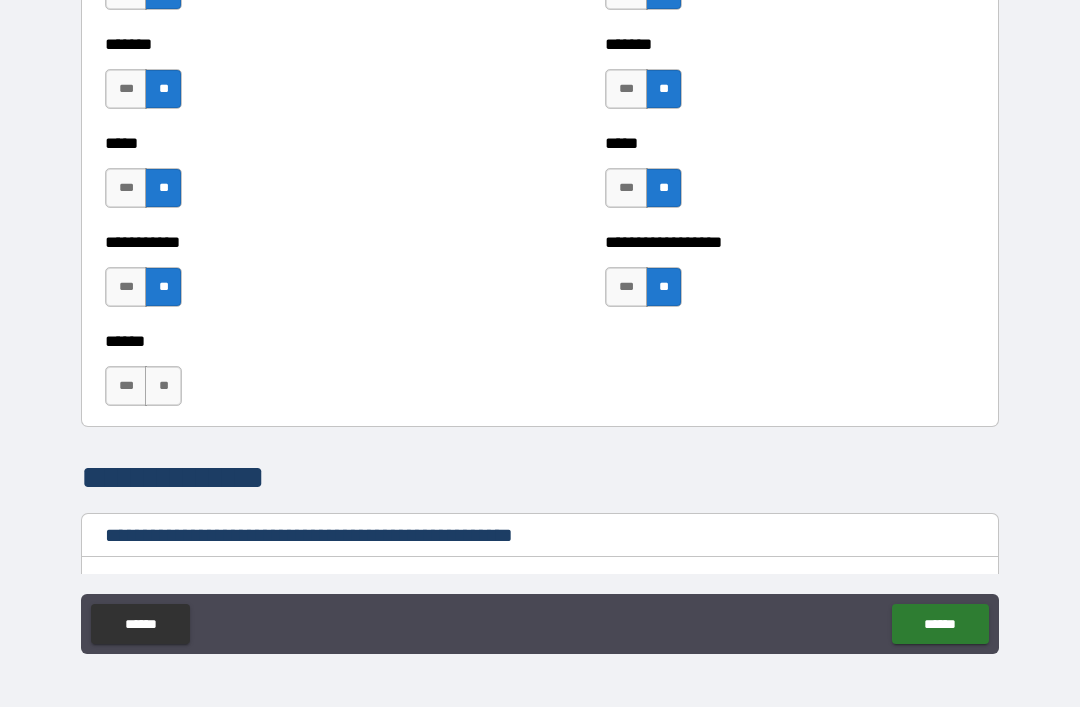 click on "**" at bounding box center (163, 386) 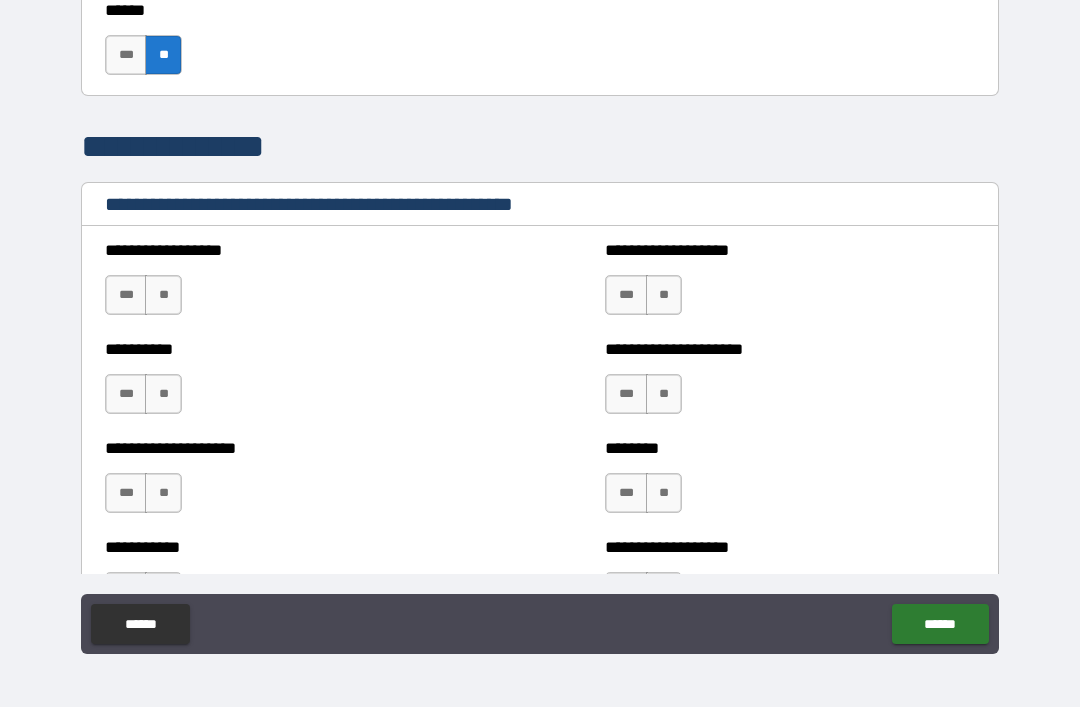 scroll, scrollTop: 2178, scrollLeft: 0, axis: vertical 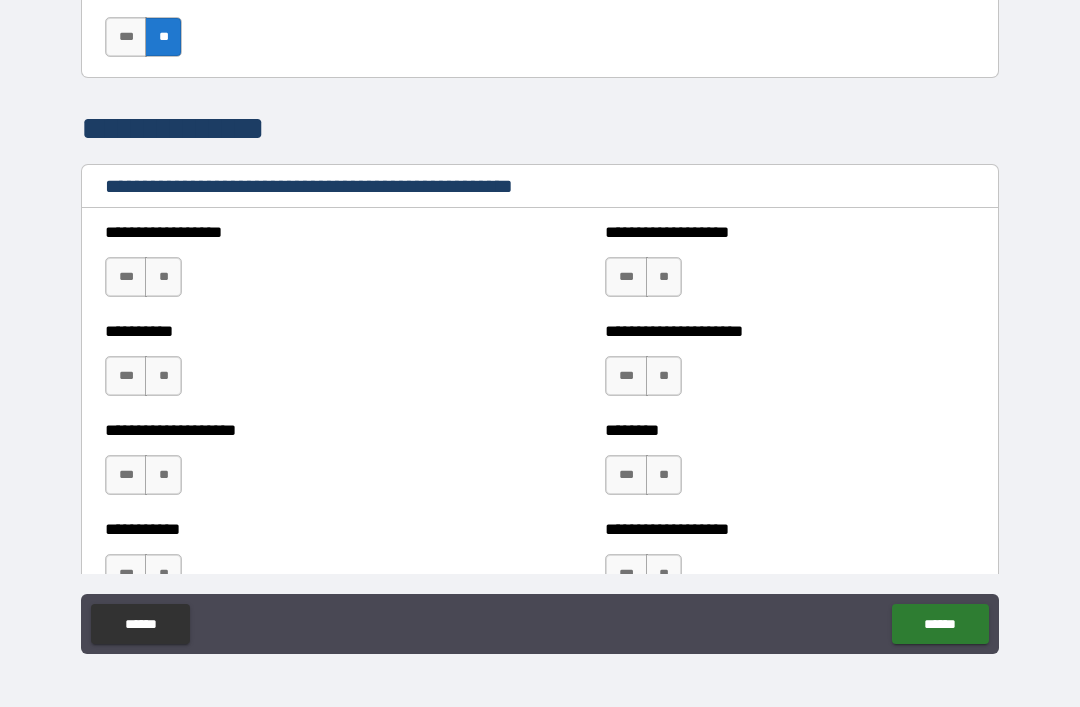 click on "**" at bounding box center [163, 277] 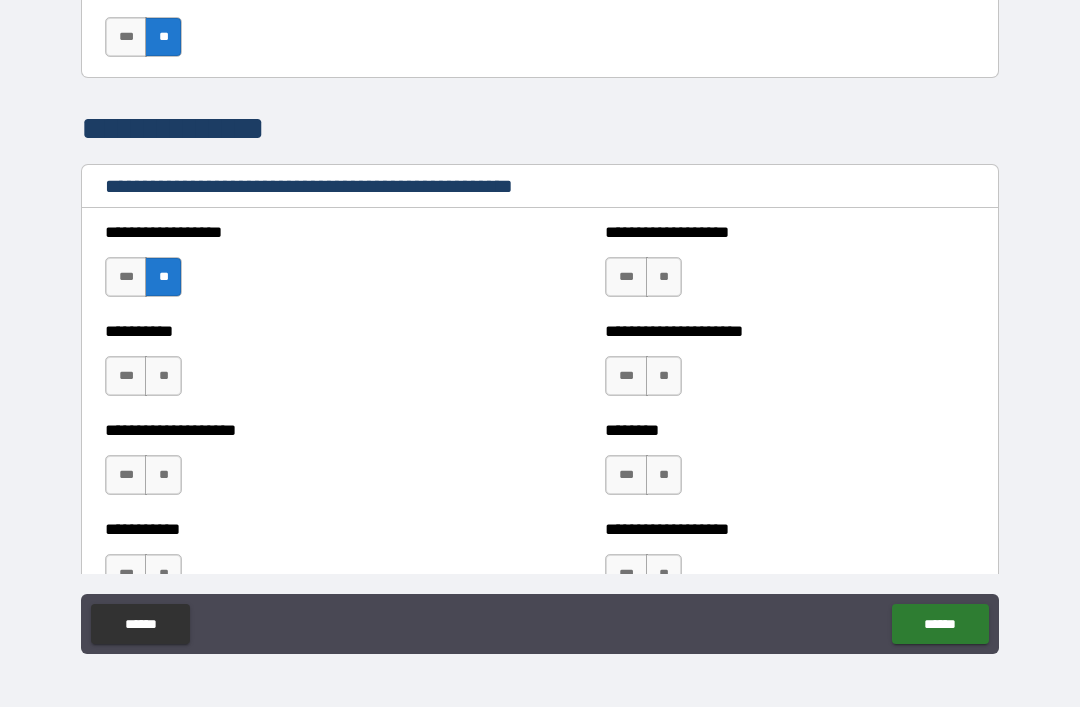 click on "**" at bounding box center [163, 376] 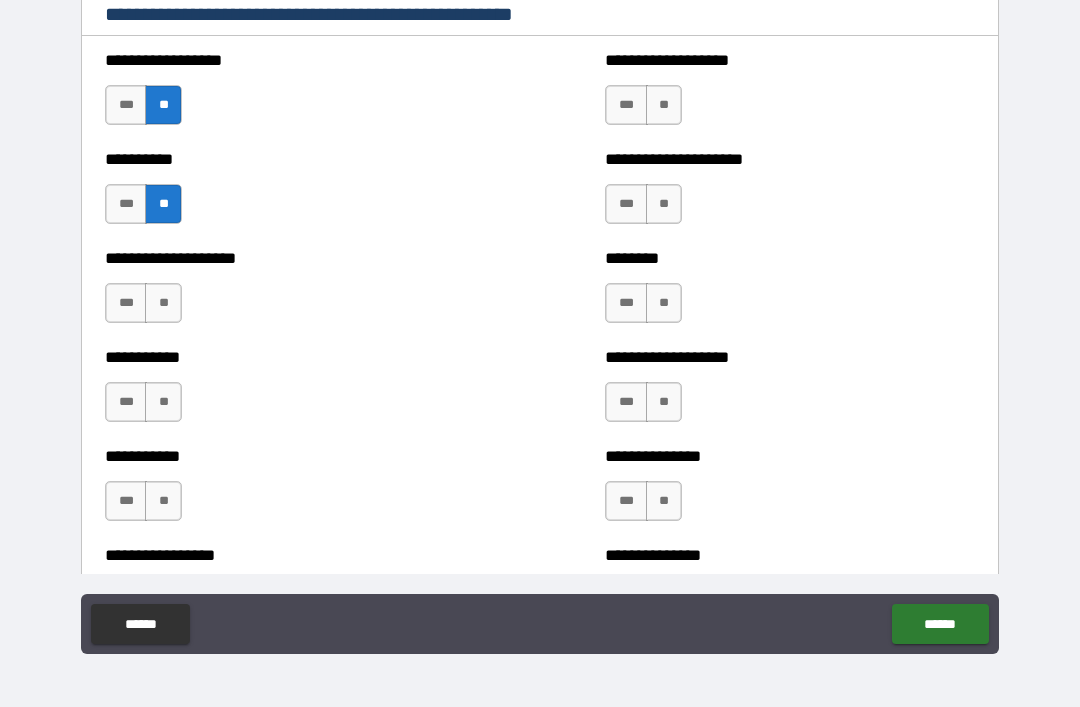 scroll, scrollTop: 2386, scrollLeft: 0, axis: vertical 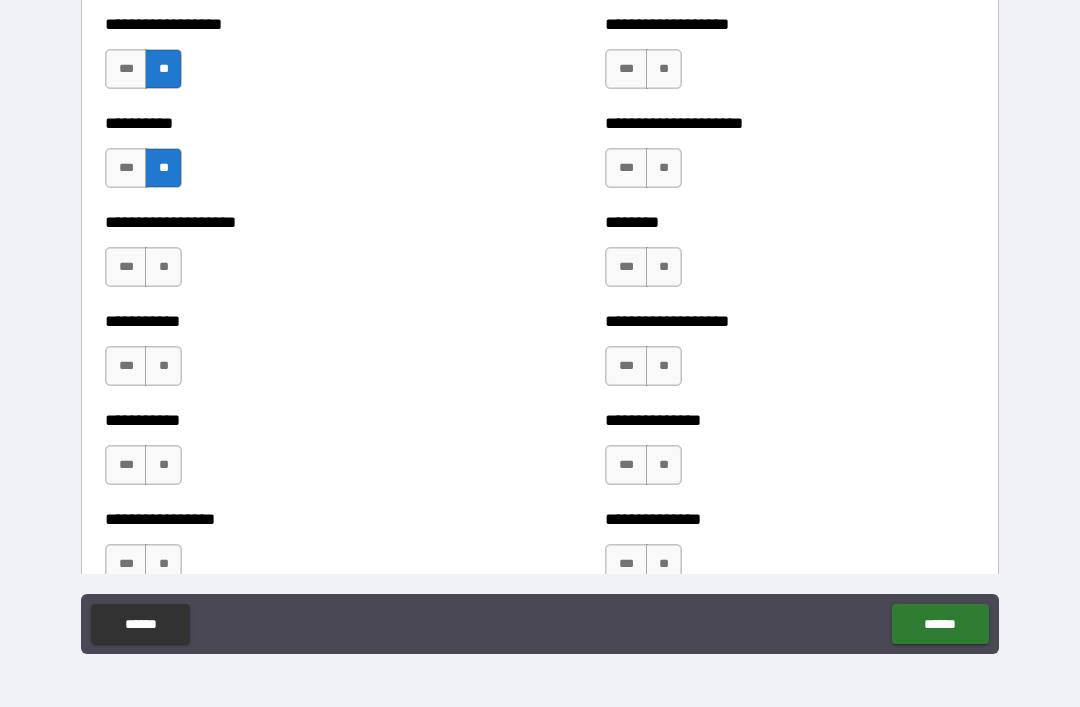 click on "**" at bounding box center [163, 267] 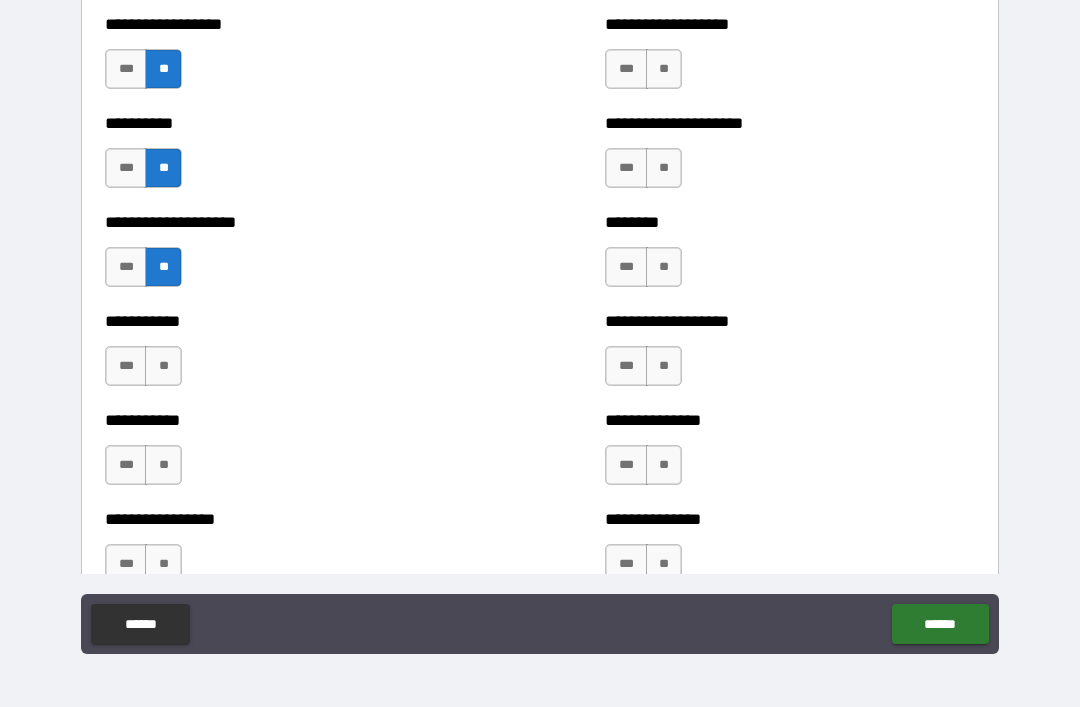 click on "**" at bounding box center [163, 366] 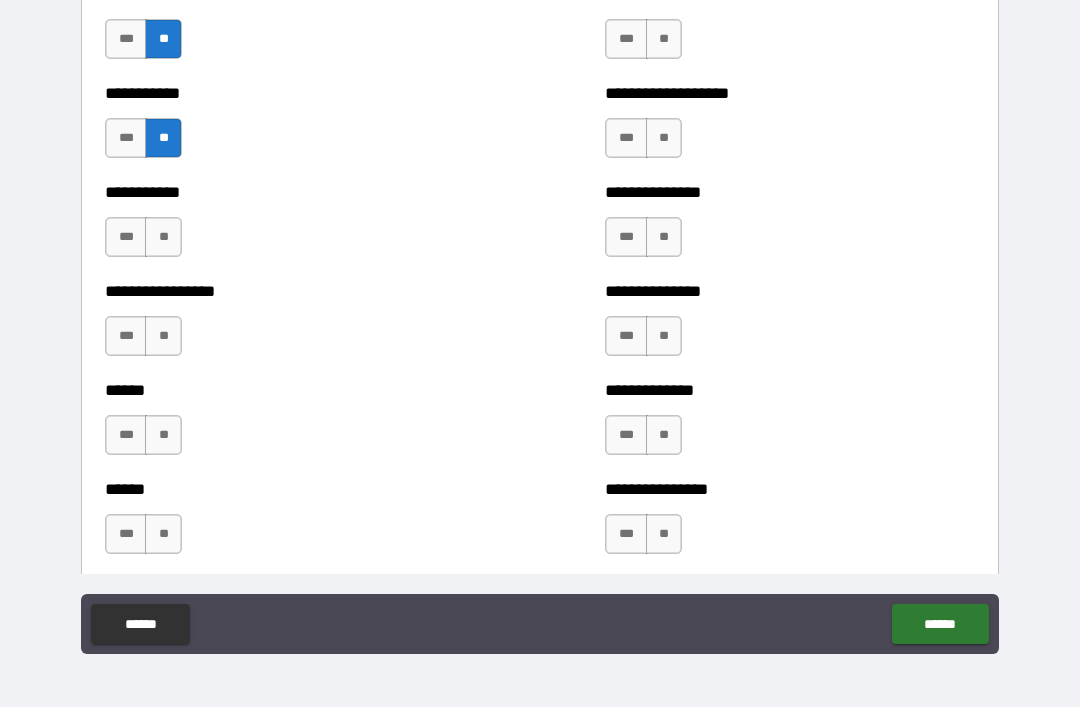 scroll, scrollTop: 2615, scrollLeft: 0, axis: vertical 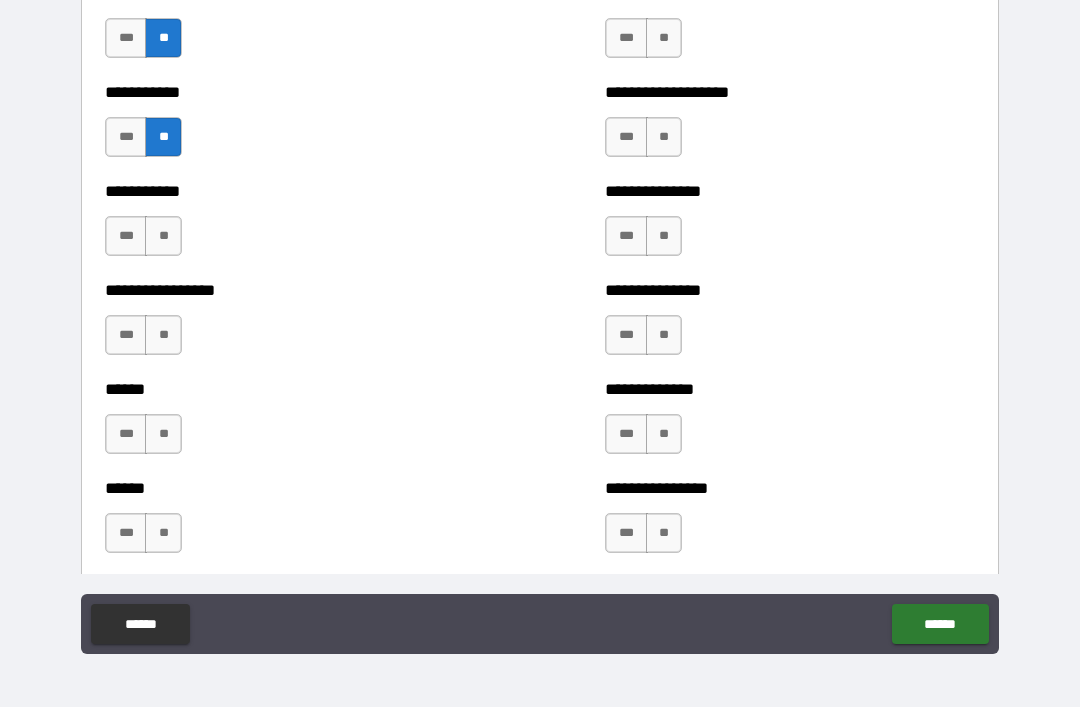 click on "**" at bounding box center [163, 236] 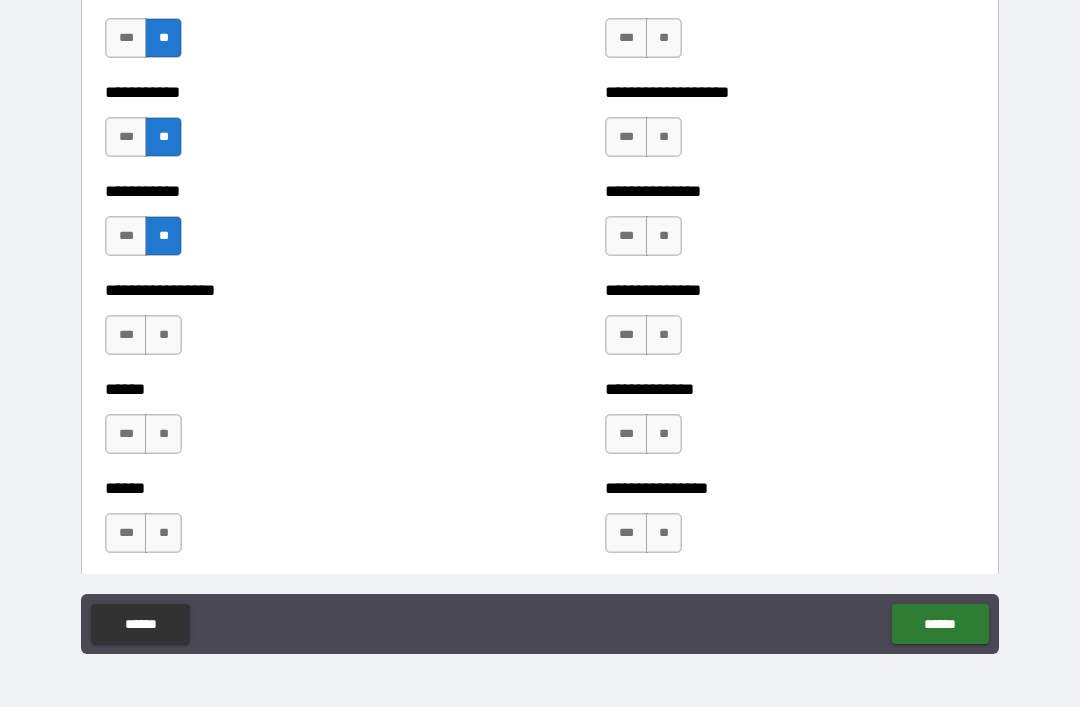 click on "**" at bounding box center (163, 335) 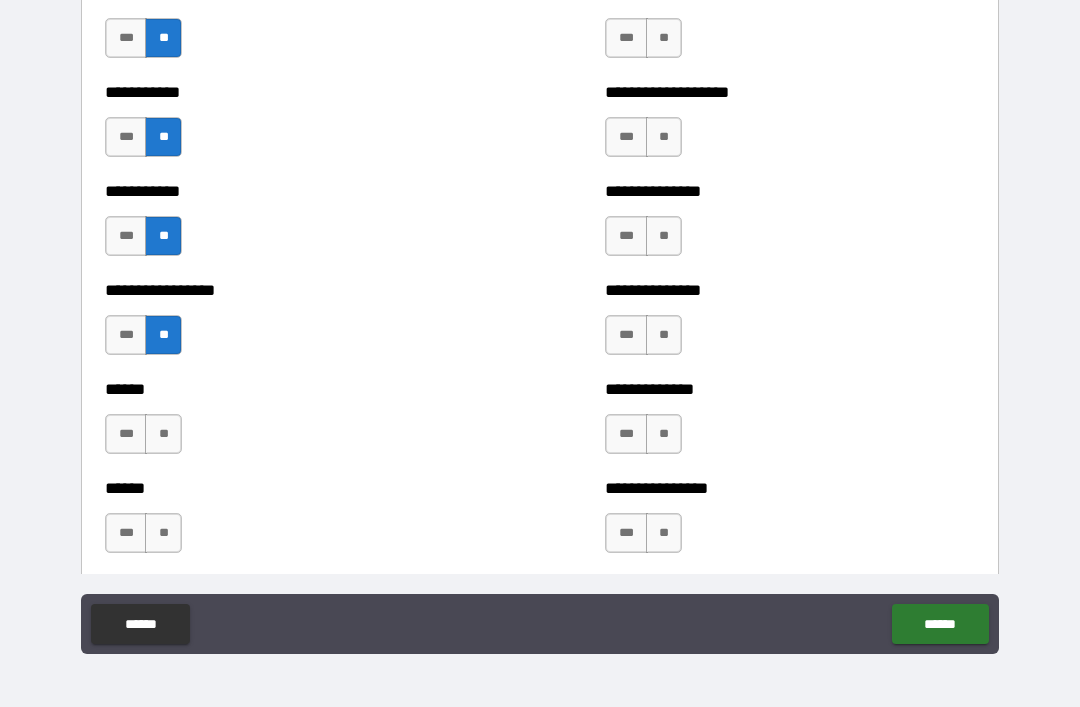 click on "**" at bounding box center [163, 434] 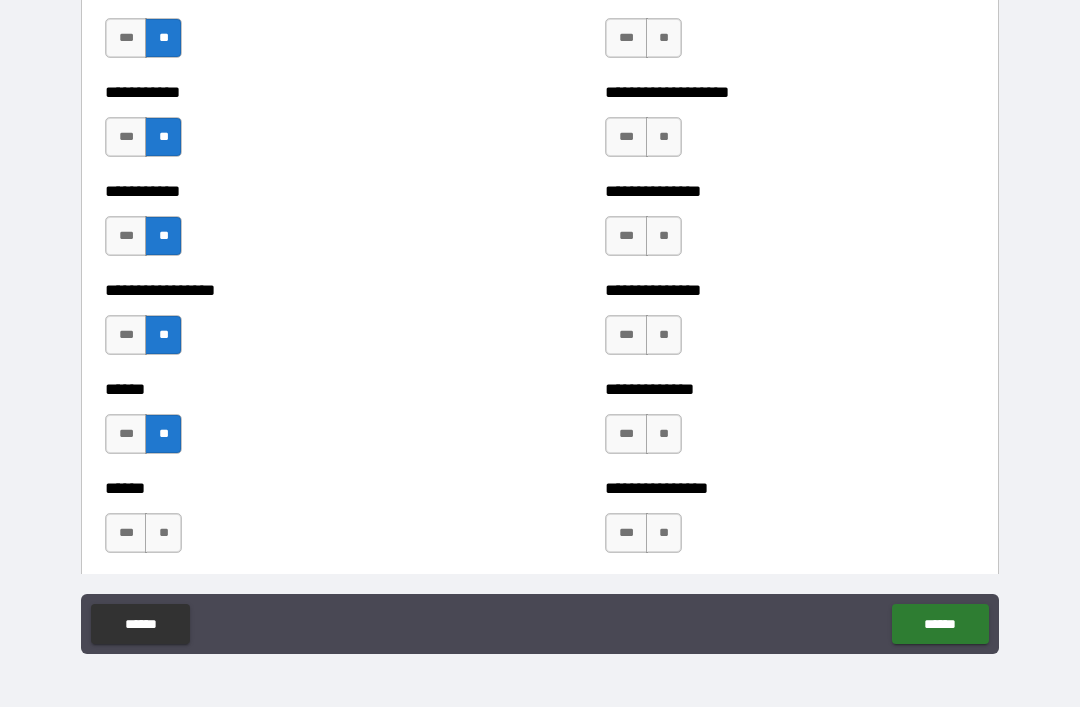 click on "**" at bounding box center (163, 533) 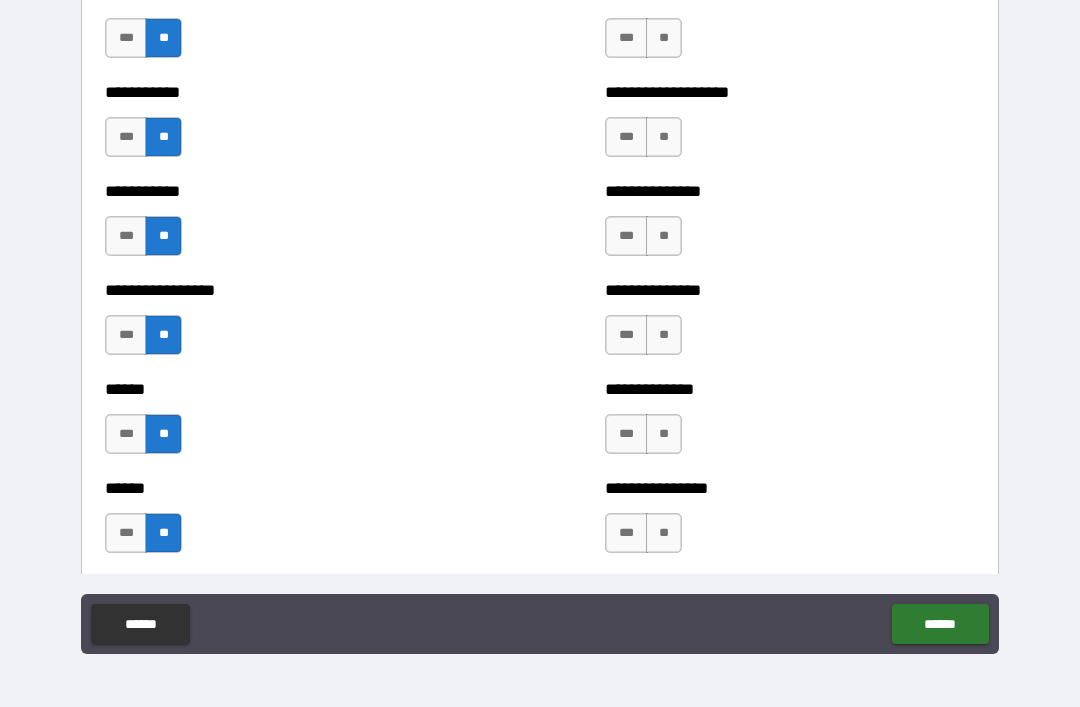 click on "**" at bounding box center (664, 533) 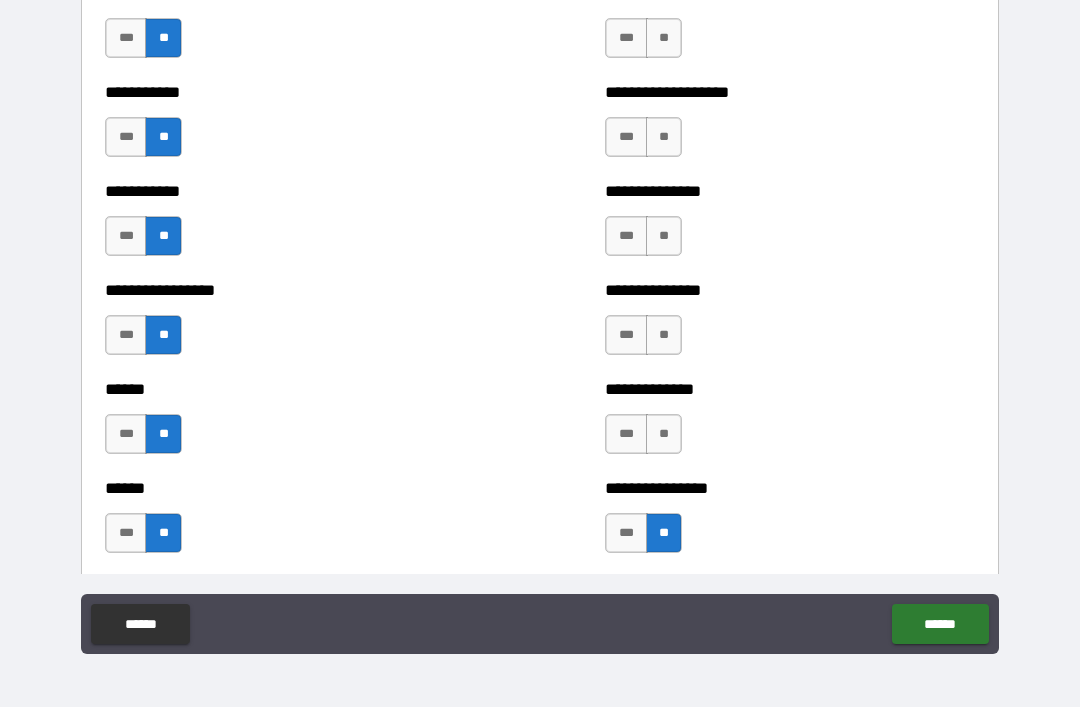 click on "**" at bounding box center [664, 434] 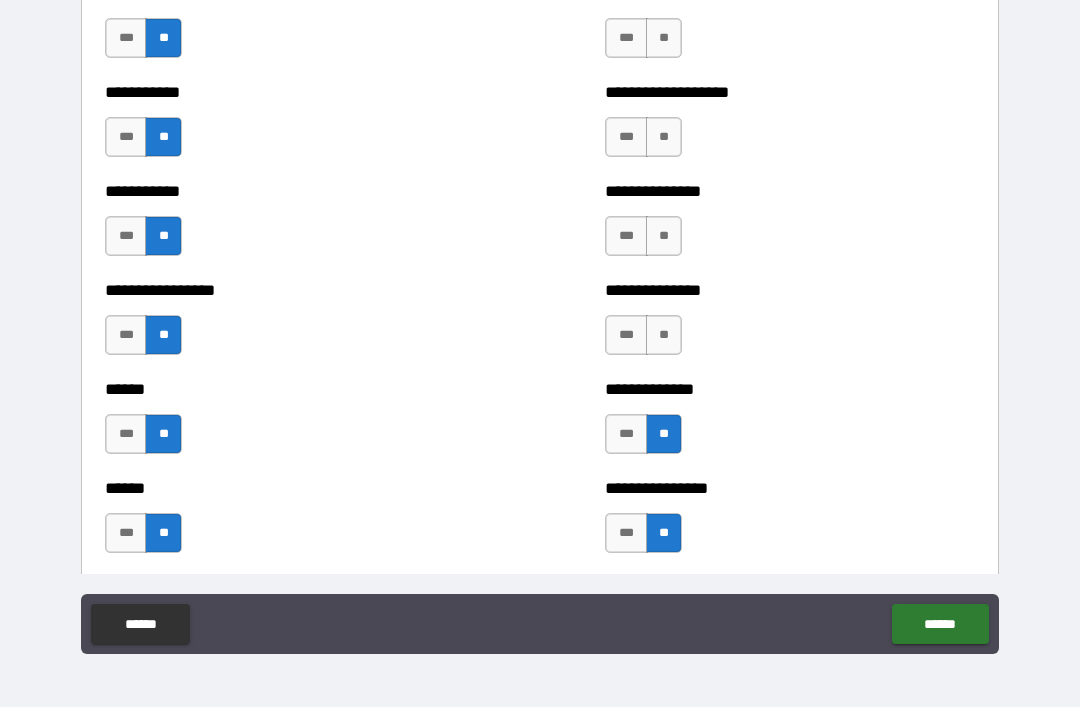 click on "**" at bounding box center (664, 335) 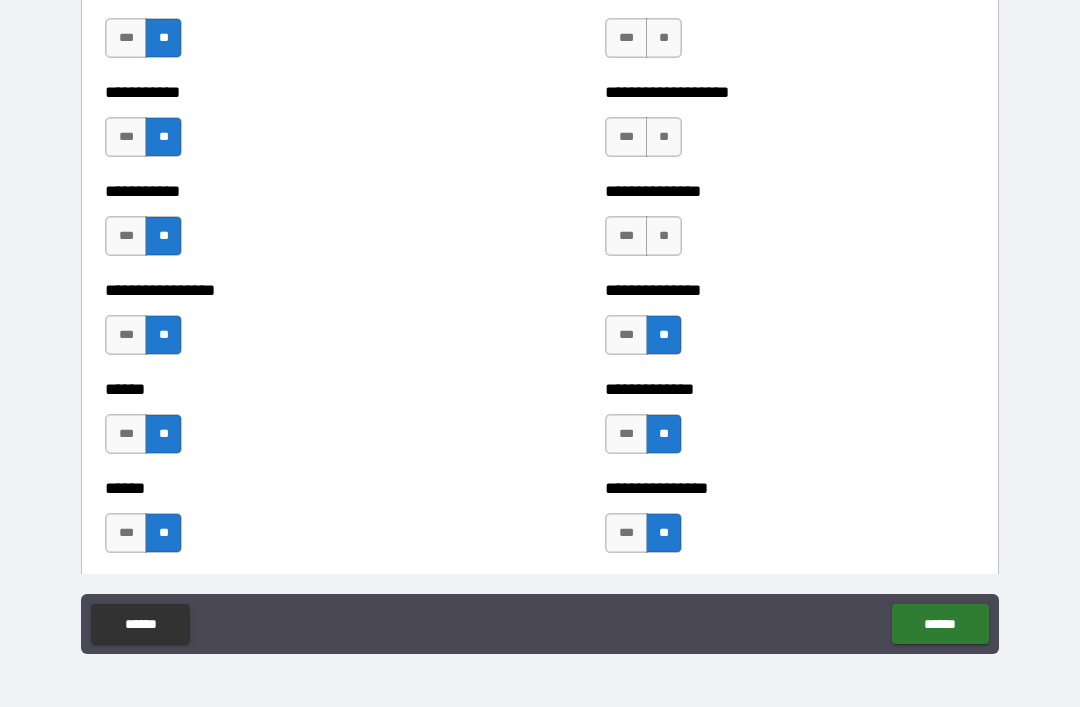 click on "**" at bounding box center [664, 236] 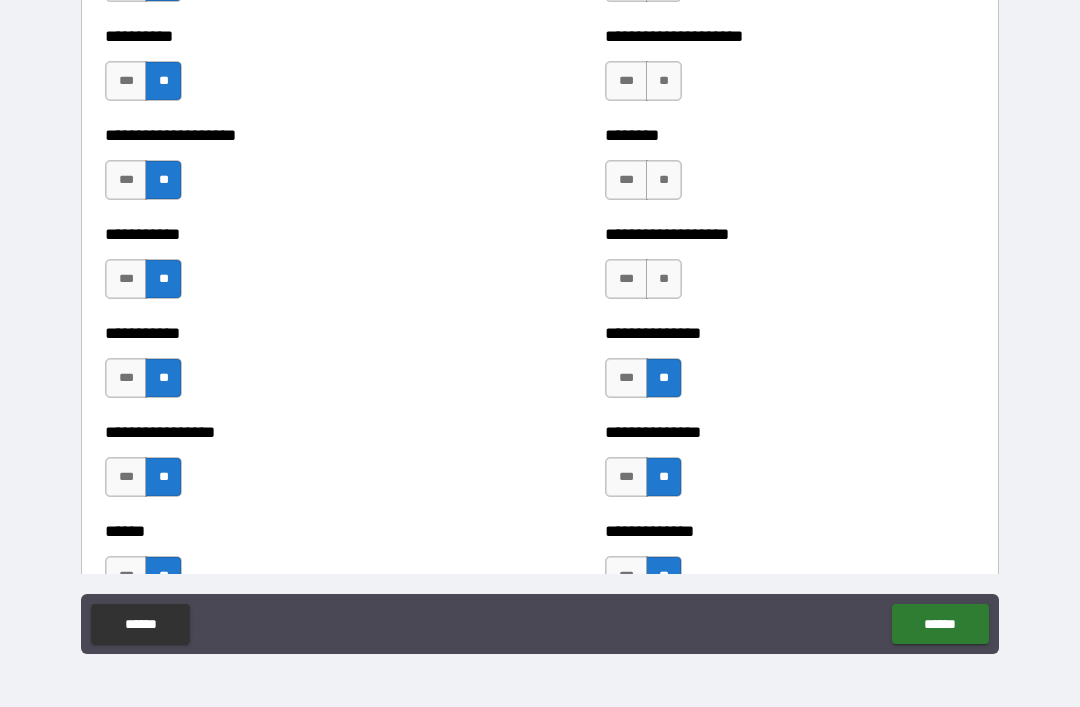 scroll, scrollTop: 2455, scrollLeft: 0, axis: vertical 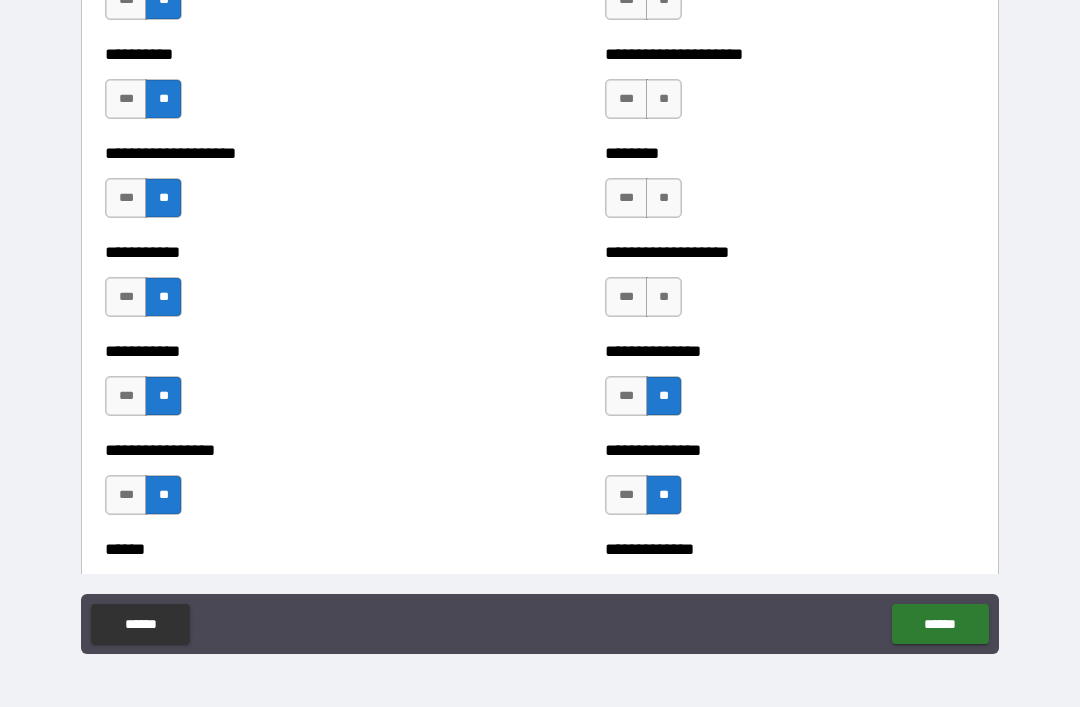 click on "**" at bounding box center (664, 297) 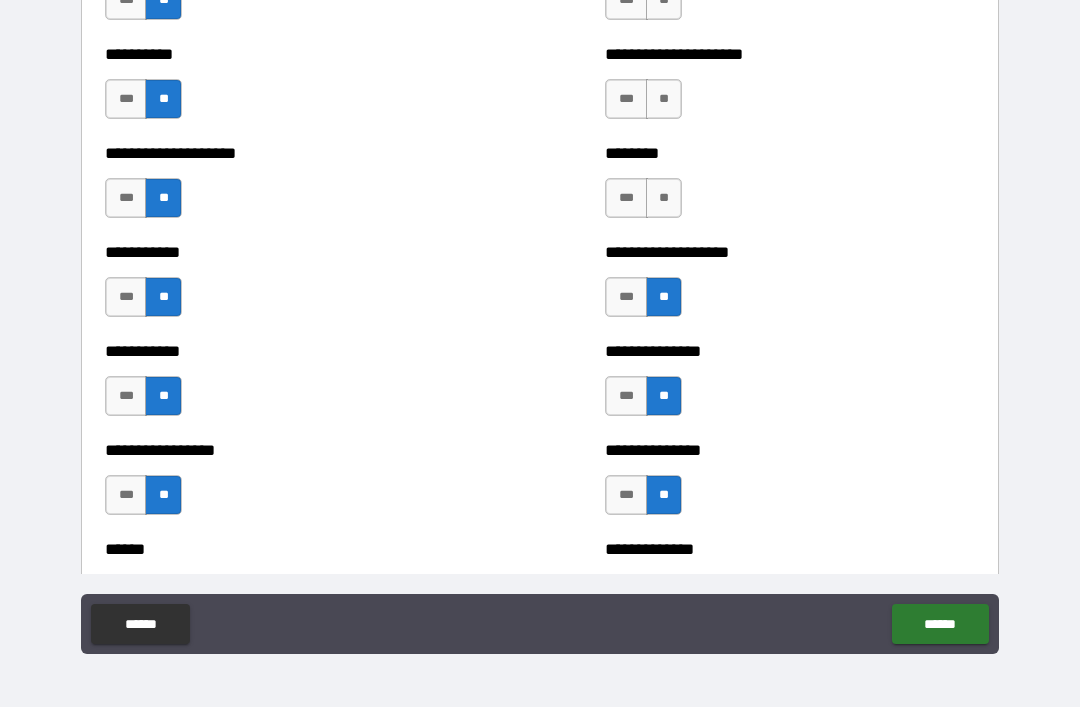 click on "**" at bounding box center [664, 198] 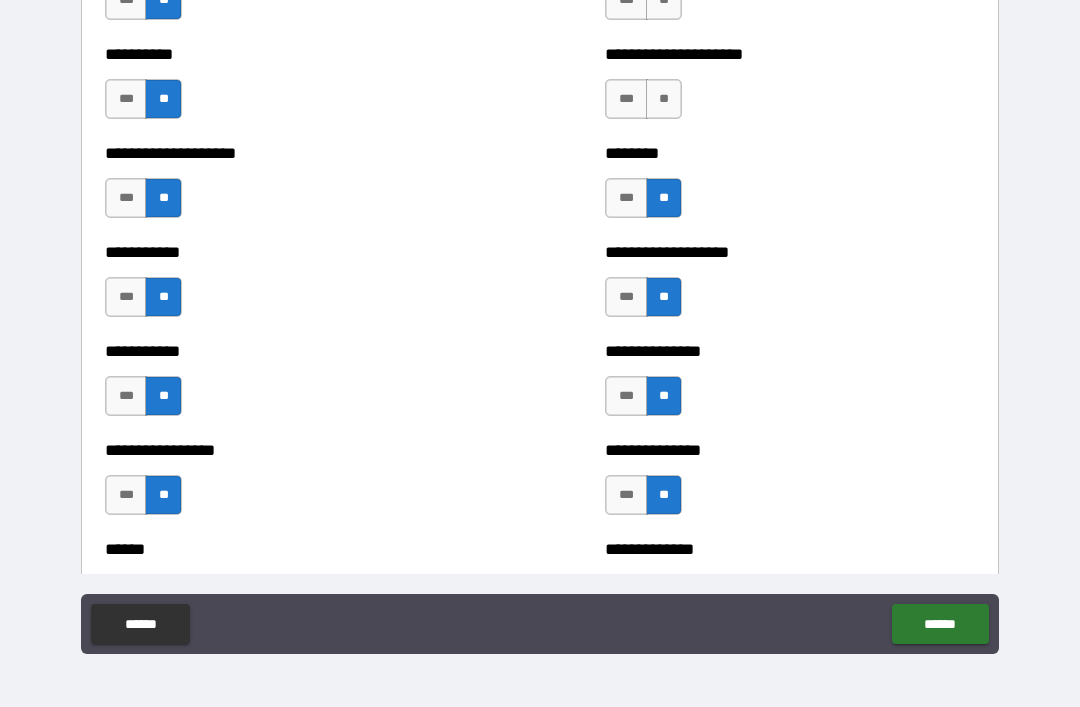 click on "**" at bounding box center (664, 99) 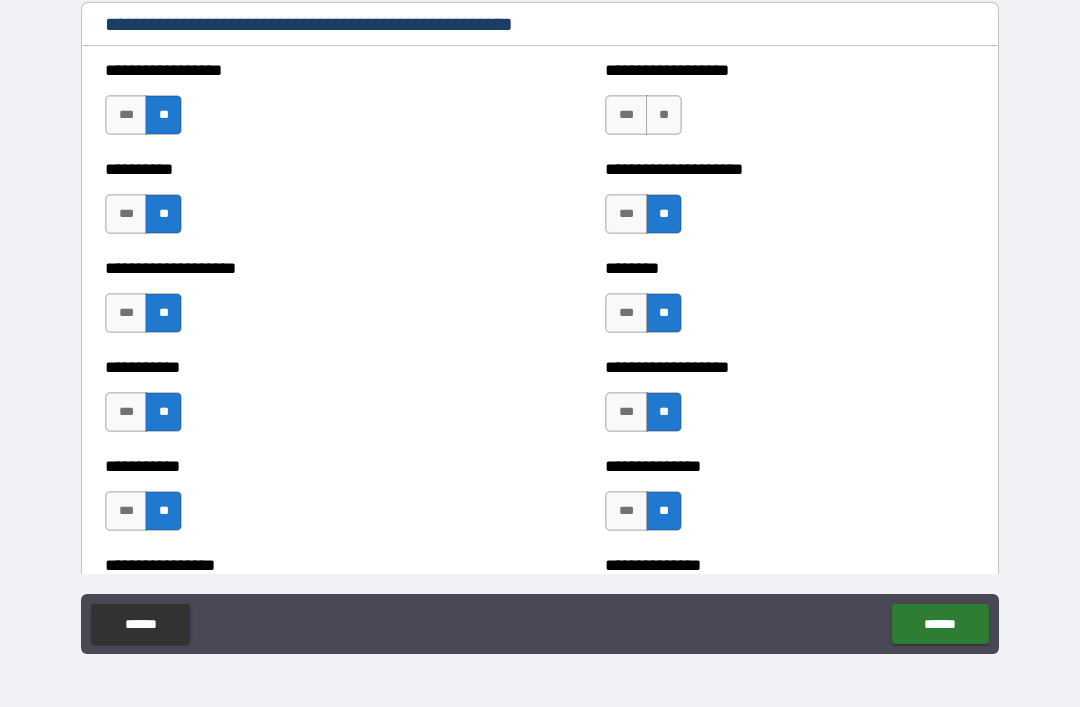 scroll, scrollTop: 2248, scrollLeft: 0, axis: vertical 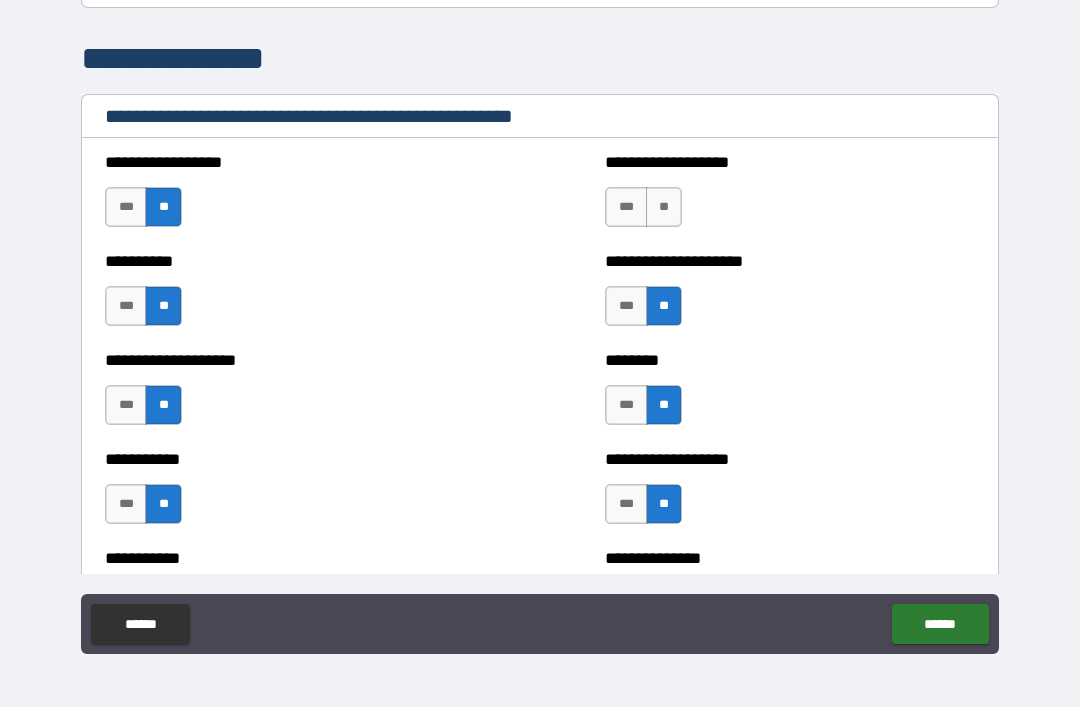 click on "**" at bounding box center [664, 207] 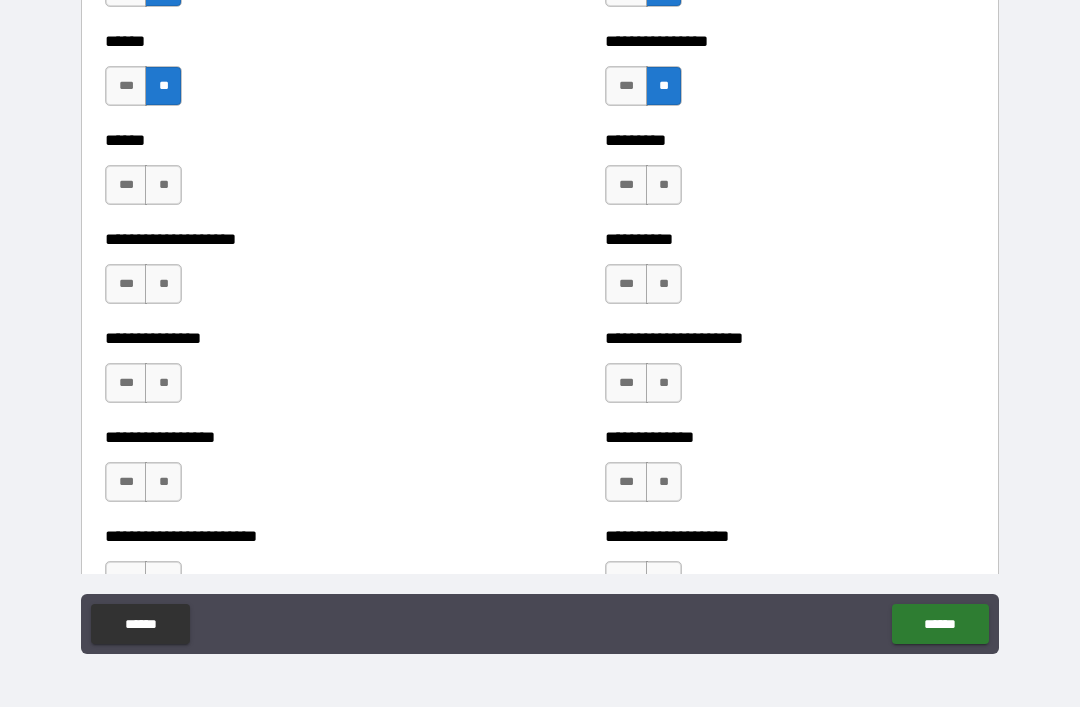 scroll, scrollTop: 3064, scrollLeft: 0, axis: vertical 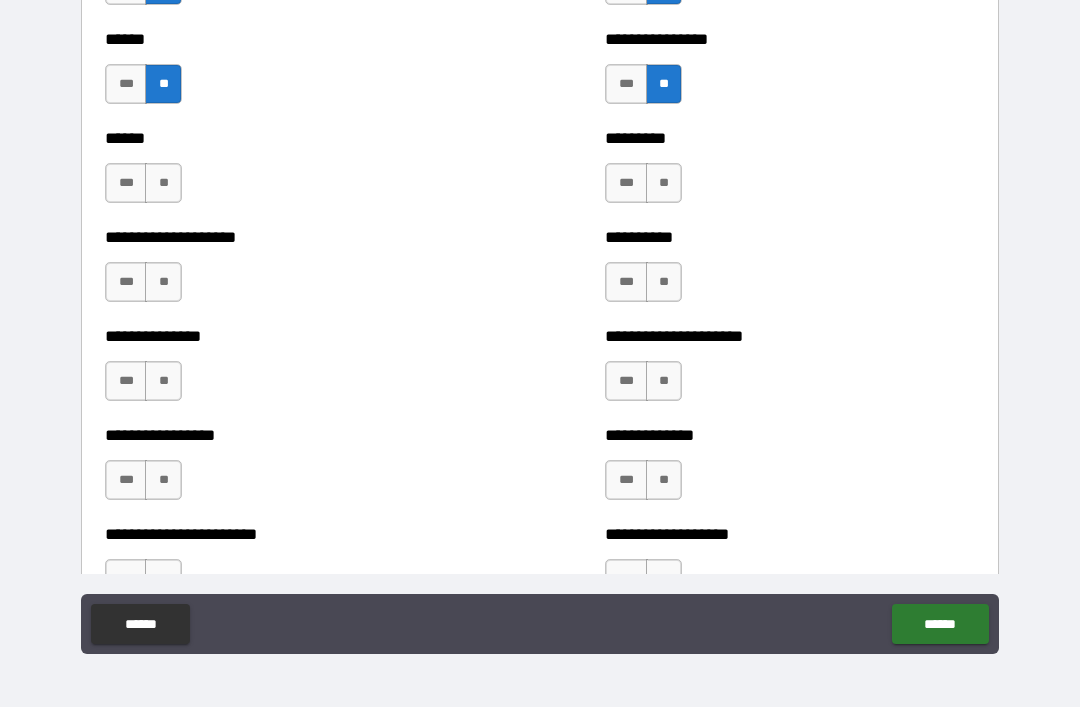 click on "**" at bounding box center [163, 183] 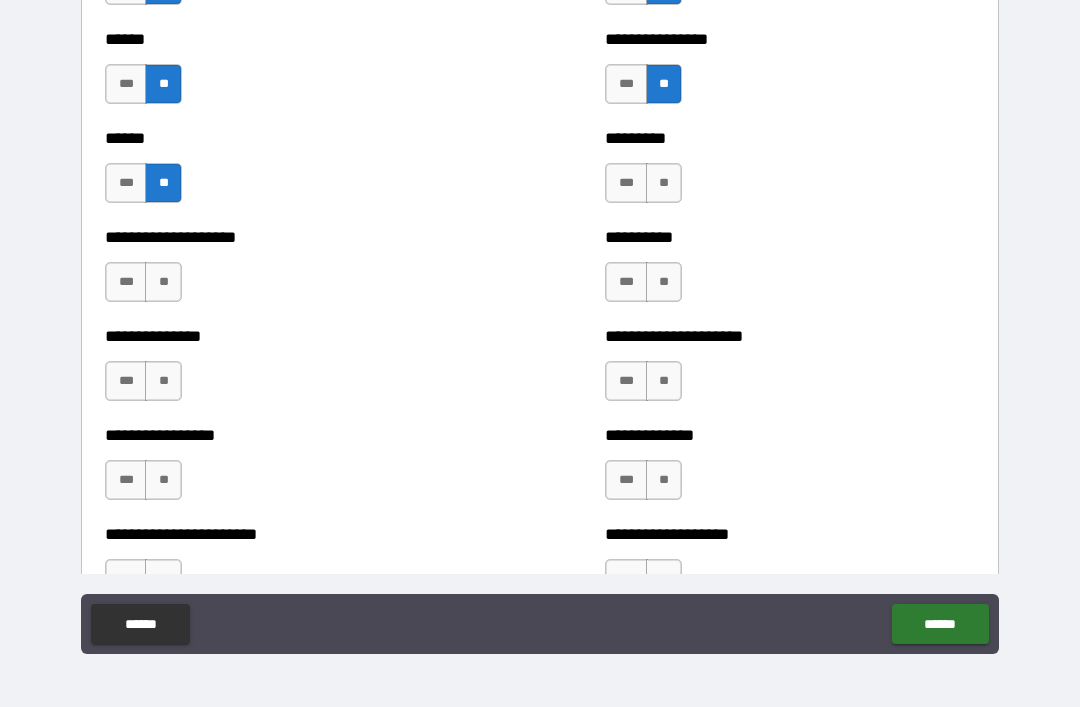 click on "**" at bounding box center (163, 282) 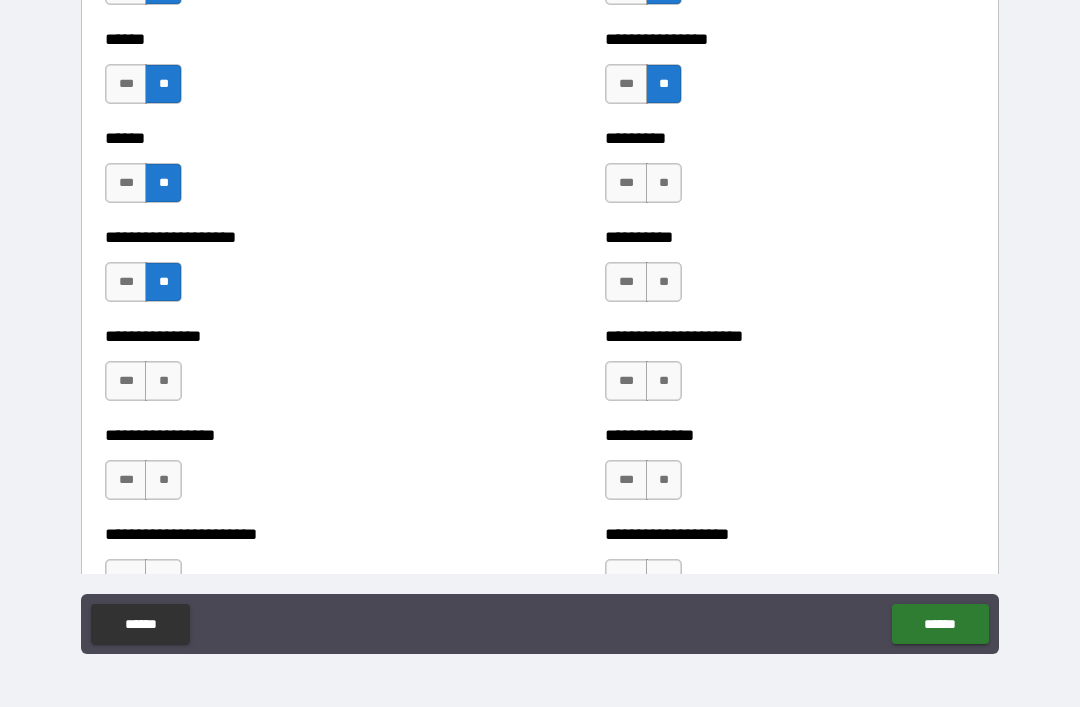 click on "**" at bounding box center (163, 381) 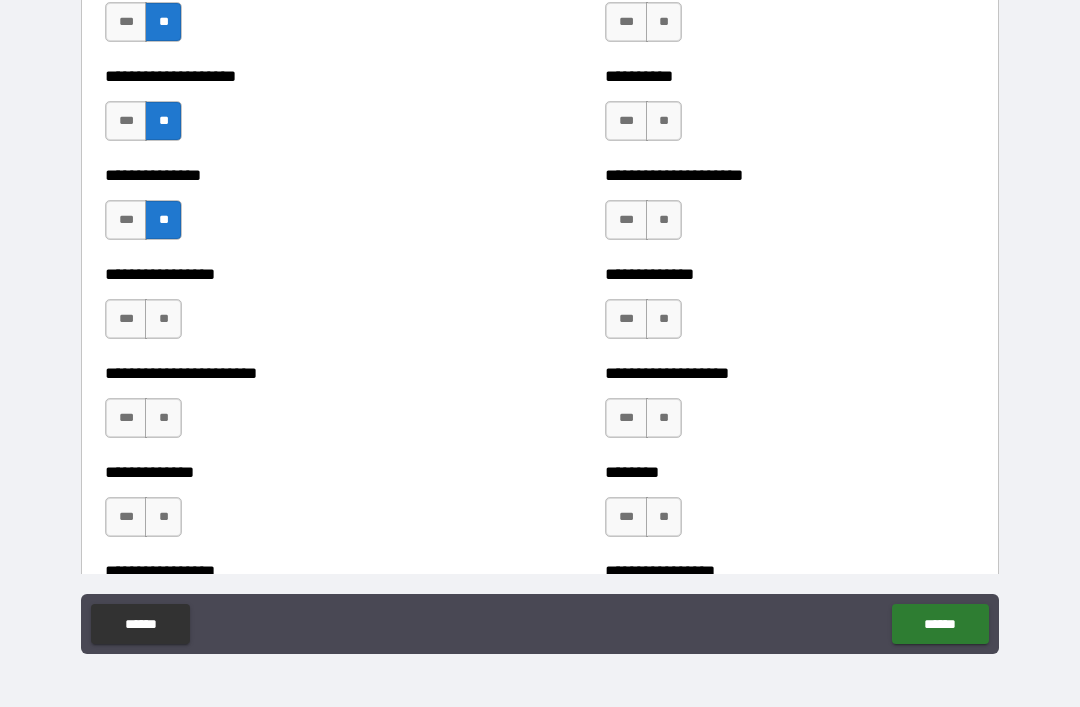 scroll, scrollTop: 3226, scrollLeft: 0, axis: vertical 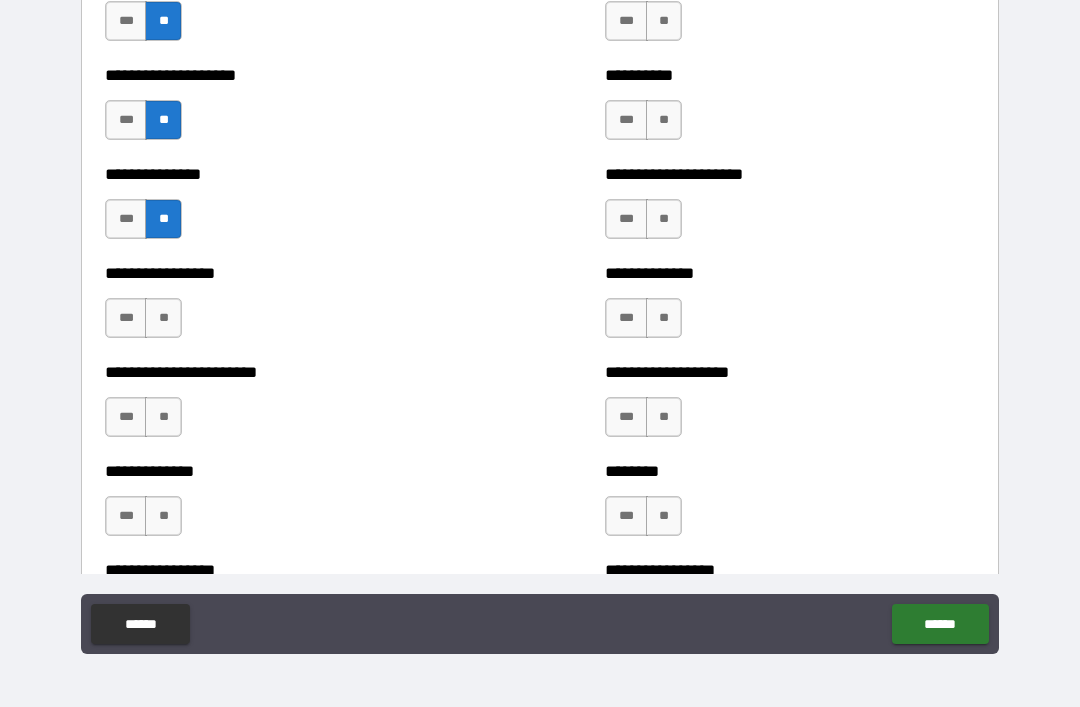 click on "**" at bounding box center (163, 318) 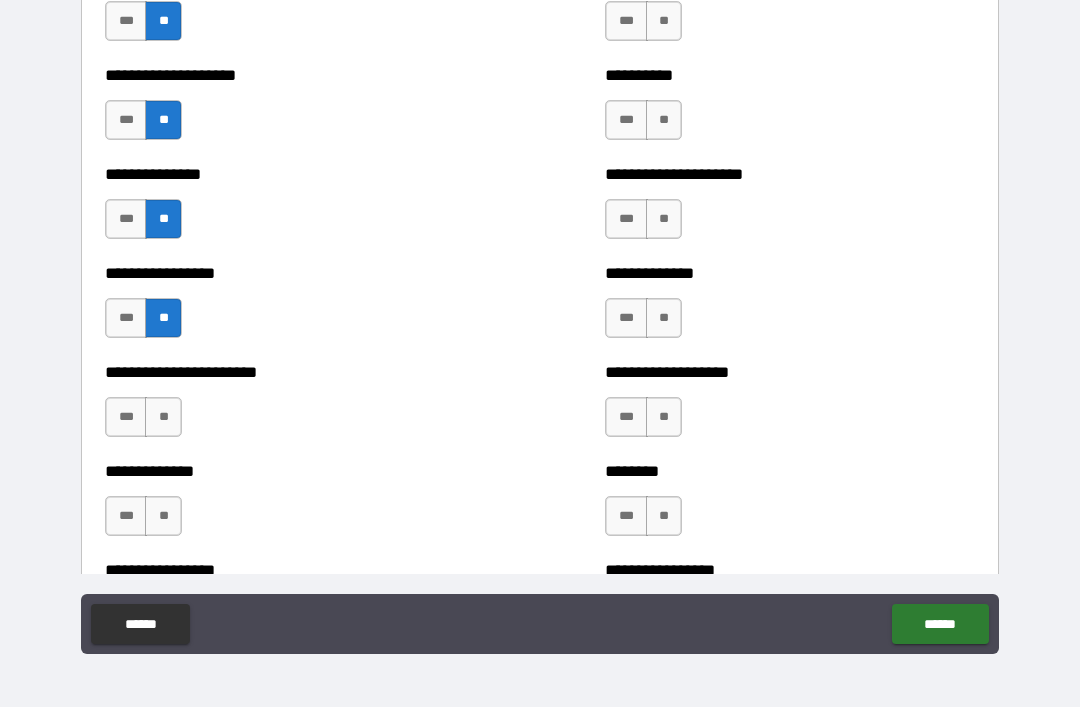 click on "**" at bounding box center [163, 417] 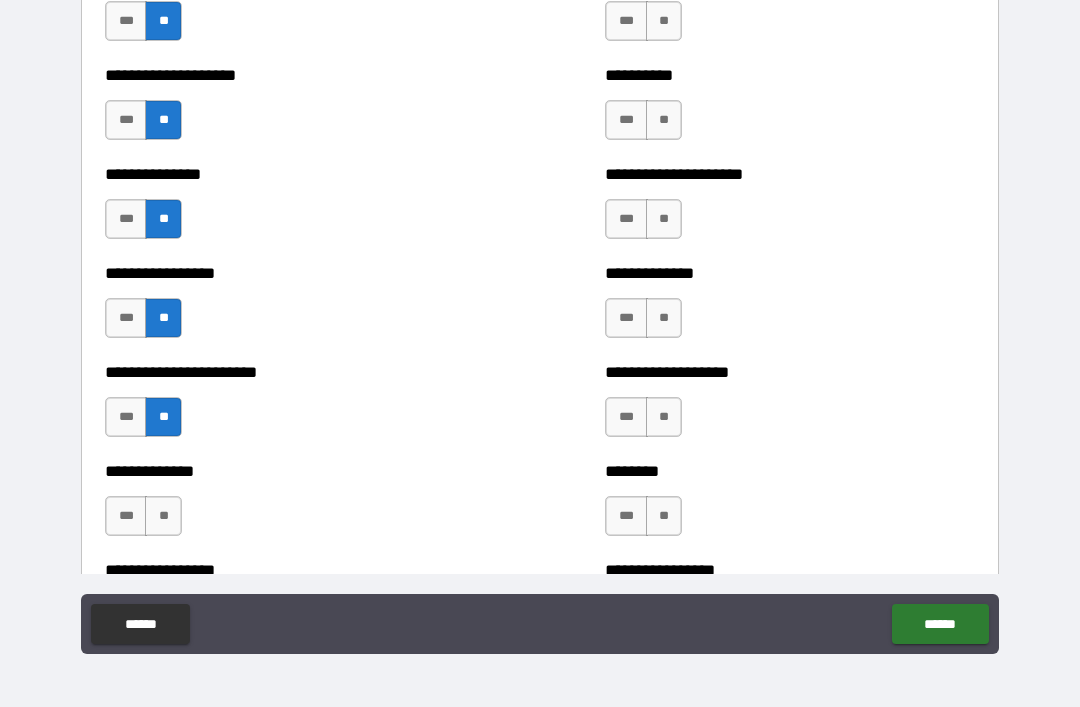 click on "**" at bounding box center (163, 516) 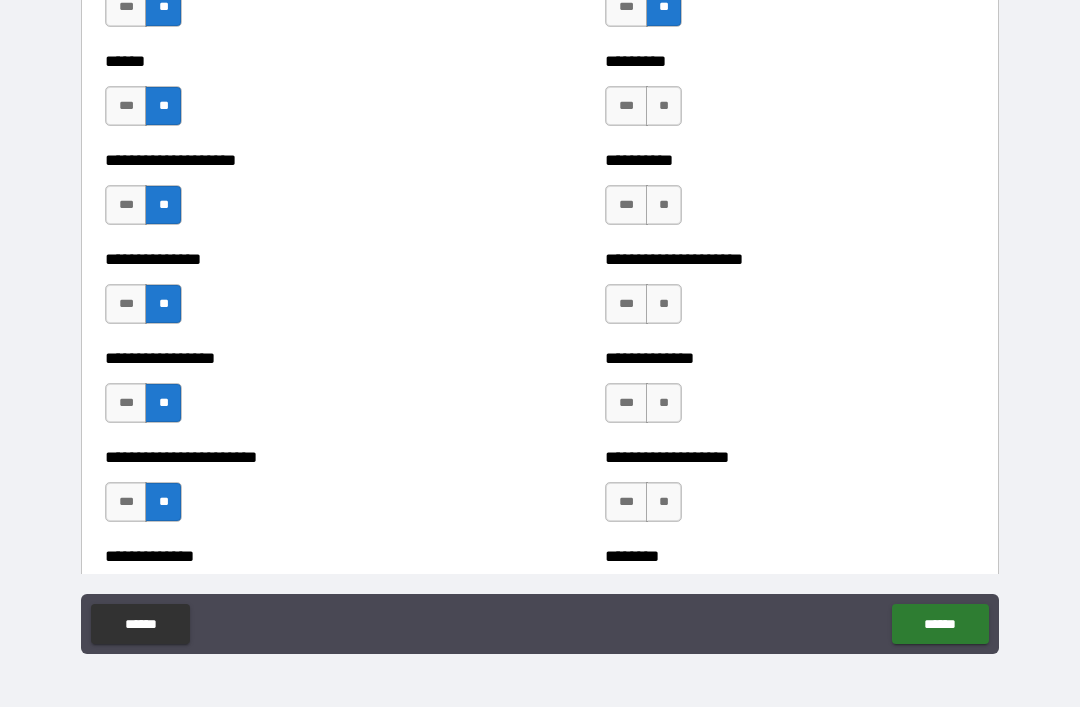 scroll, scrollTop: 3107, scrollLeft: 0, axis: vertical 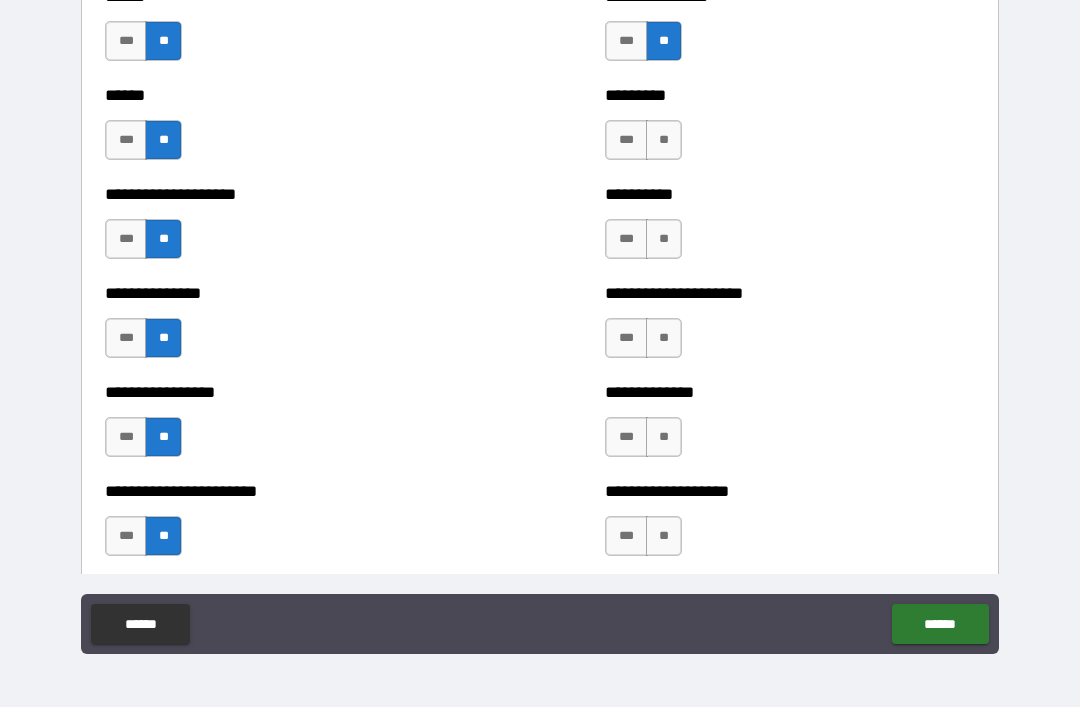 click on "**" at bounding box center [664, 140] 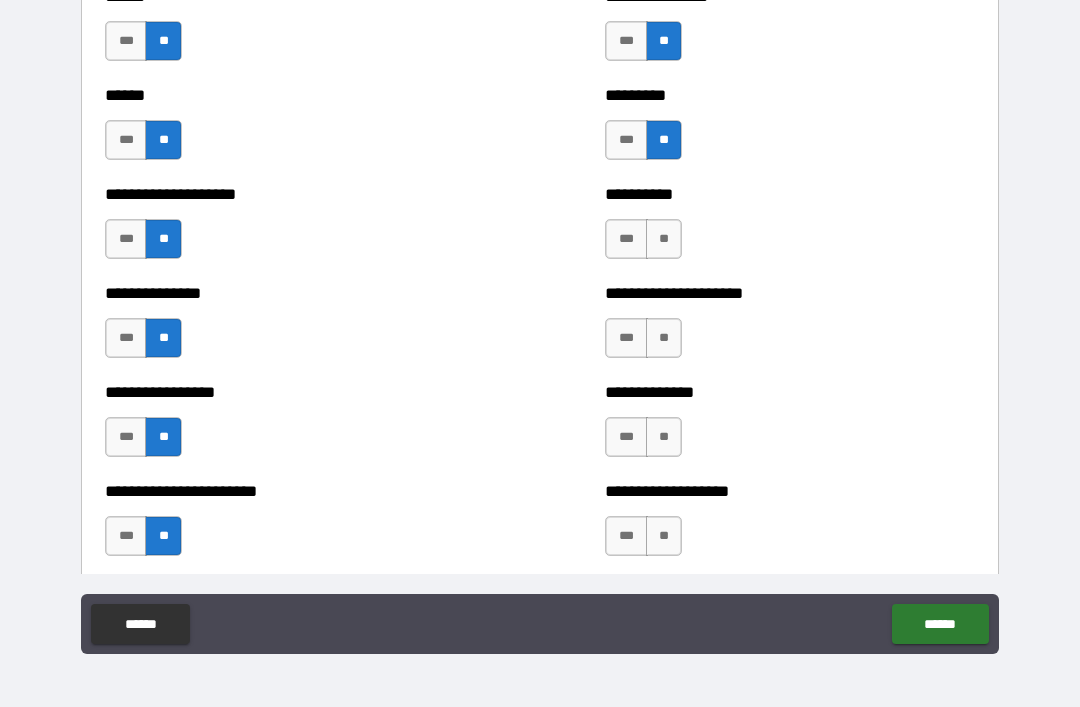 click on "**" at bounding box center (664, 239) 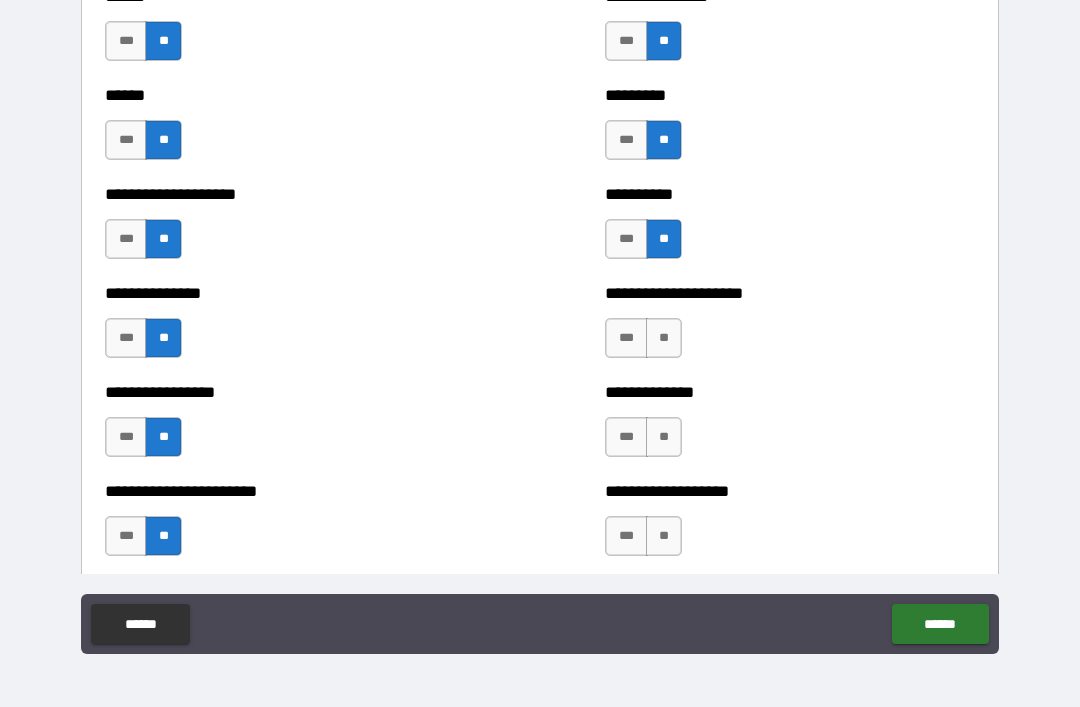 click on "**" at bounding box center [664, 338] 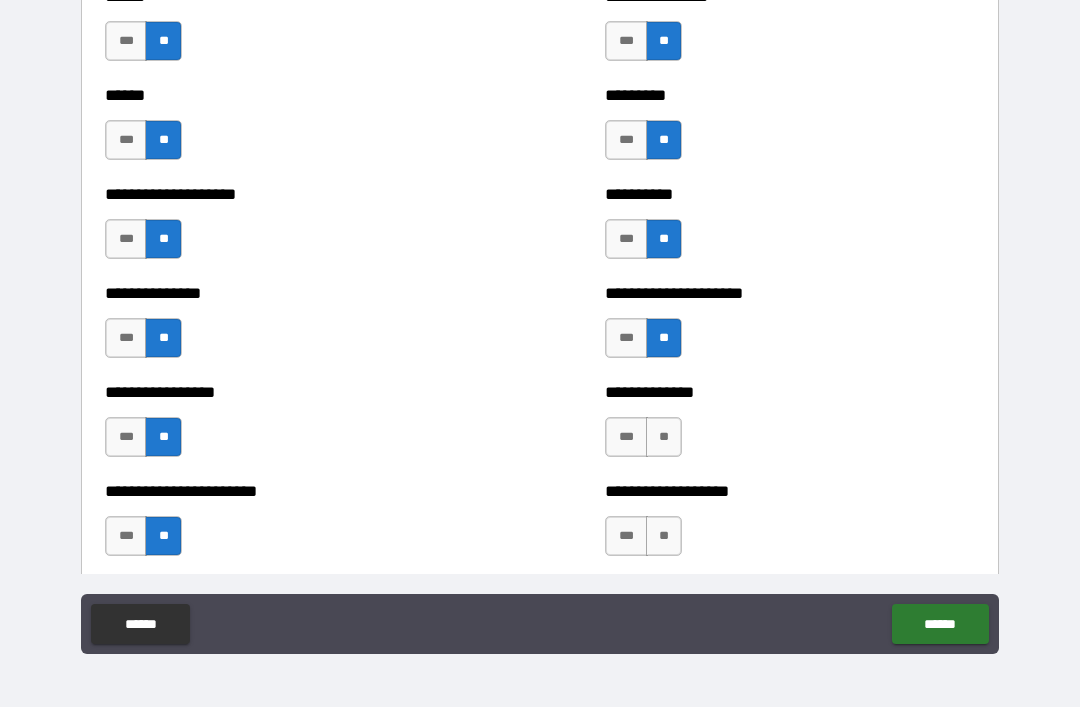 click on "**" at bounding box center [664, 437] 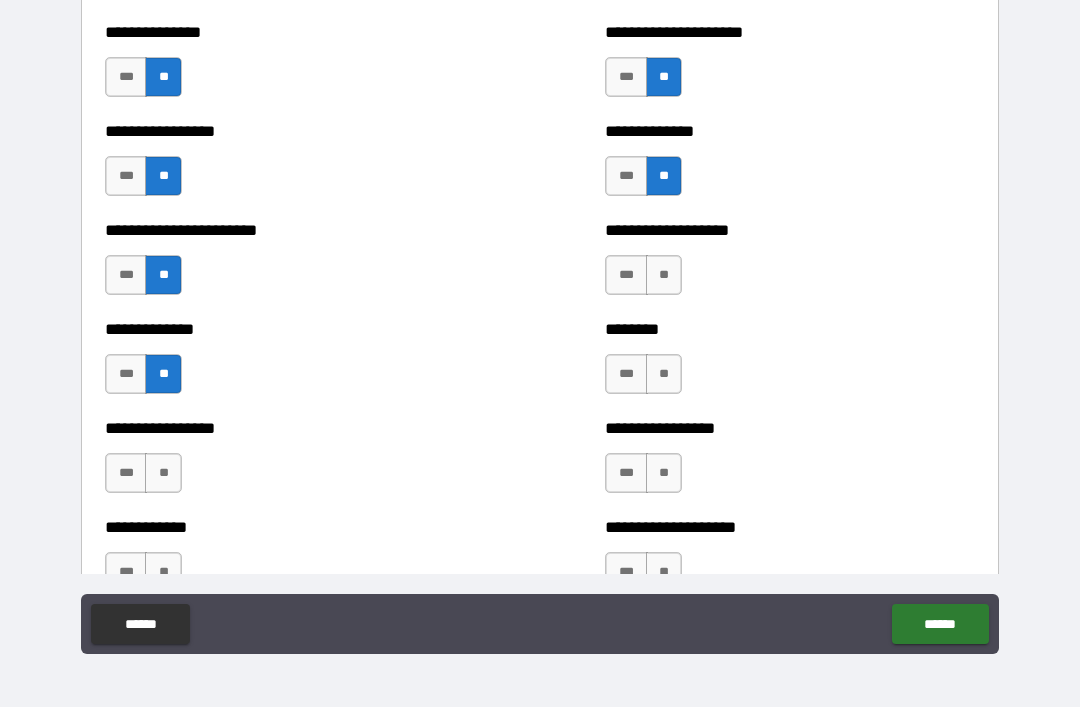 scroll, scrollTop: 3395, scrollLeft: 0, axis: vertical 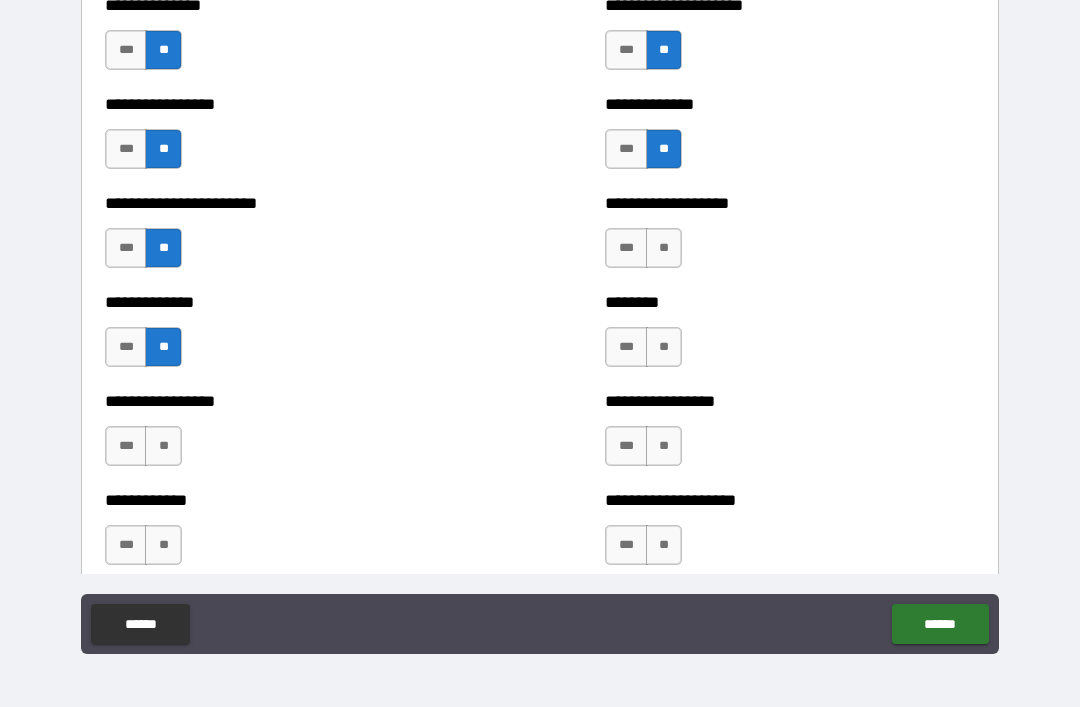 click on "**" at bounding box center [664, 248] 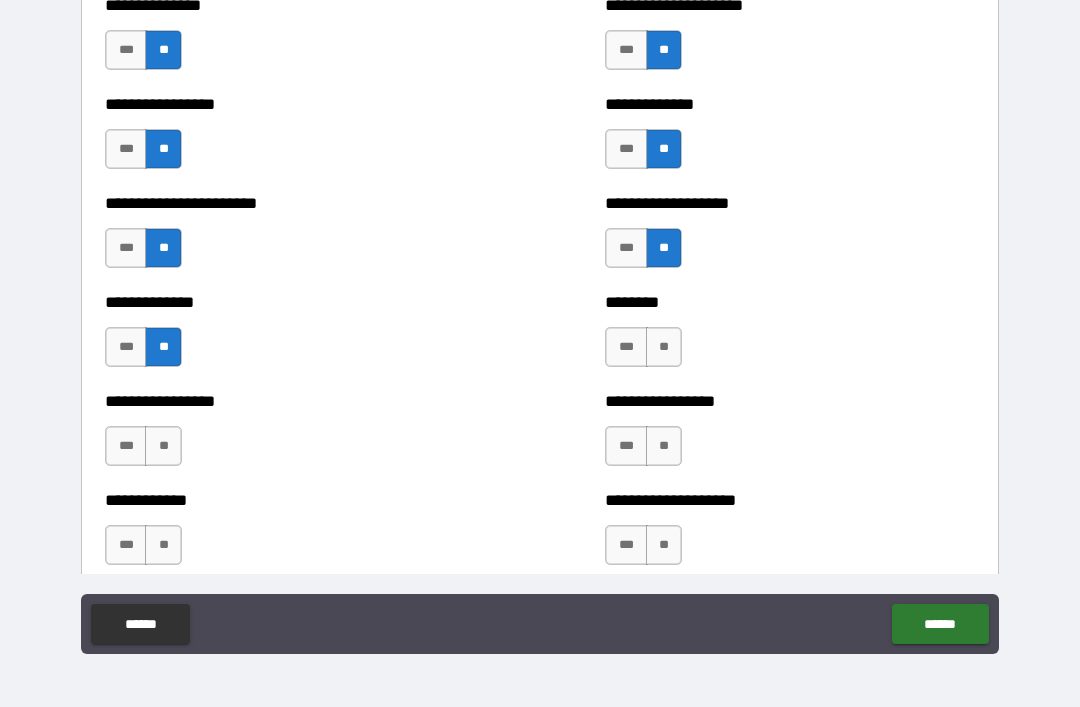 click on "**" at bounding box center (664, 347) 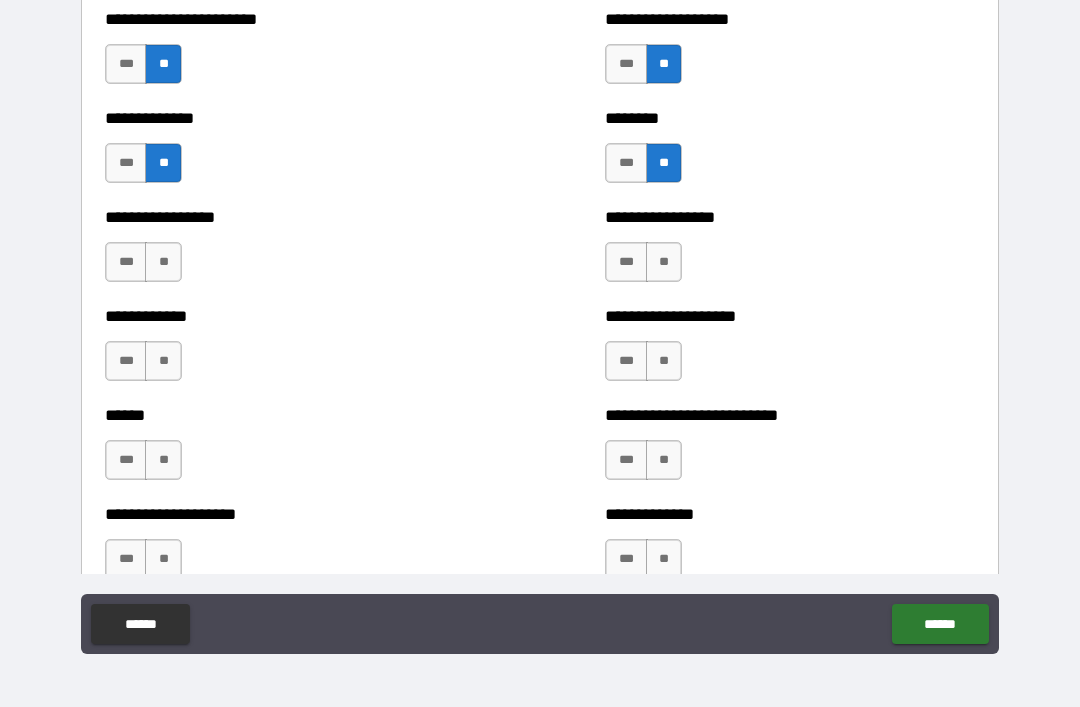 scroll, scrollTop: 3581, scrollLeft: 0, axis: vertical 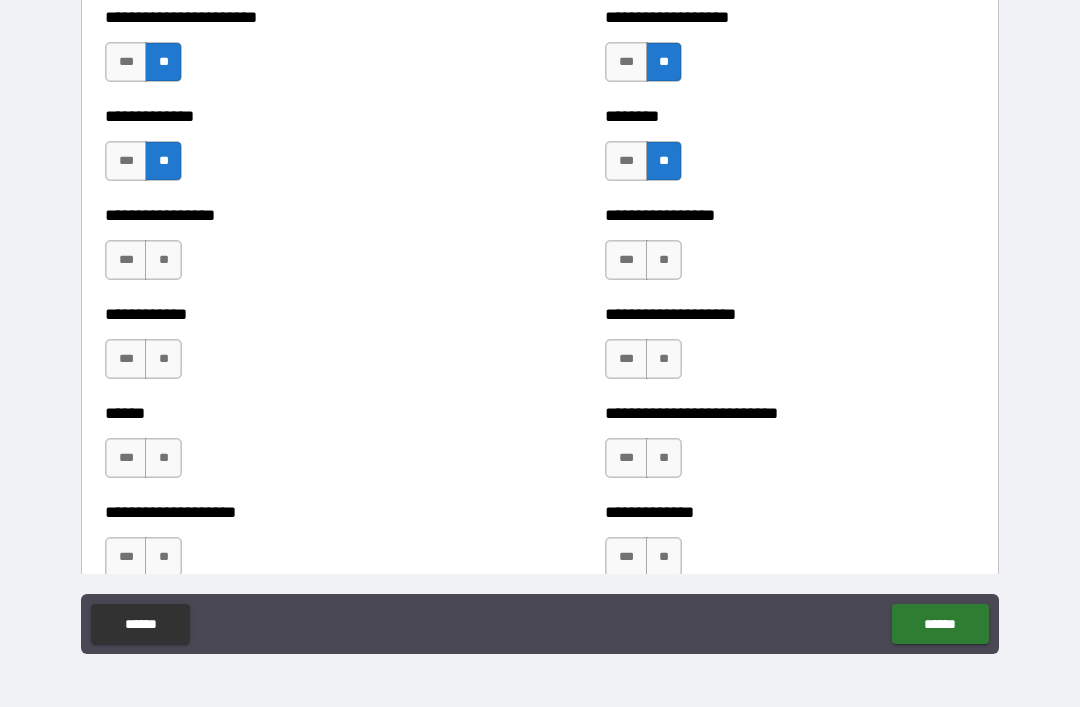 click on "**" at bounding box center [664, 260] 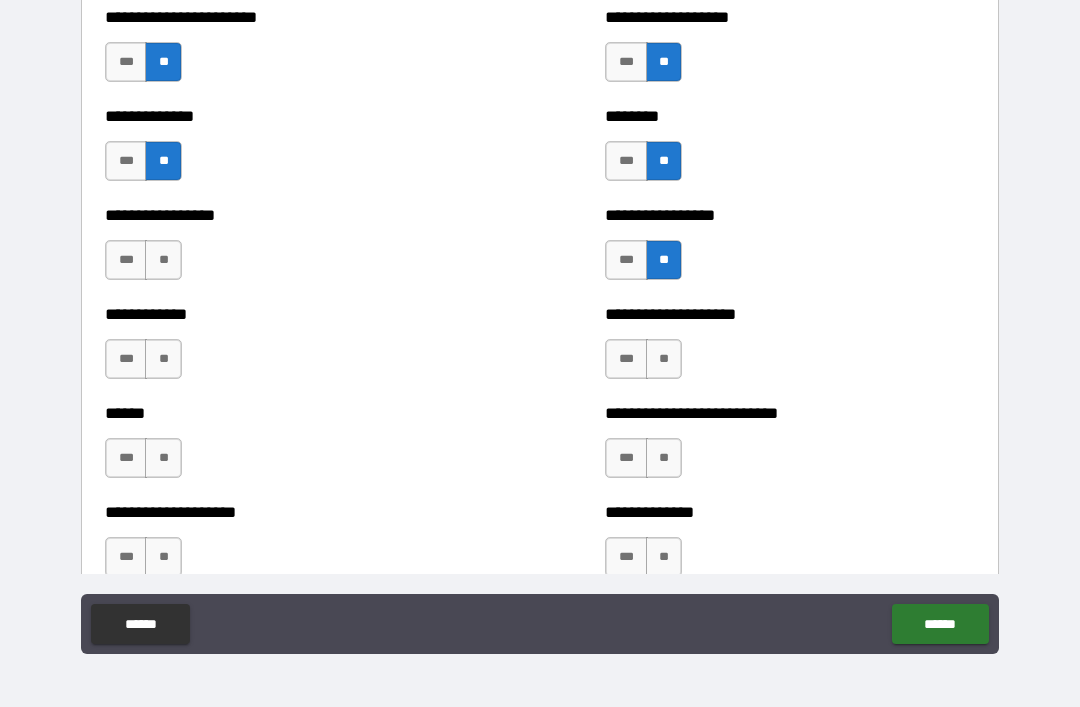 click on "**" at bounding box center [664, 359] 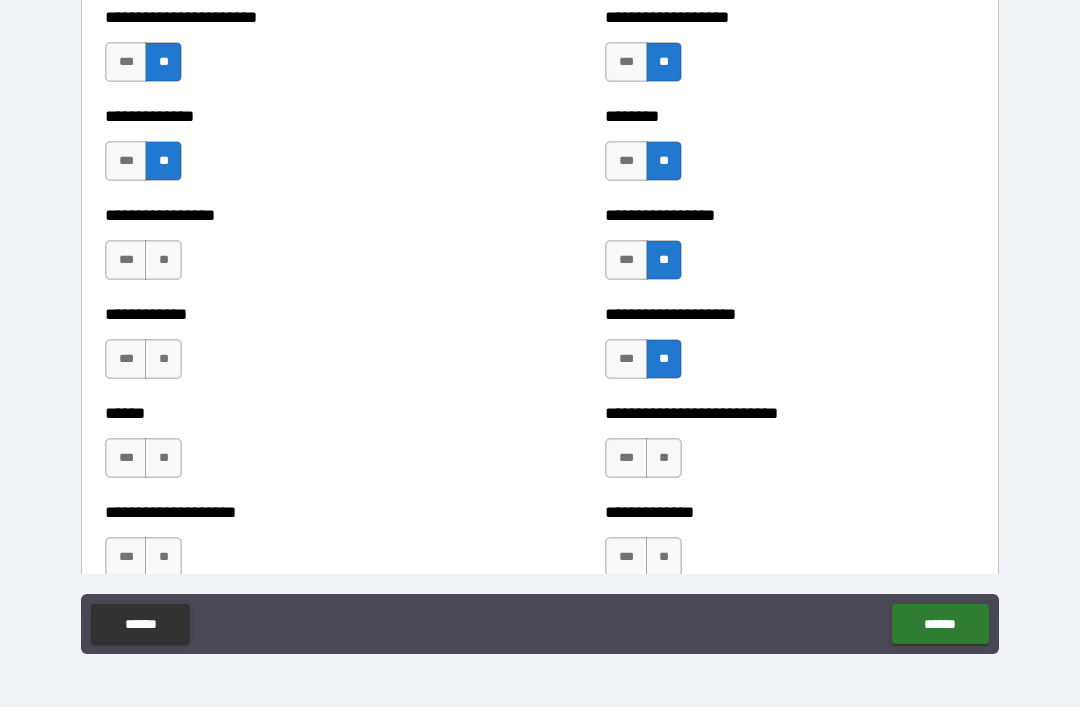 click on "**" at bounding box center (664, 458) 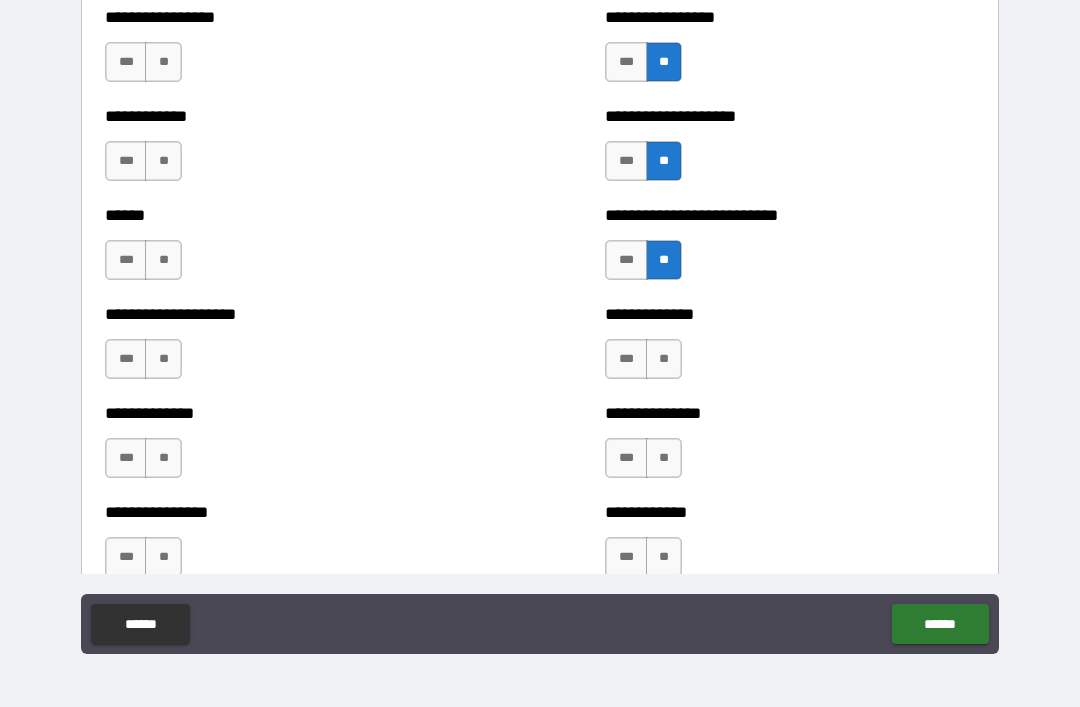 scroll, scrollTop: 3780, scrollLeft: 0, axis: vertical 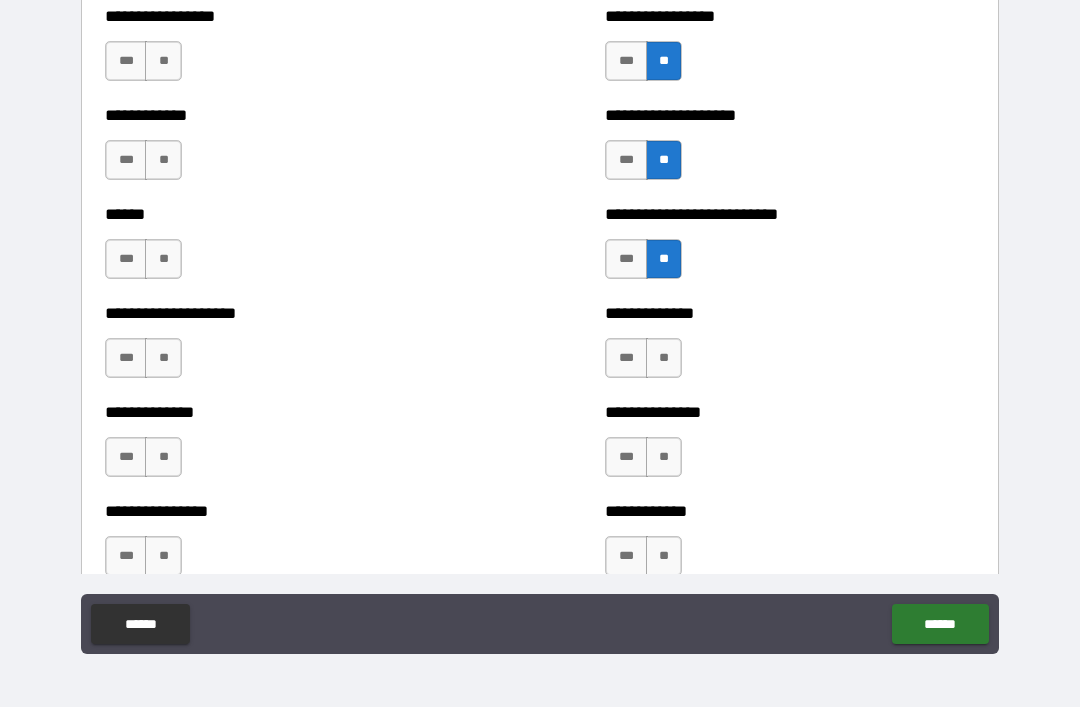 click on "**" at bounding box center (664, 358) 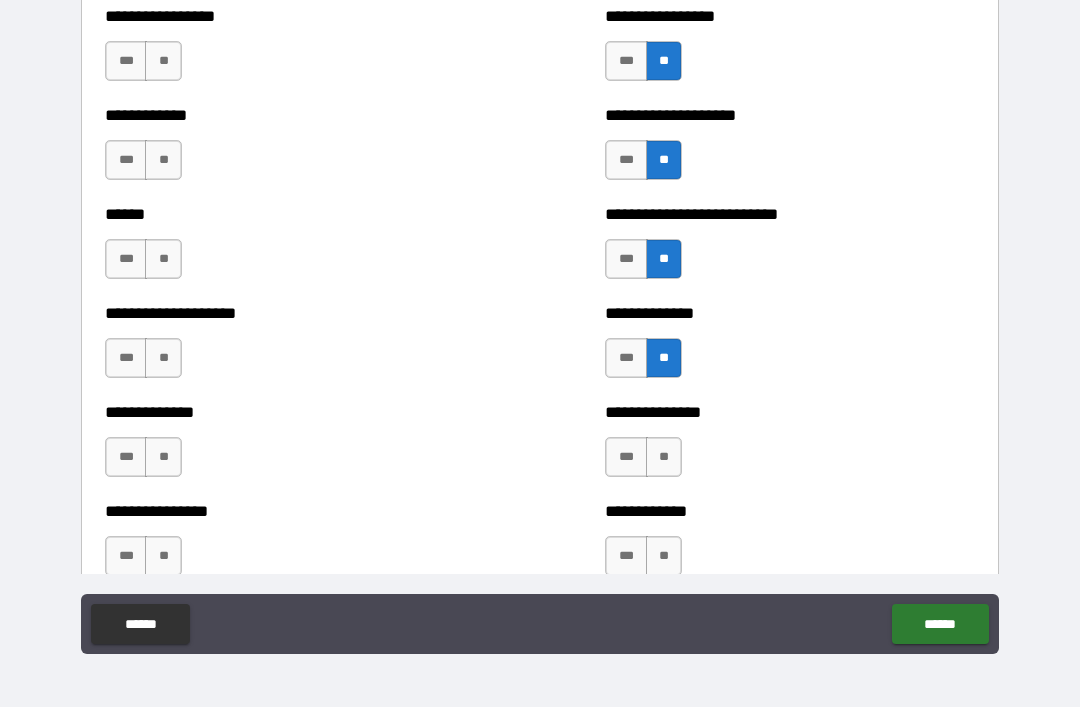 click on "**" at bounding box center (664, 457) 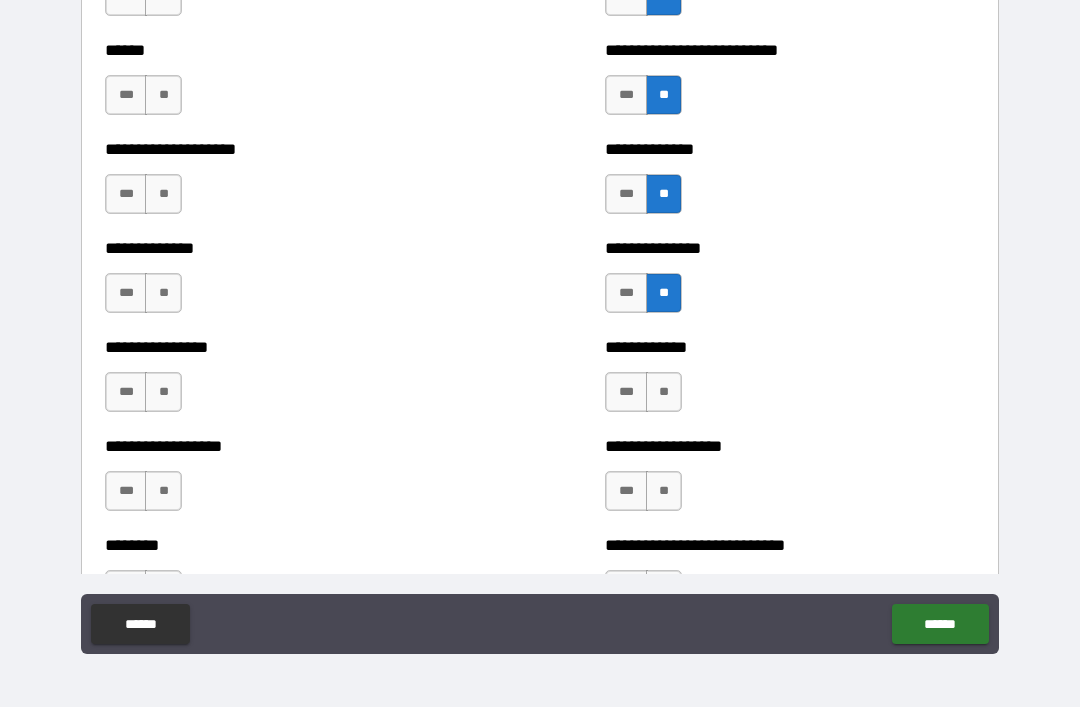 scroll, scrollTop: 4004, scrollLeft: 0, axis: vertical 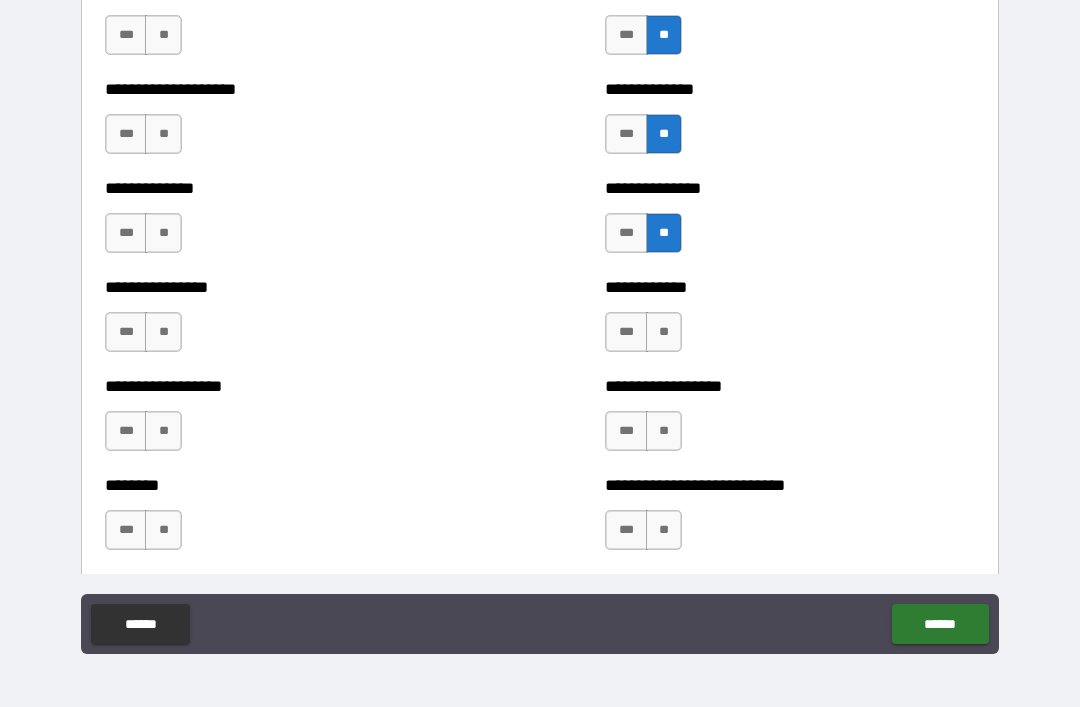 click on "**" at bounding box center [664, 332] 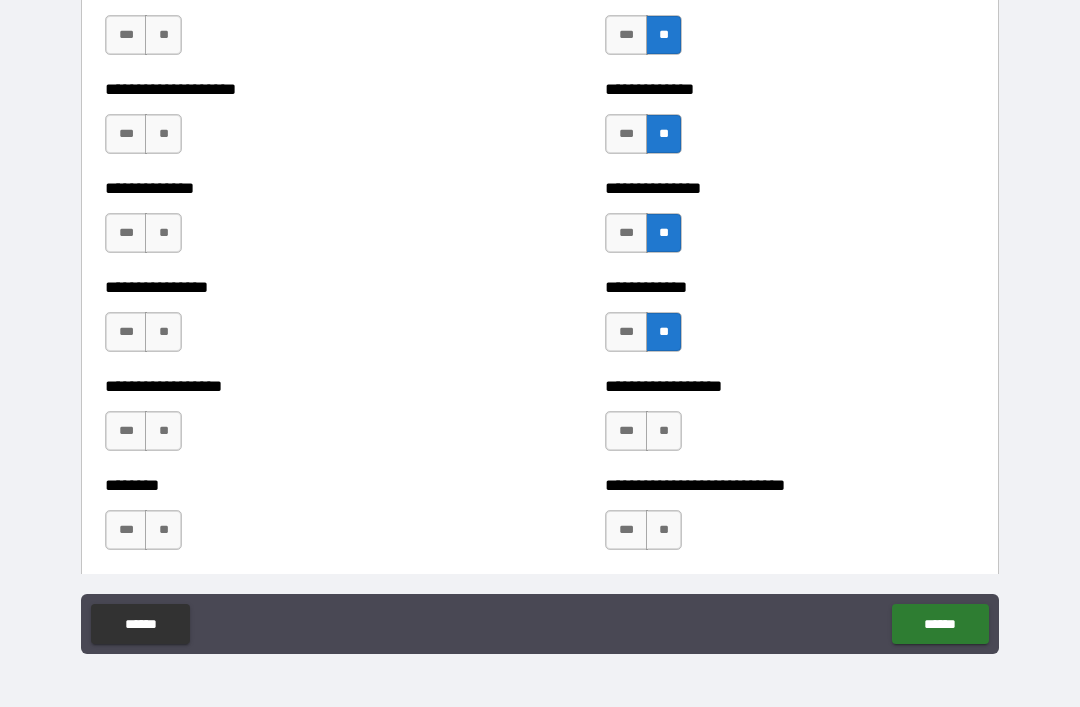 click on "**" at bounding box center [664, 431] 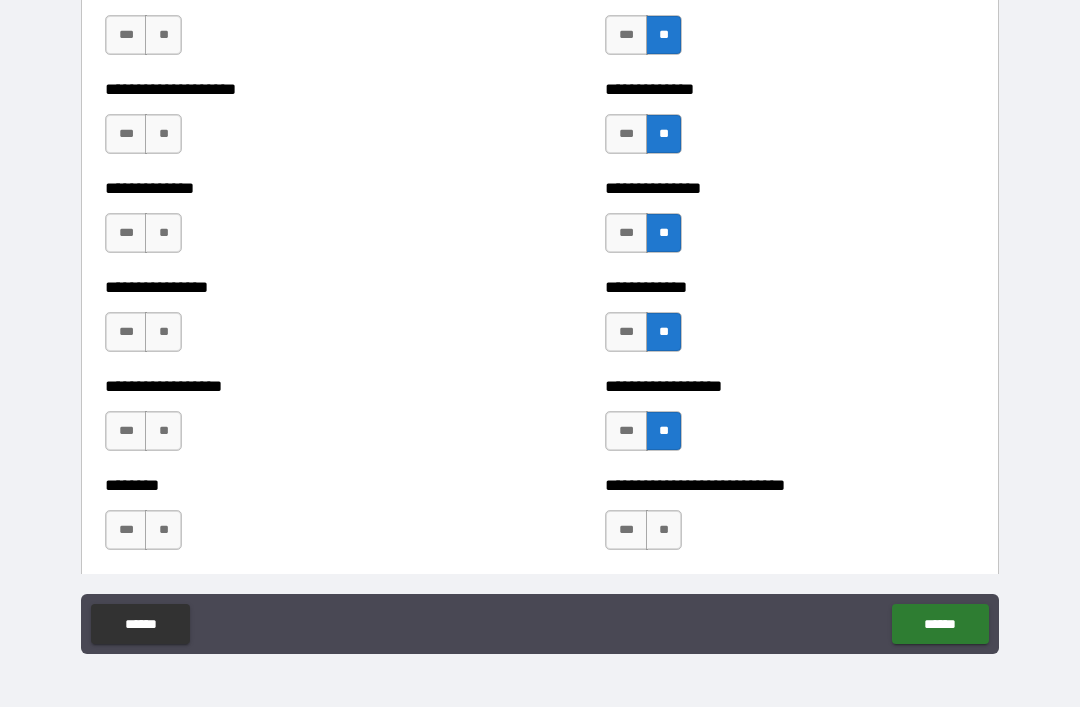 click on "**" at bounding box center [664, 530] 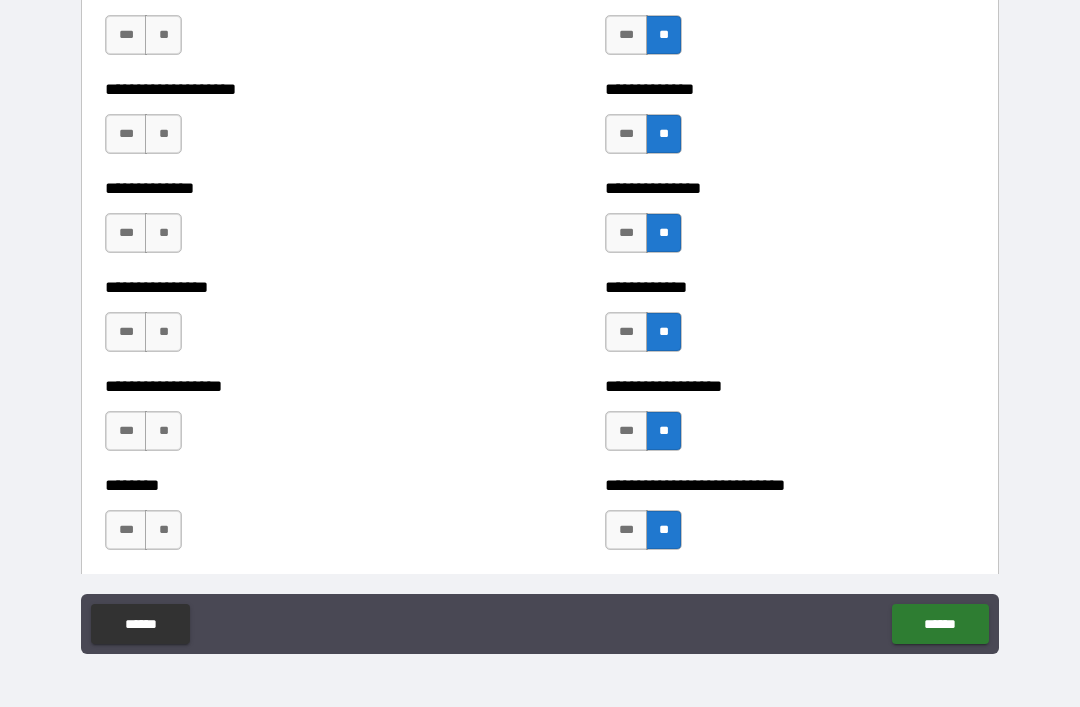 click on "**" at bounding box center [163, 530] 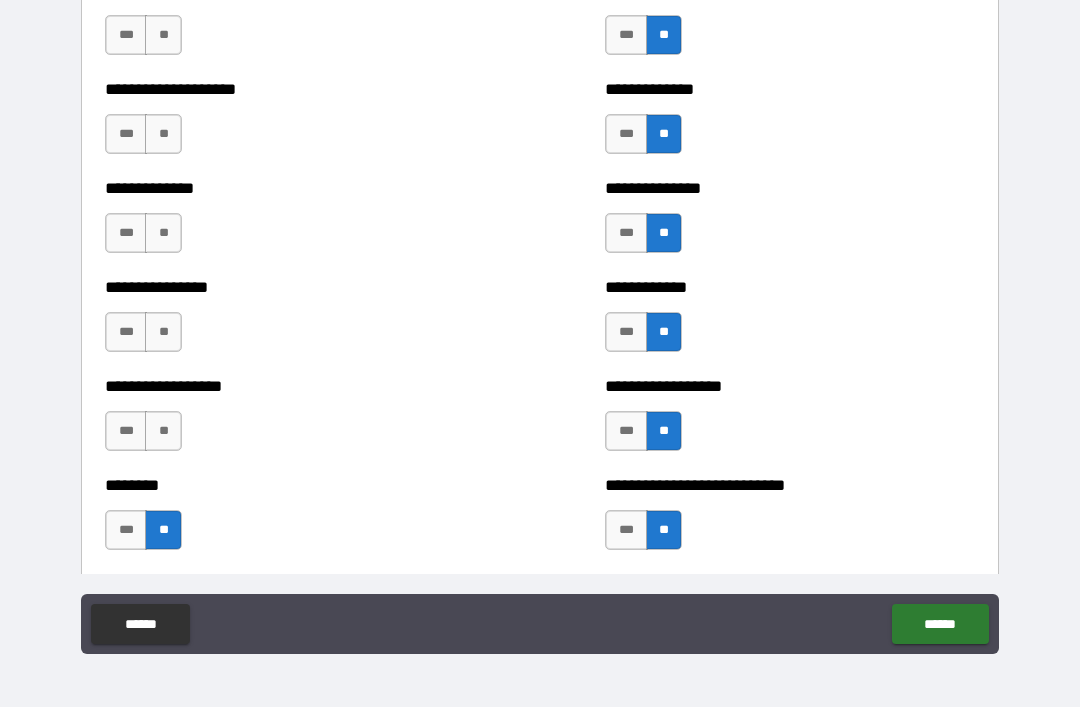 click on "**" at bounding box center (163, 431) 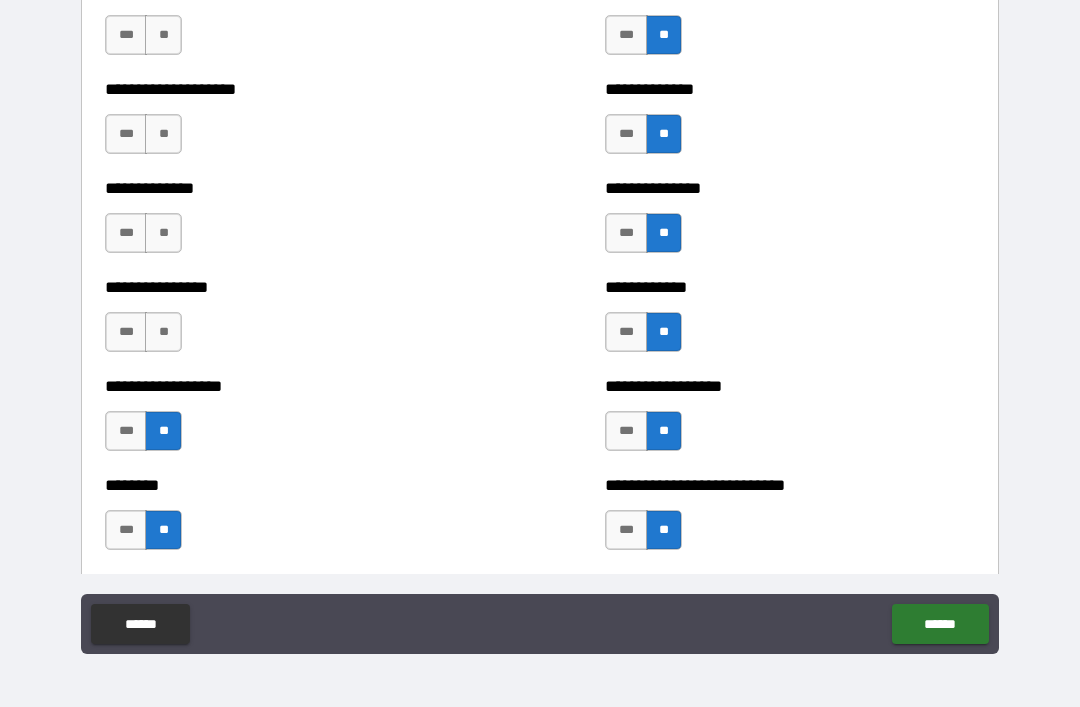 click on "**" at bounding box center (163, 332) 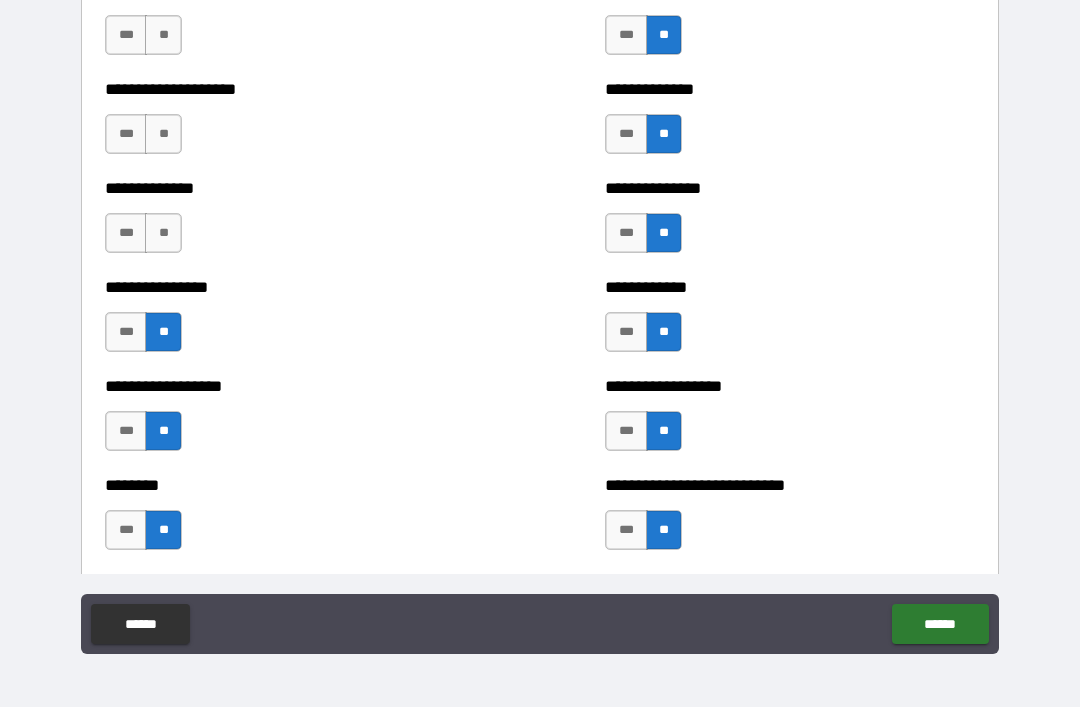 click on "**" at bounding box center [163, 233] 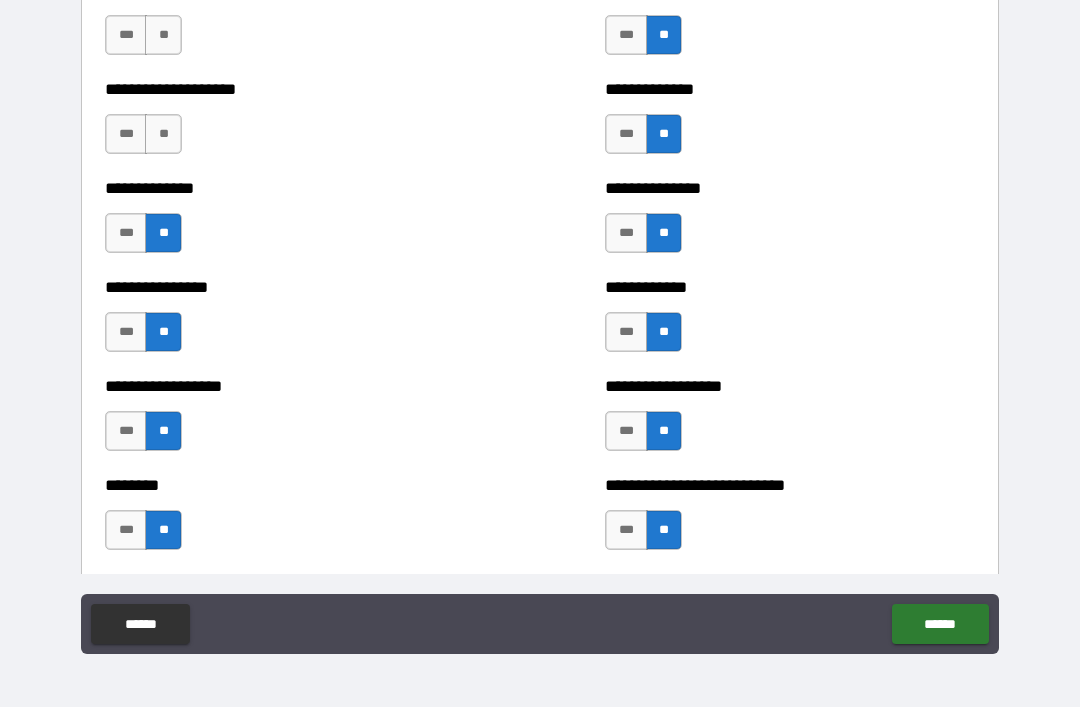 click on "**" at bounding box center [163, 134] 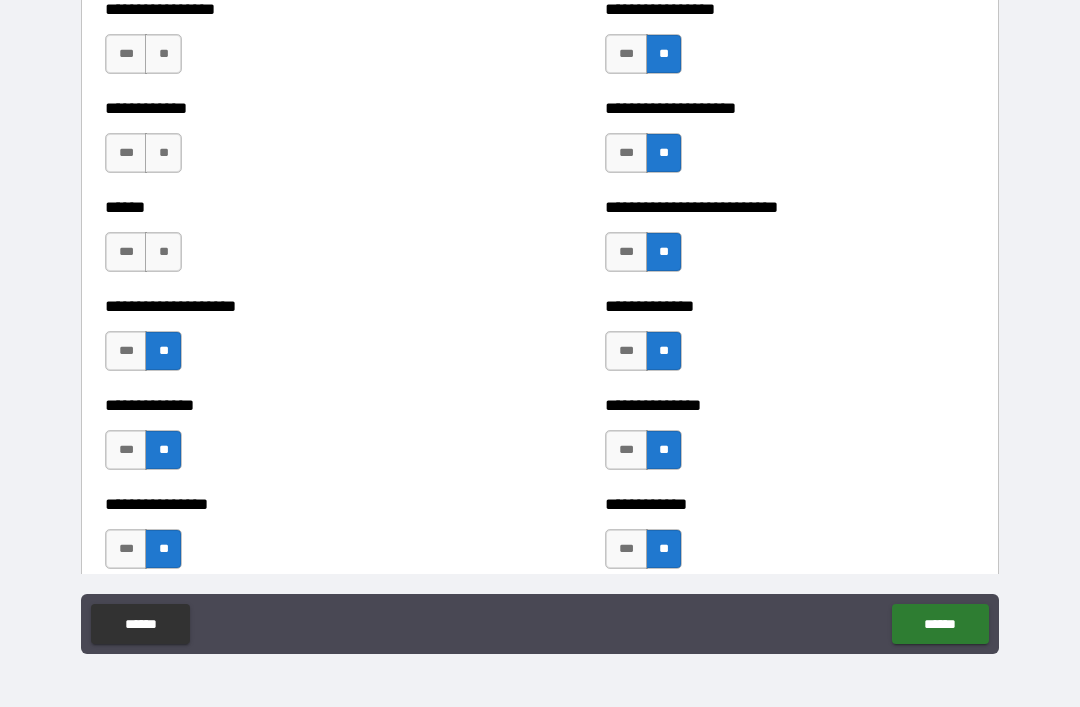 scroll, scrollTop: 3759, scrollLeft: 0, axis: vertical 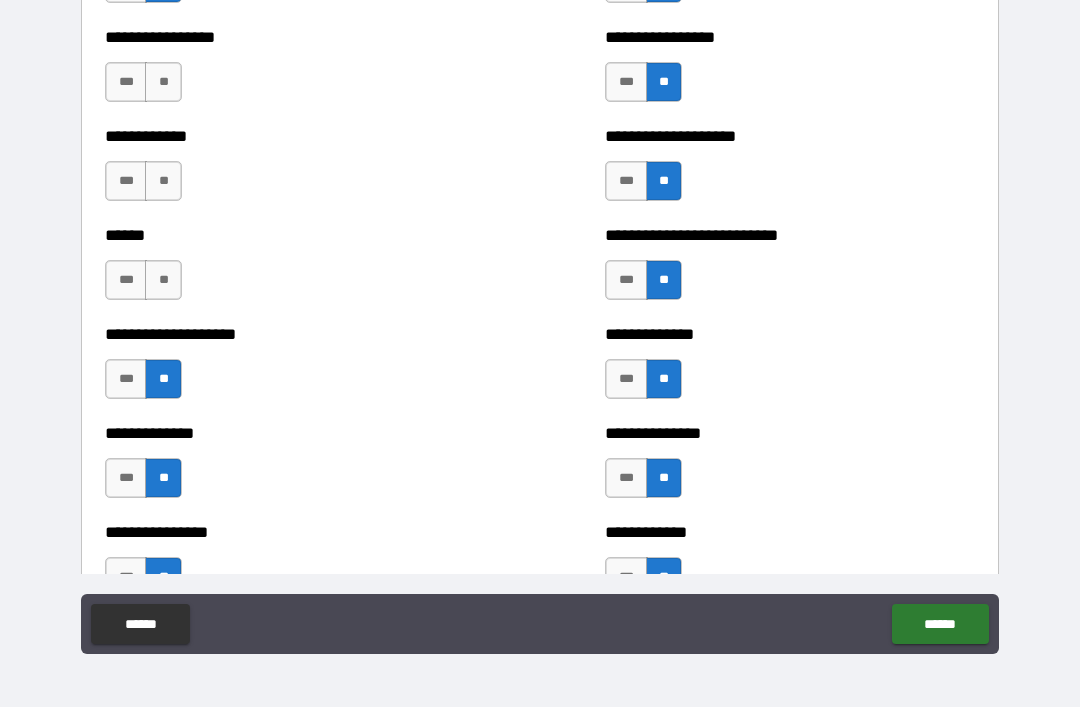 click on "**" at bounding box center (163, 280) 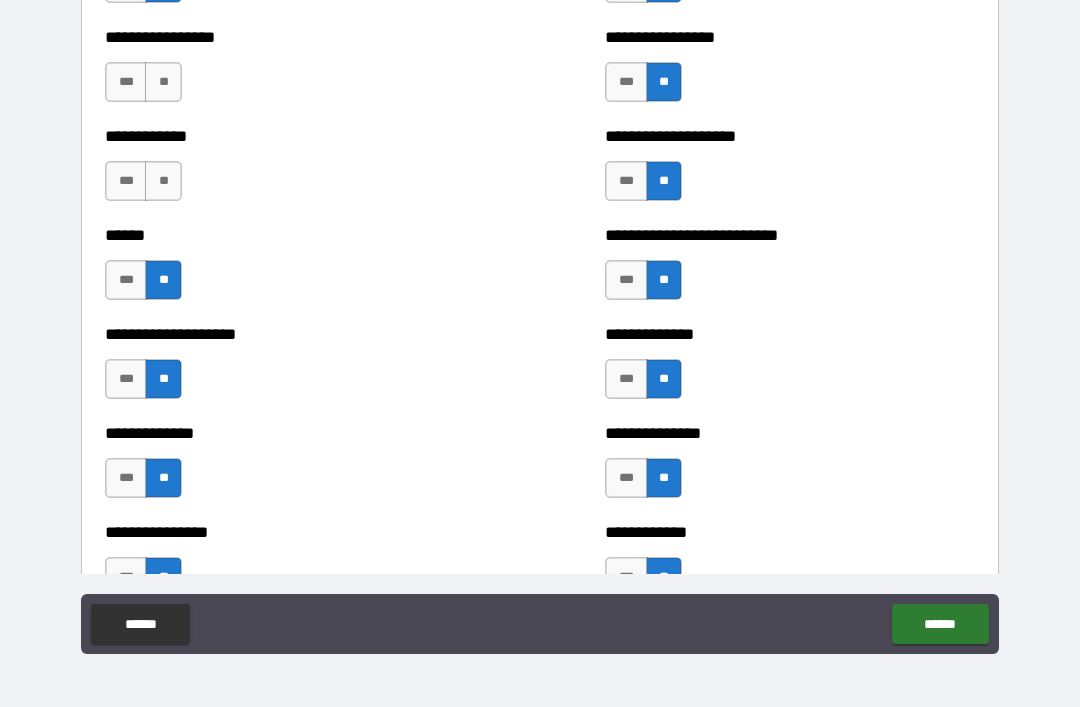 click on "**" at bounding box center [163, 181] 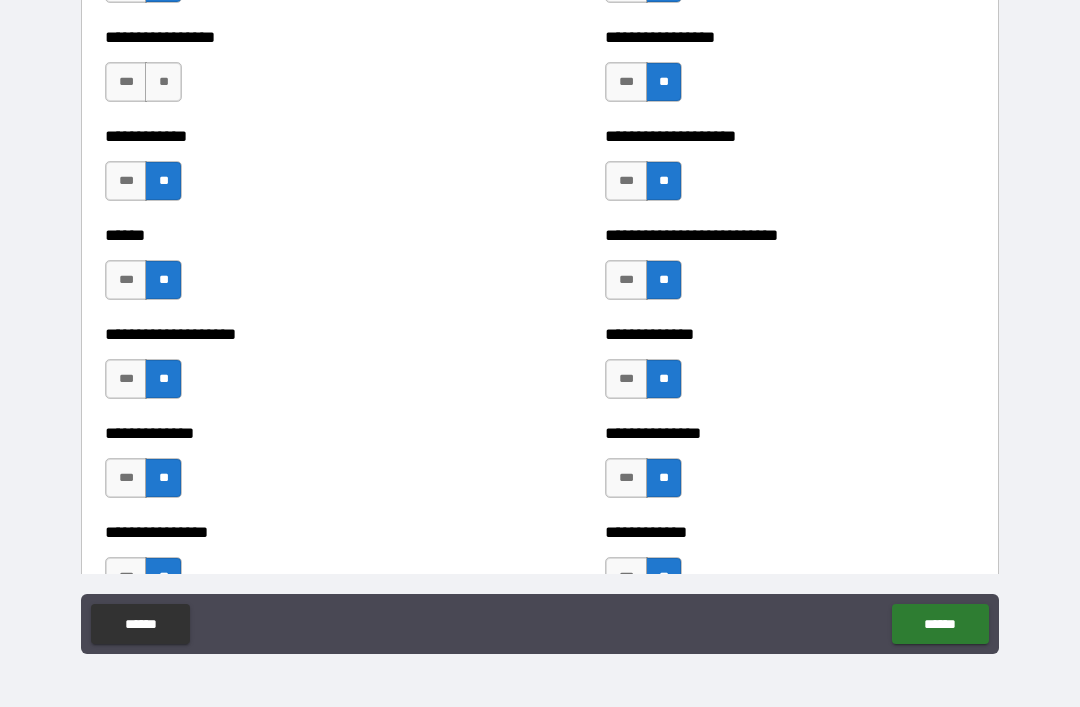 click on "**" at bounding box center (163, 82) 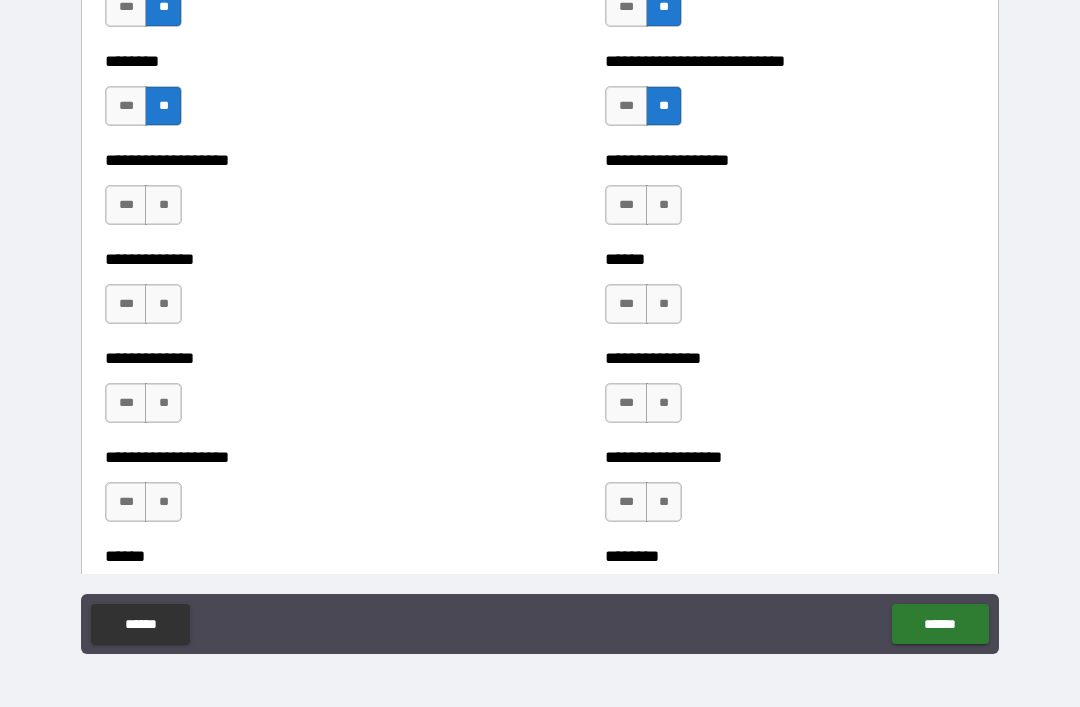scroll, scrollTop: 4489, scrollLeft: 0, axis: vertical 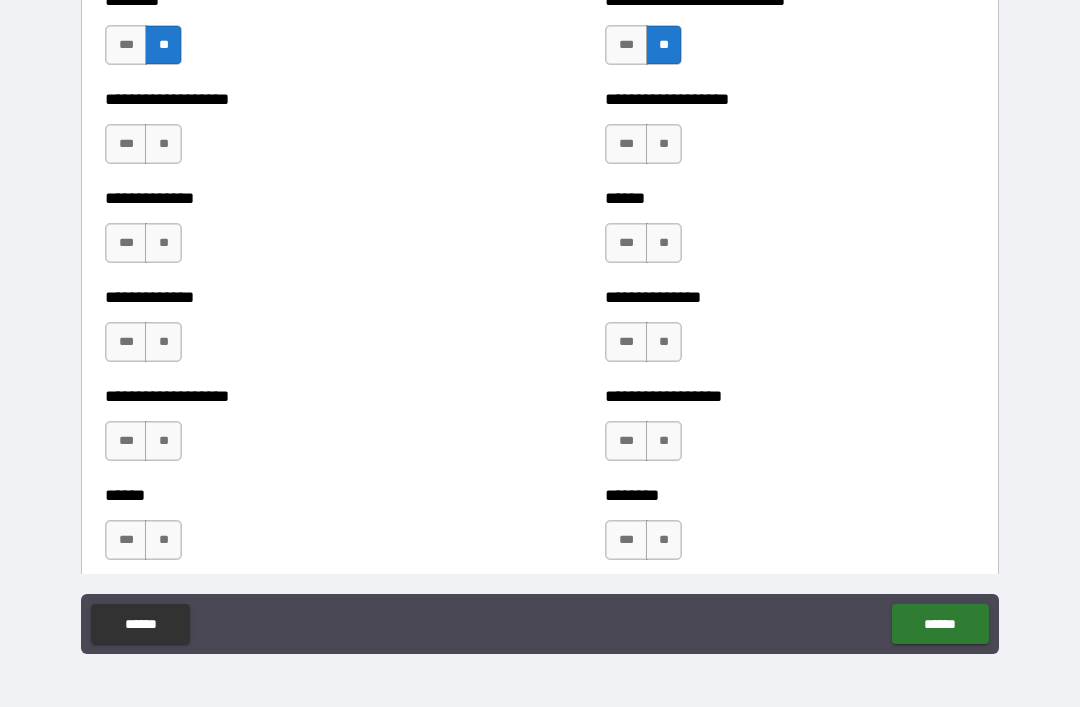 click on "**" at bounding box center [163, 144] 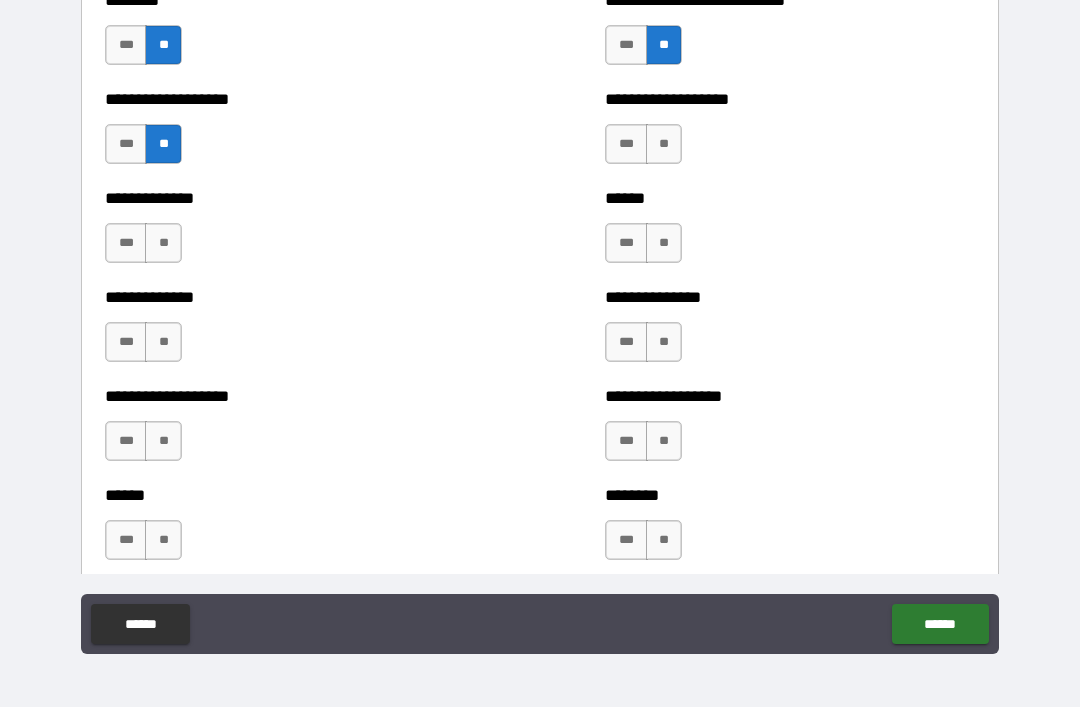 click on "**" at bounding box center [163, 243] 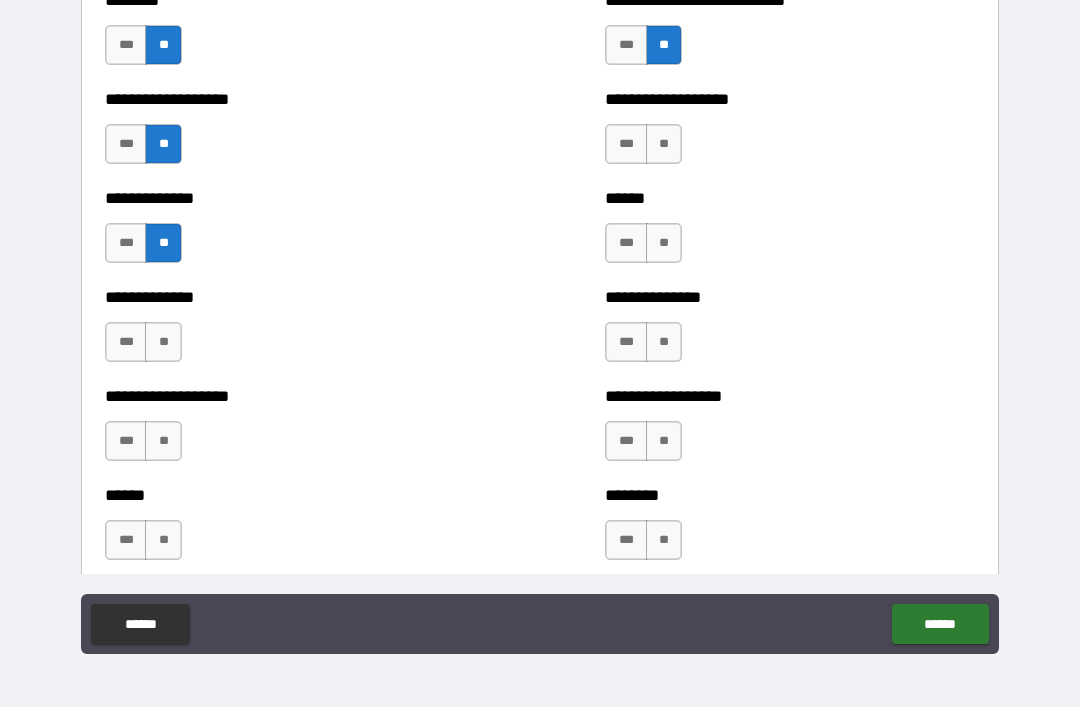 click on "**" at bounding box center (163, 342) 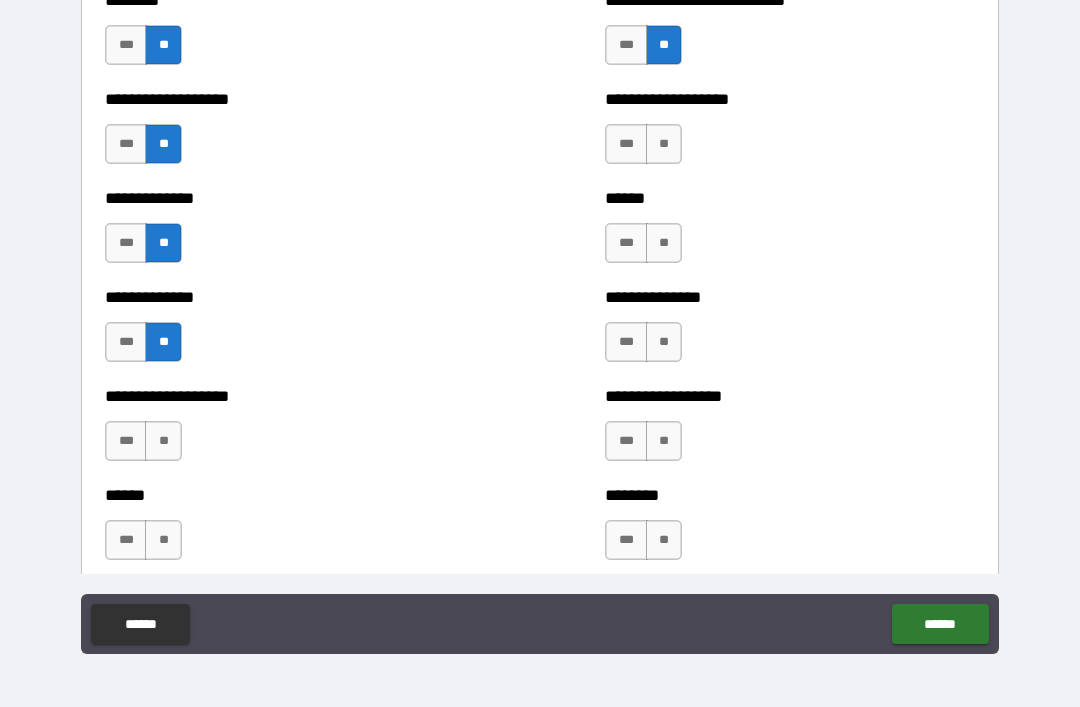 click on "**" at bounding box center (163, 441) 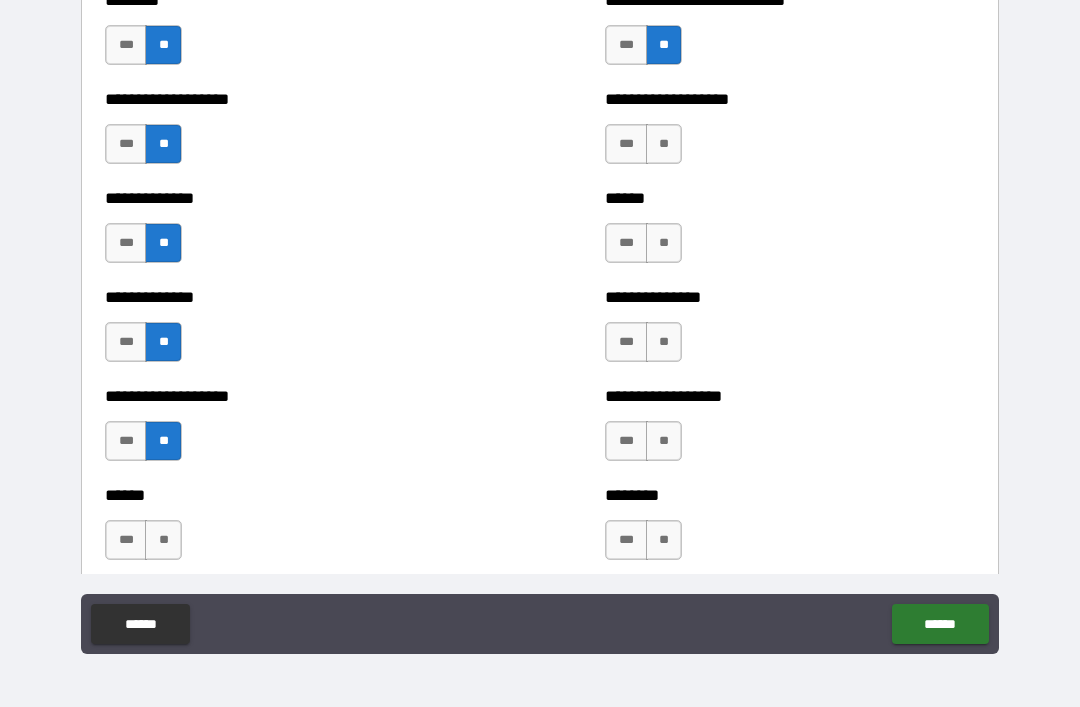 click on "**" at bounding box center (163, 540) 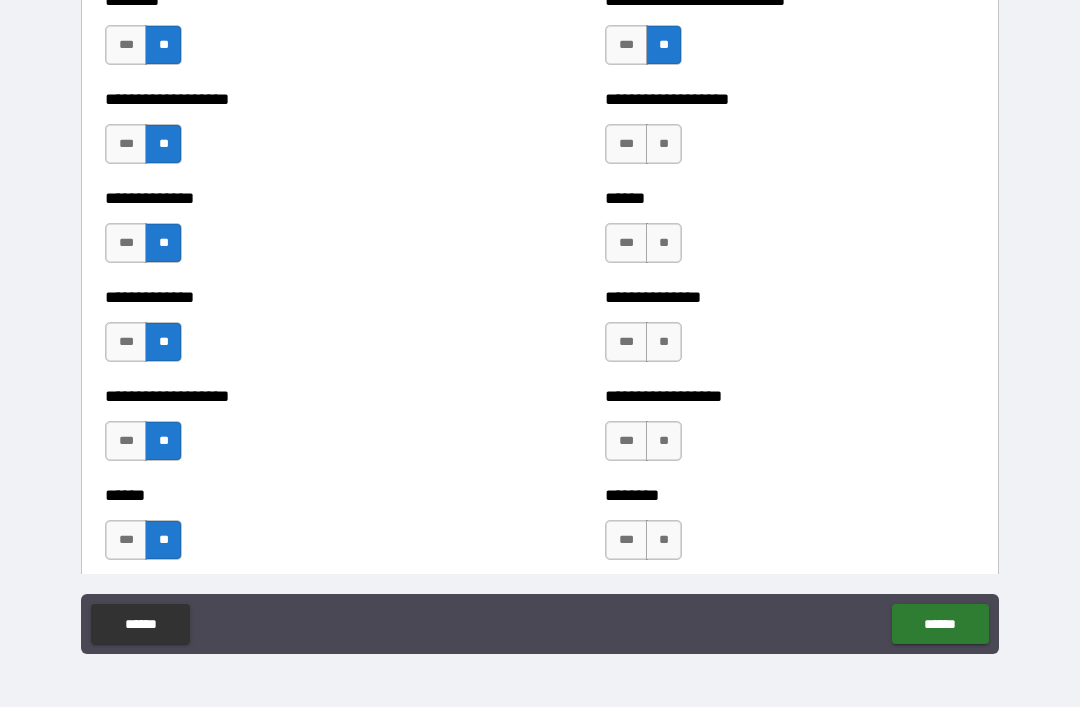click on "**" at bounding box center (664, 144) 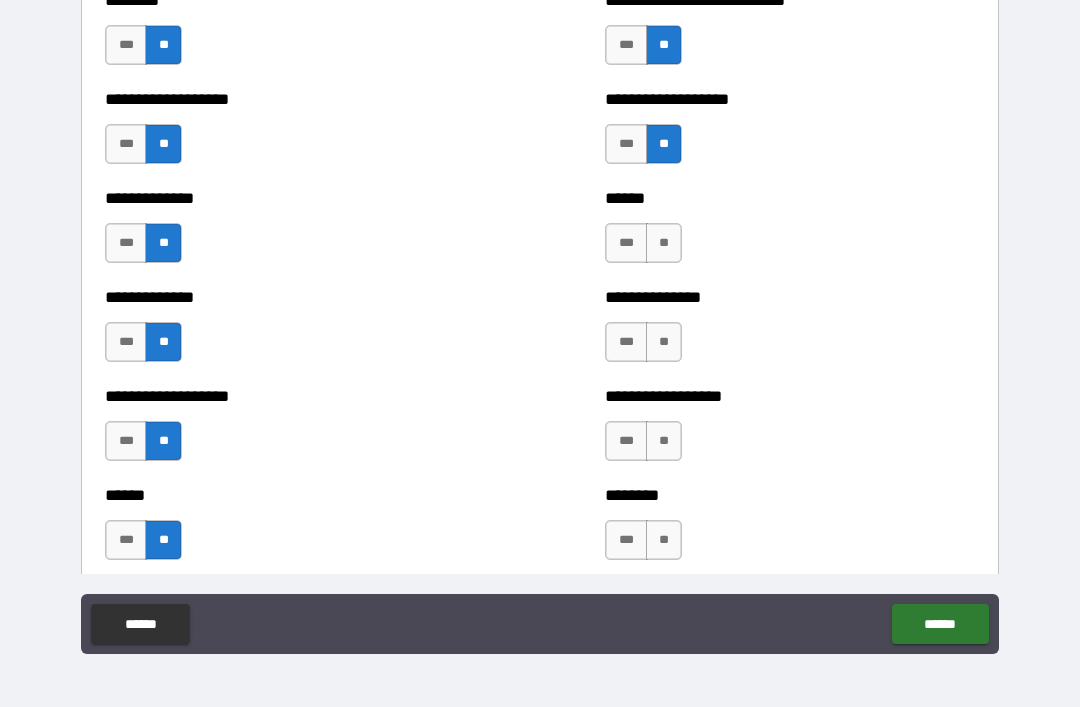 click on "**" at bounding box center [664, 243] 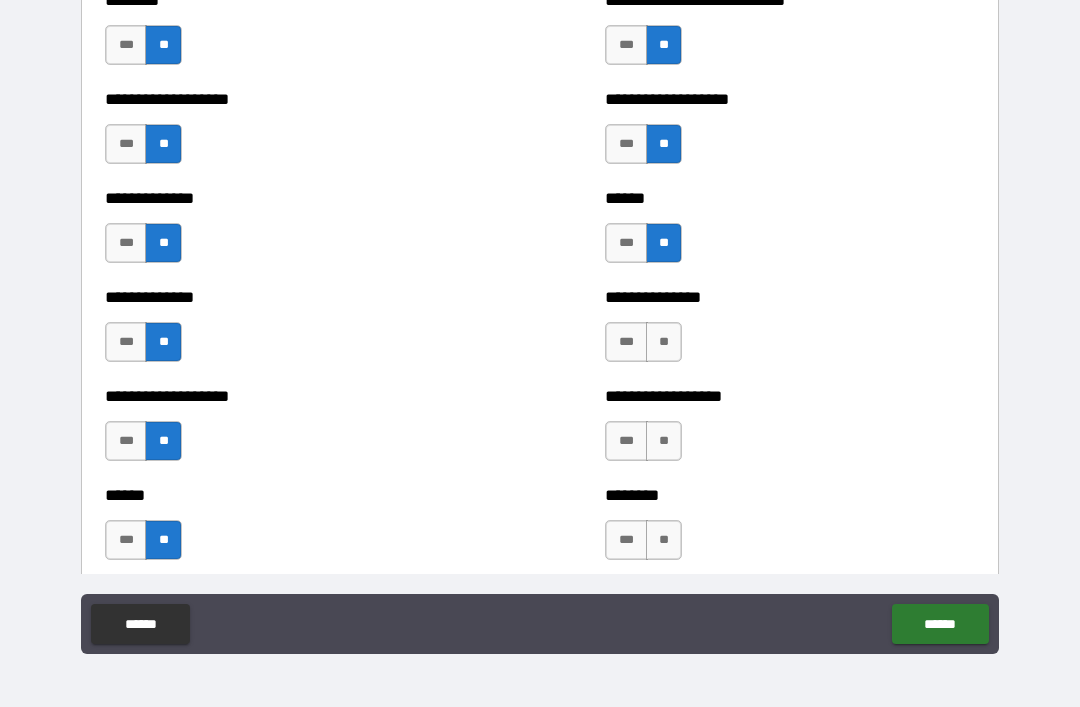 click on "**" at bounding box center [664, 342] 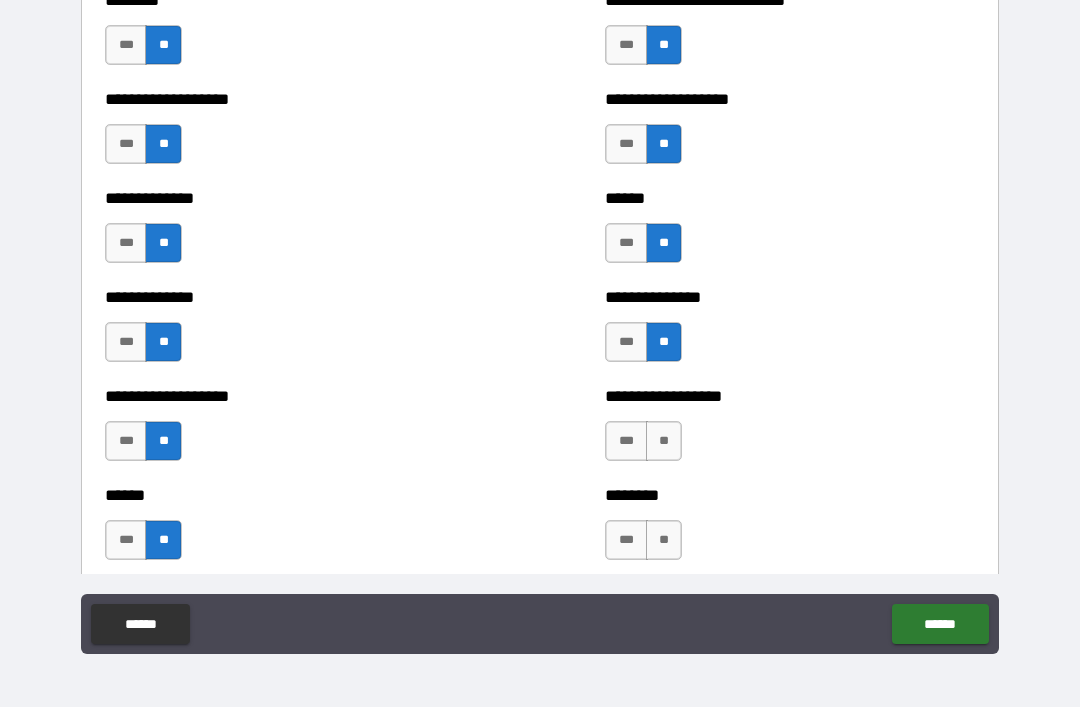 click on "**" at bounding box center [664, 441] 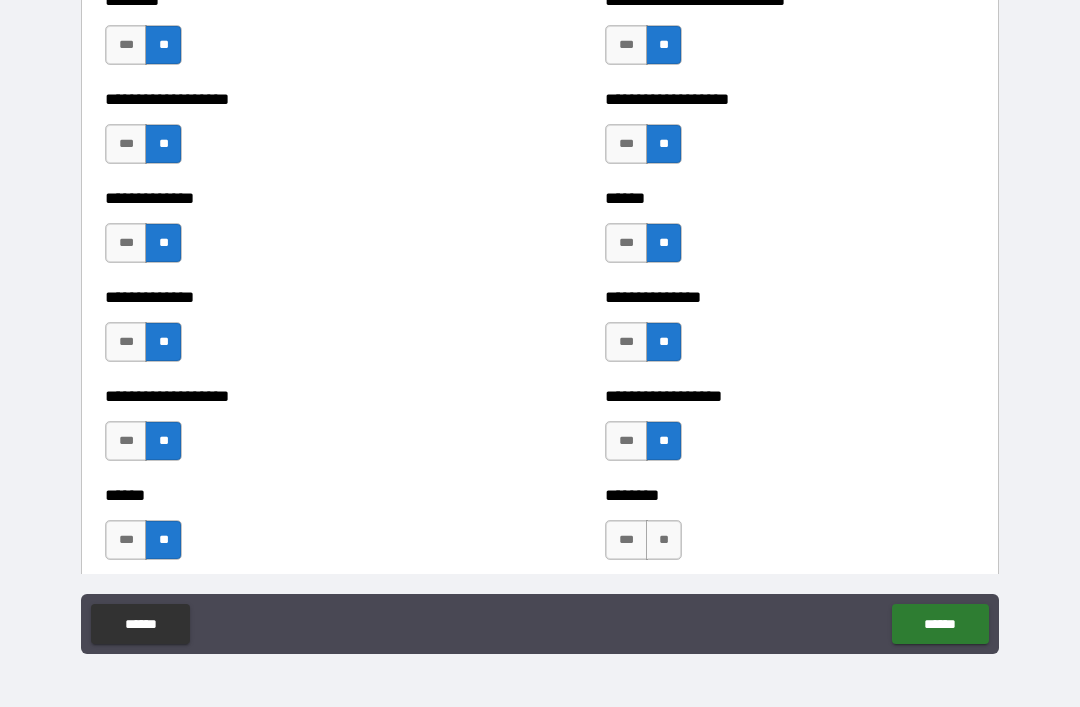 click on "**" at bounding box center (664, 540) 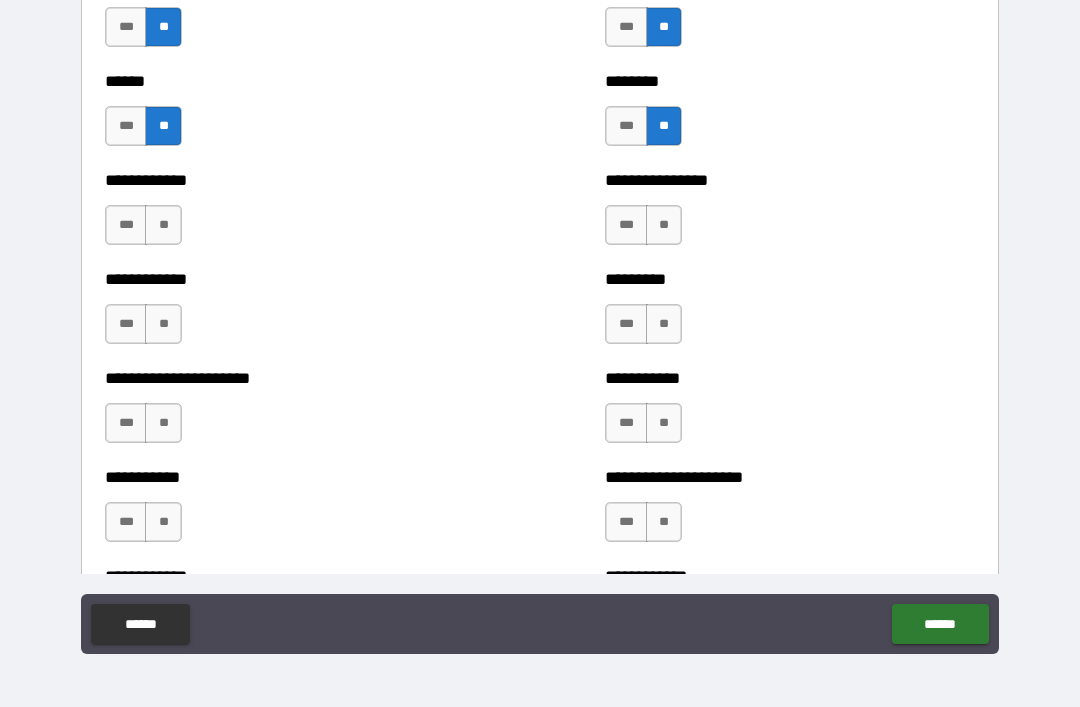 scroll, scrollTop: 4905, scrollLeft: 0, axis: vertical 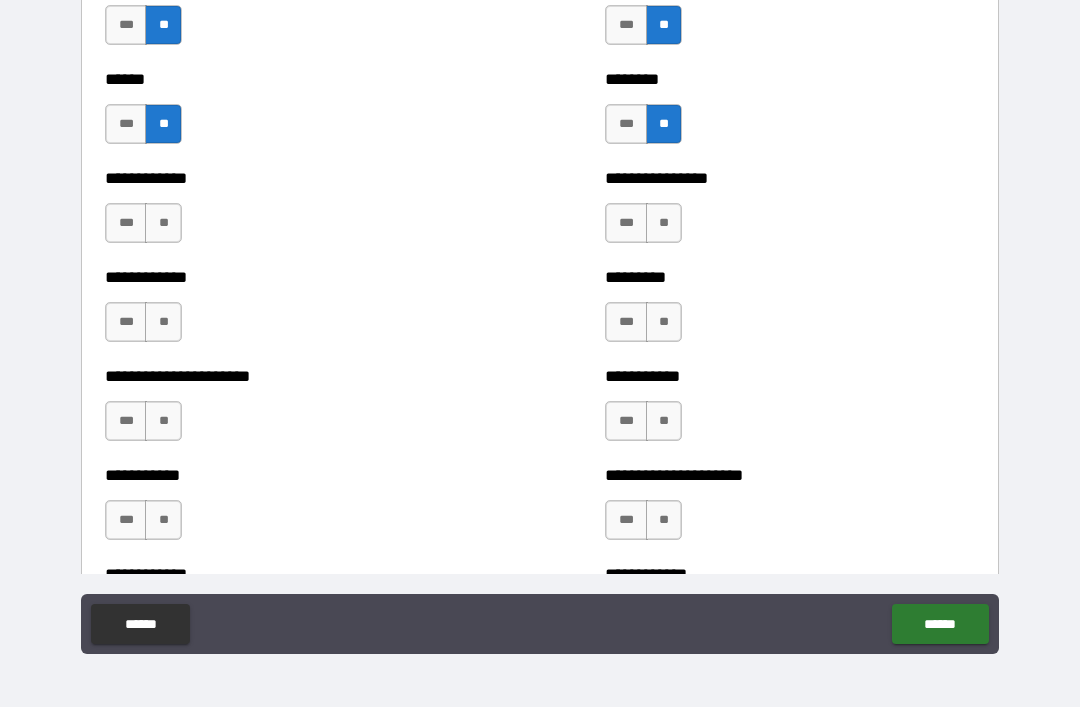 click on "**" at bounding box center (163, 223) 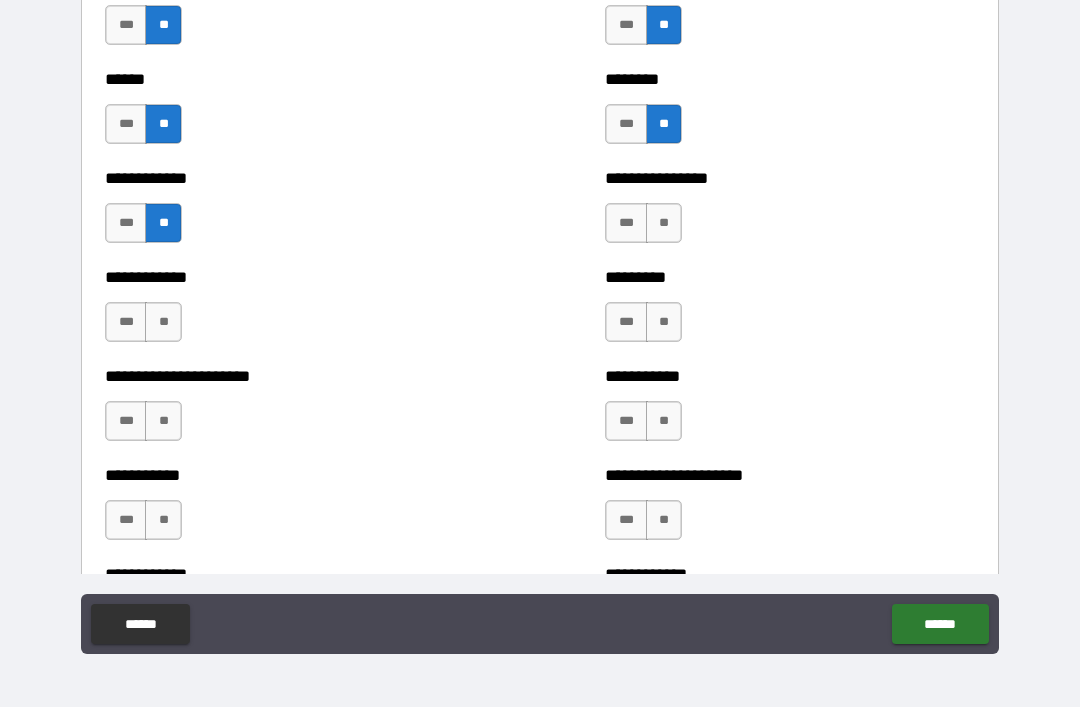 click on "**" at bounding box center (163, 322) 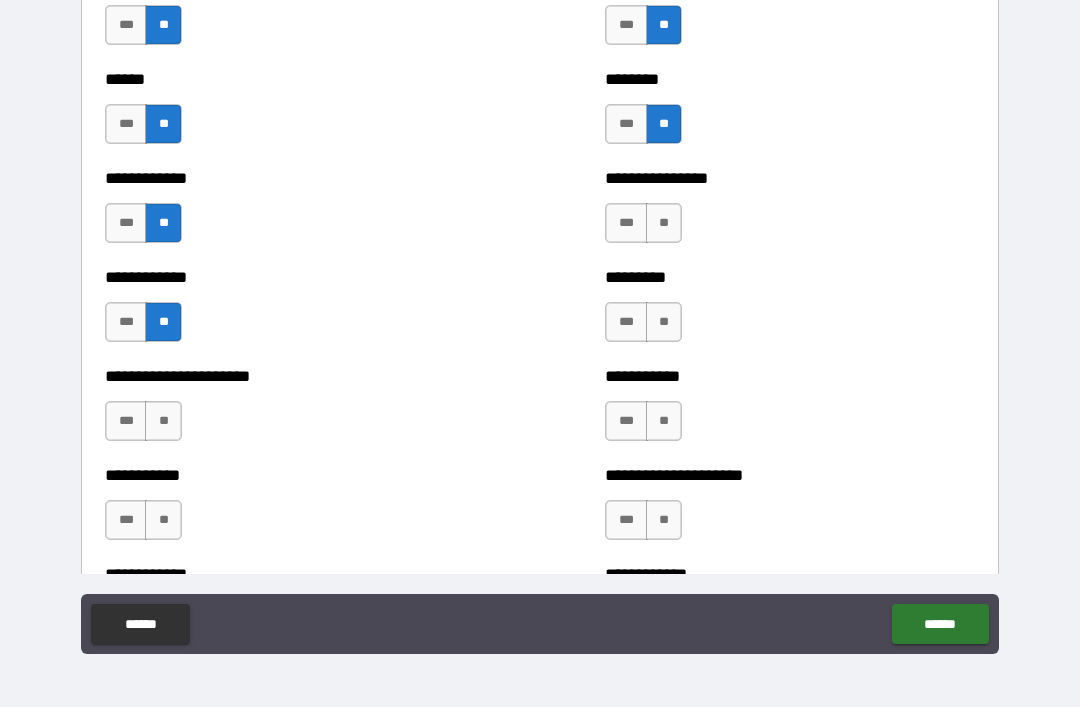 click on "**" at bounding box center [163, 421] 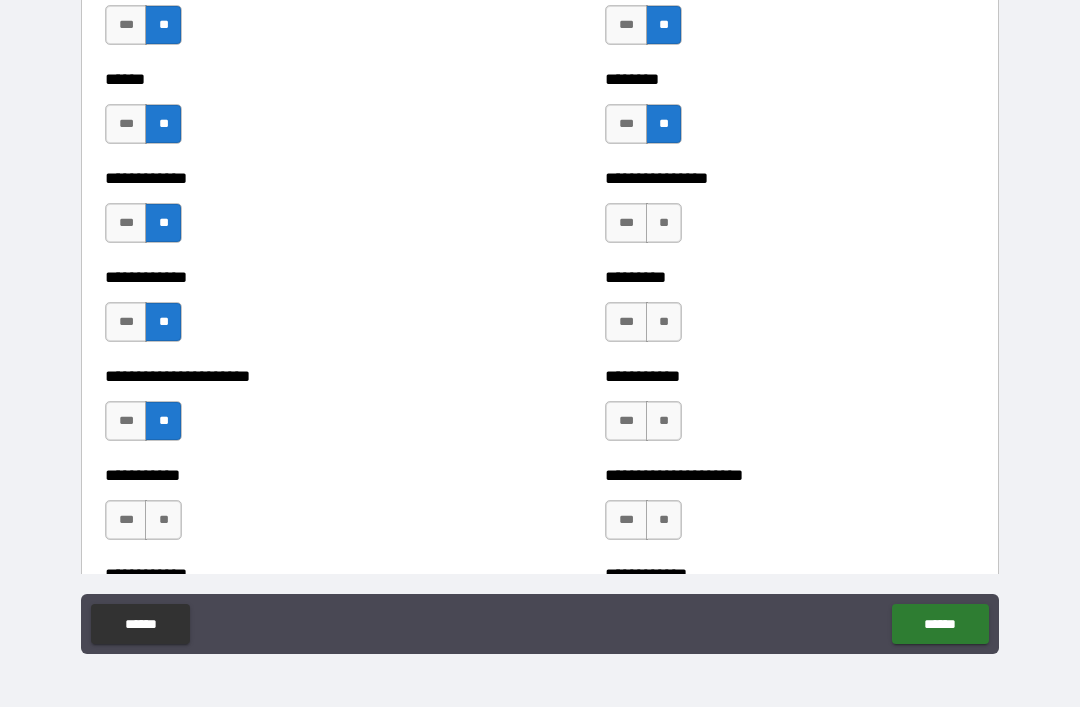 click on "**" at bounding box center [163, 520] 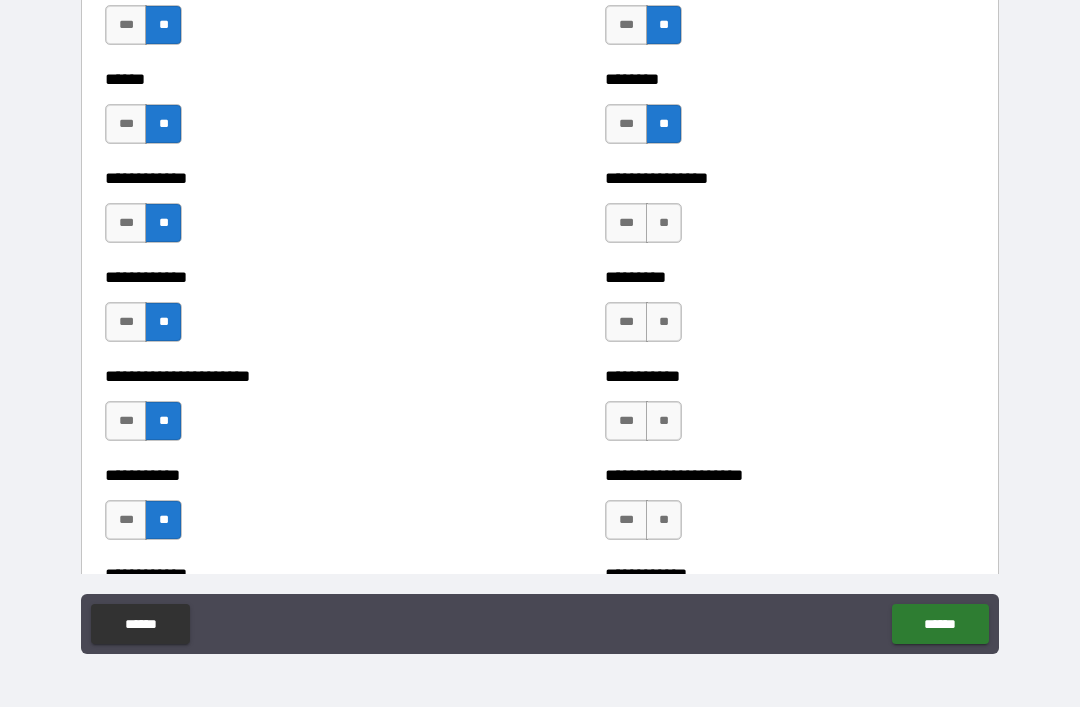 click on "**" at bounding box center (664, 520) 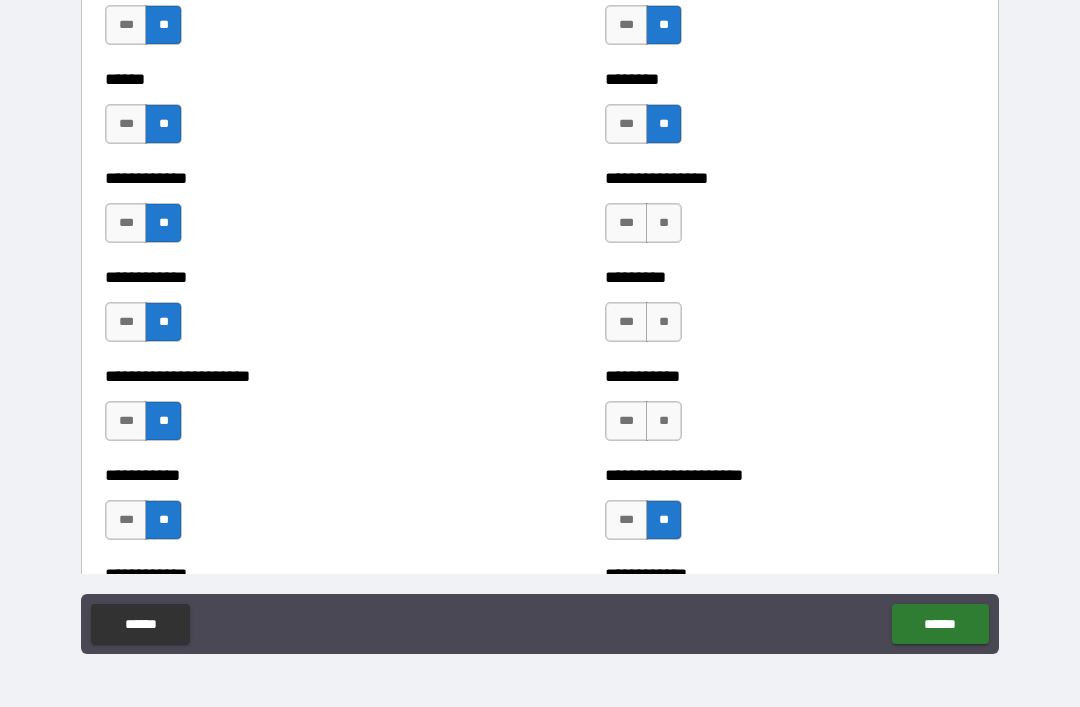 click on "**" at bounding box center [664, 421] 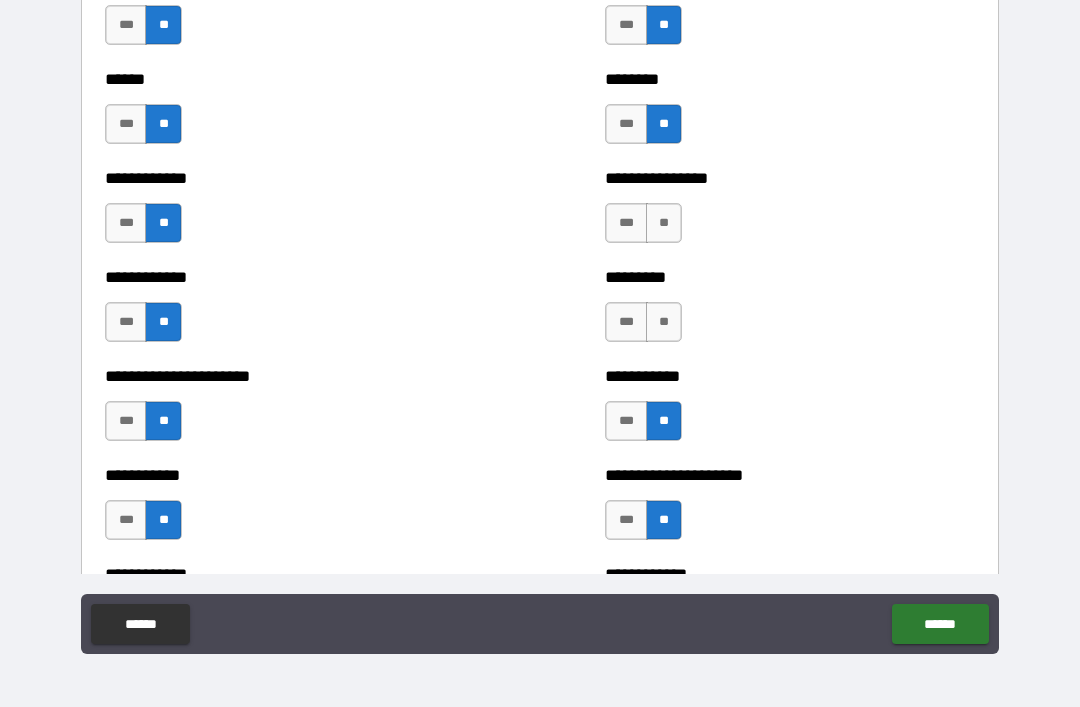click on "**" at bounding box center (664, 322) 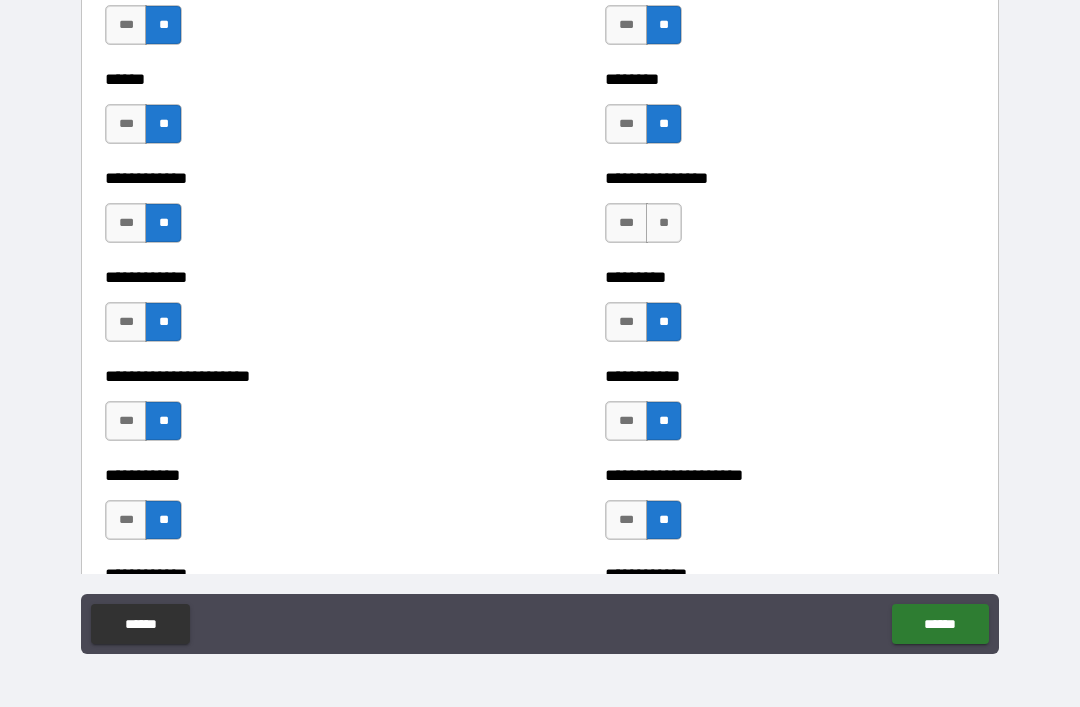 click on "**********" at bounding box center [790, 213] 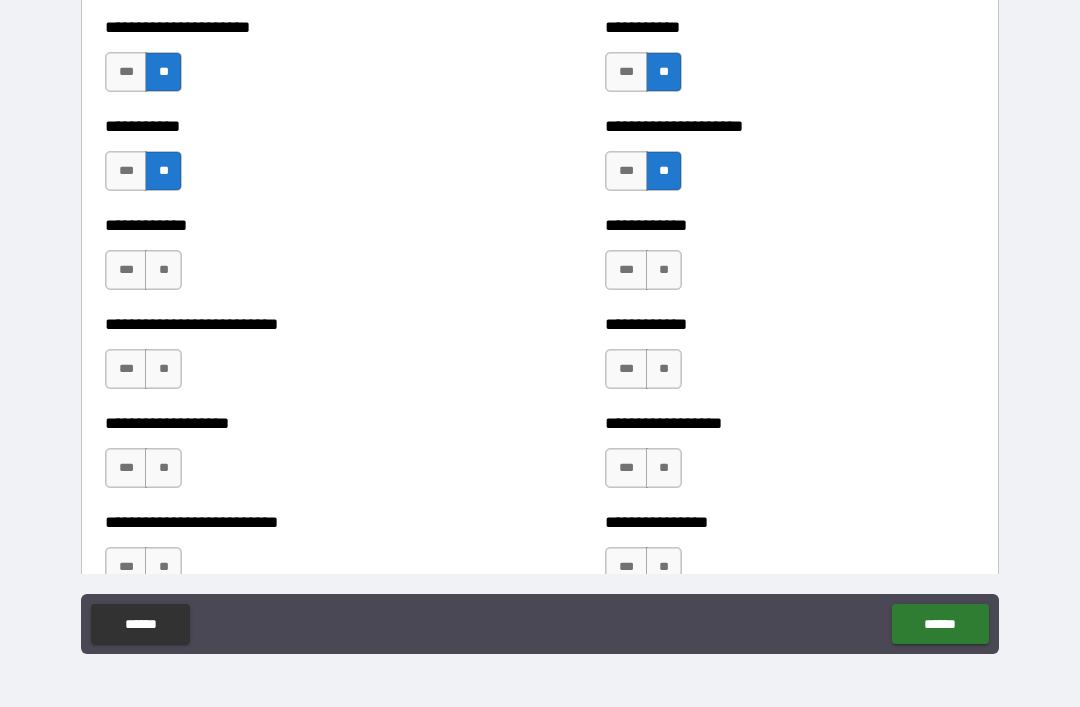scroll, scrollTop: 5256, scrollLeft: 0, axis: vertical 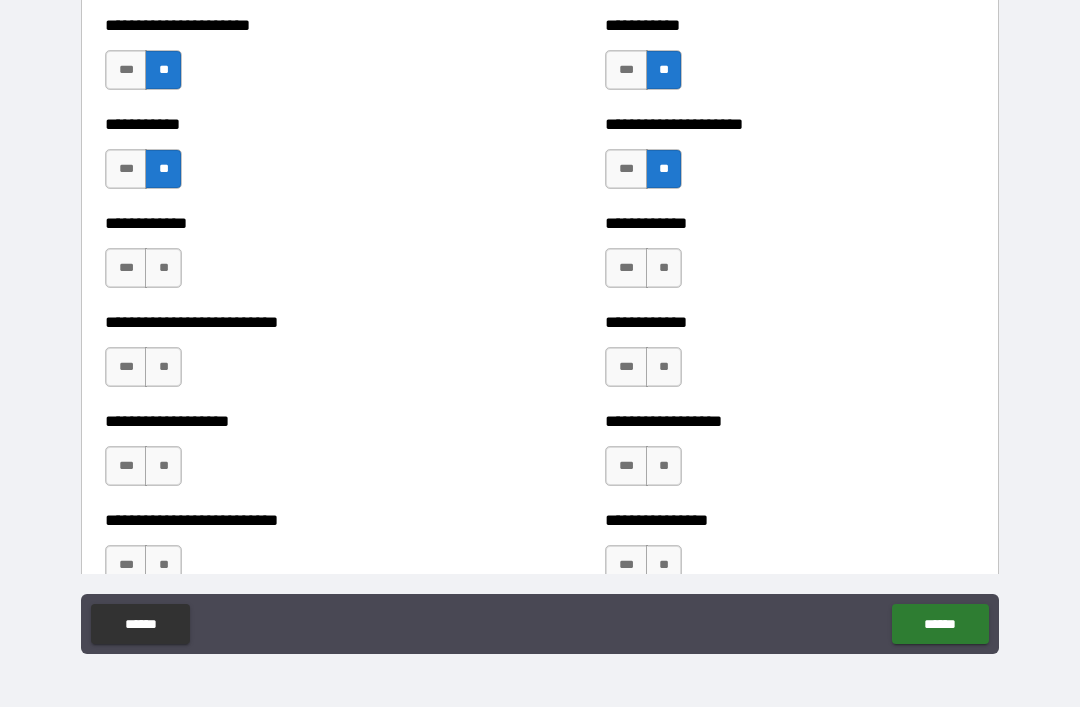 click on "**" at bounding box center (163, 268) 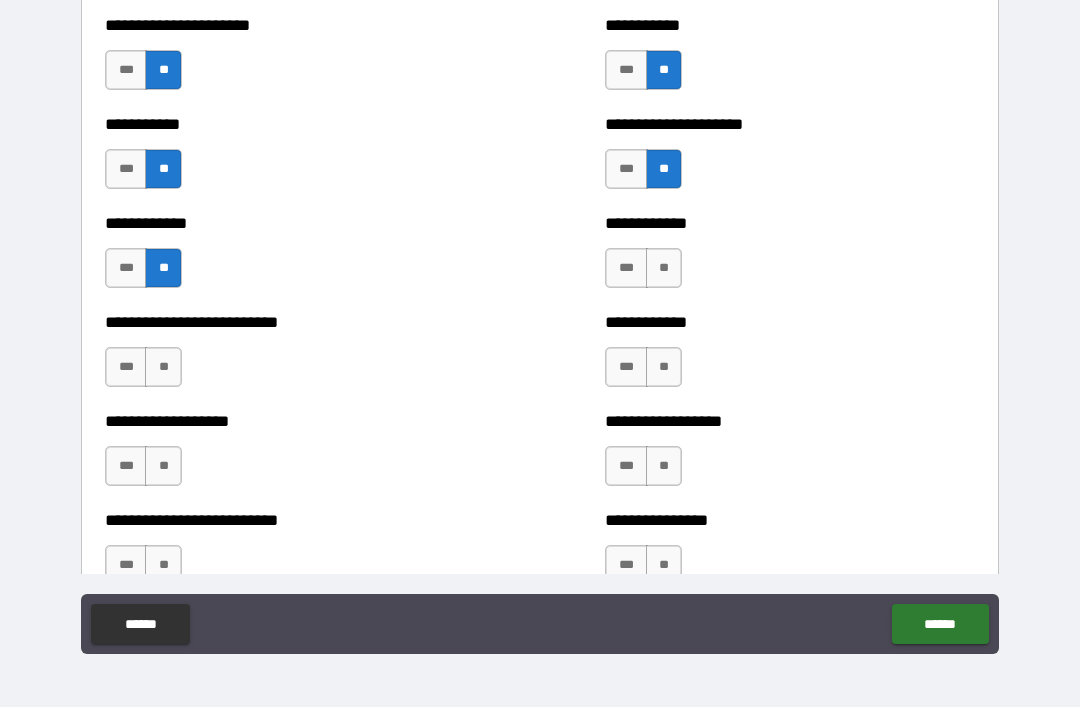 click on "**" at bounding box center (163, 367) 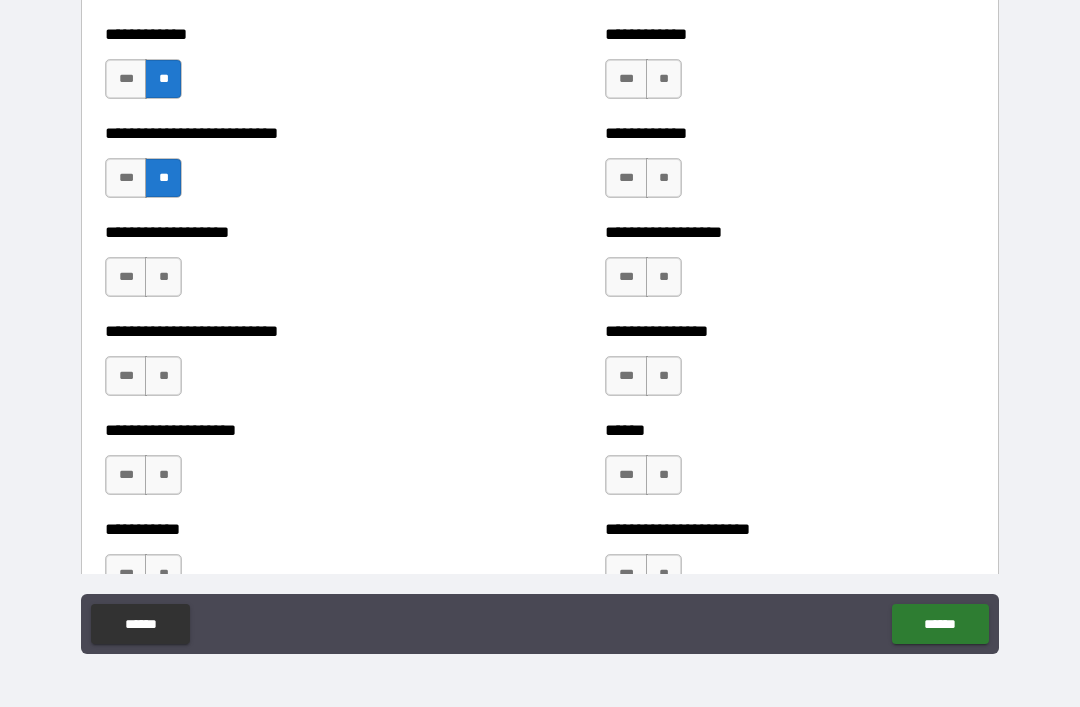 scroll, scrollTop: 5454, scrollLeft: 0, axis: vertical 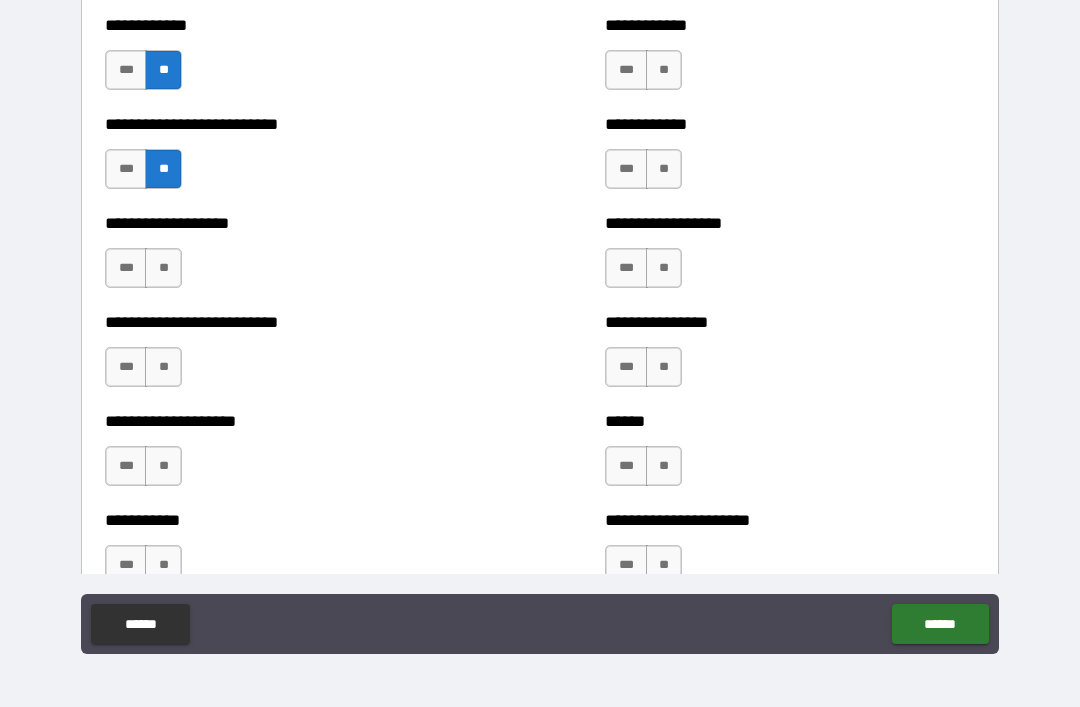 click on "**" at bounding box center (163, 268) 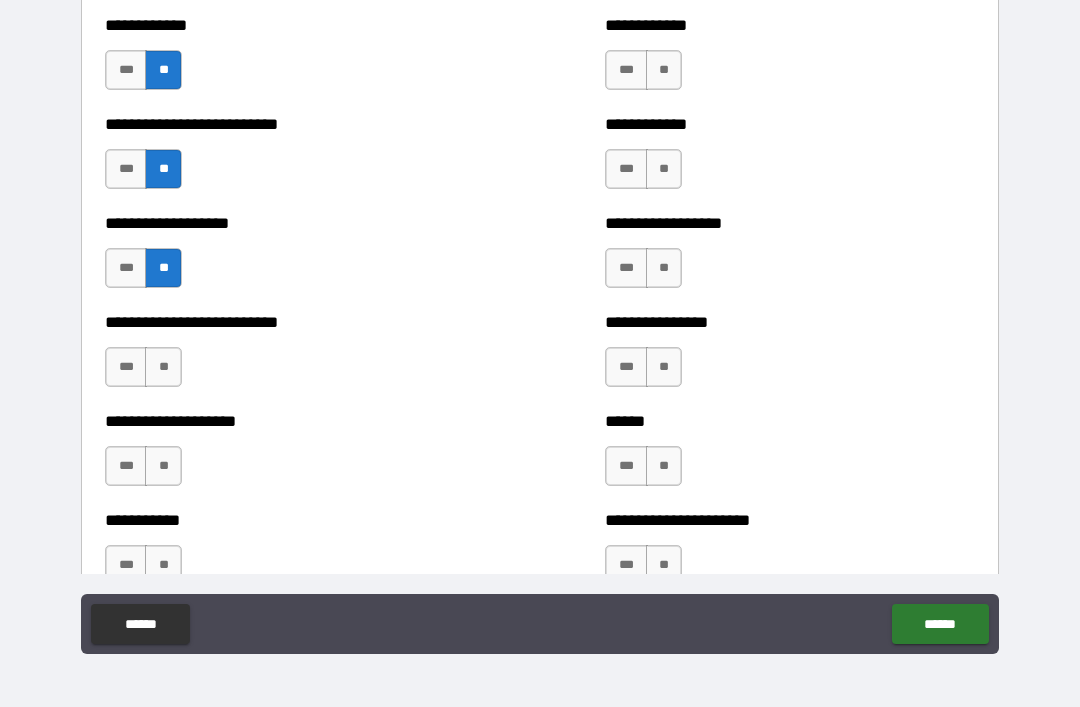 click on "**" at bounding box center [163, 367] 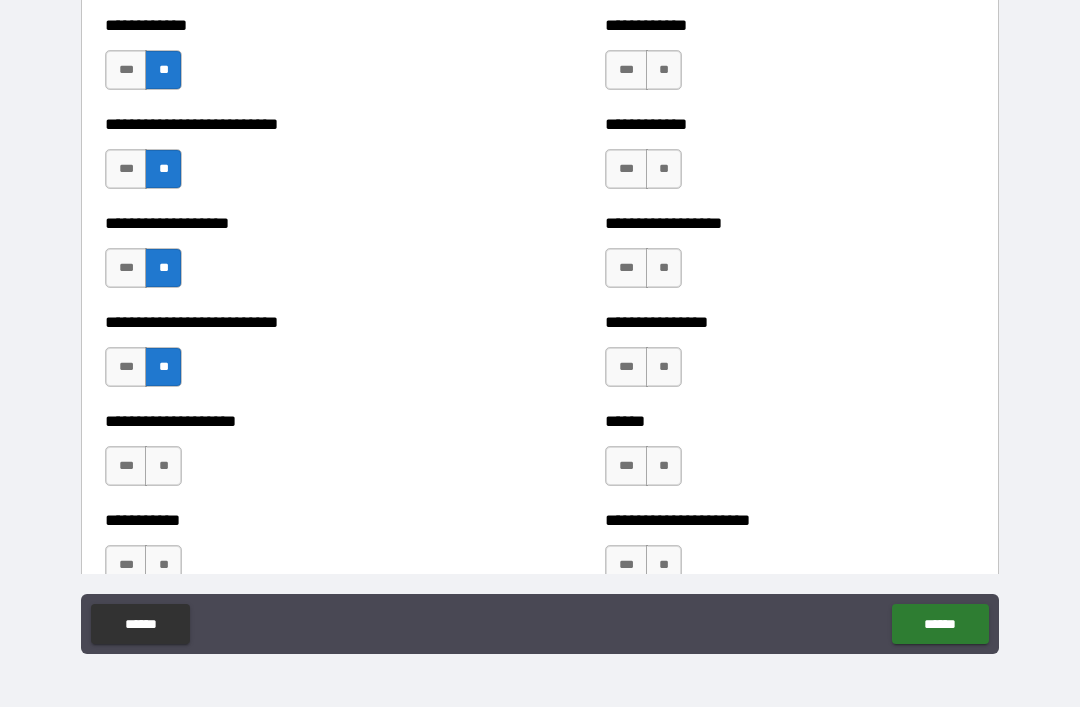 click on "**" at bounding box center [163, 466] 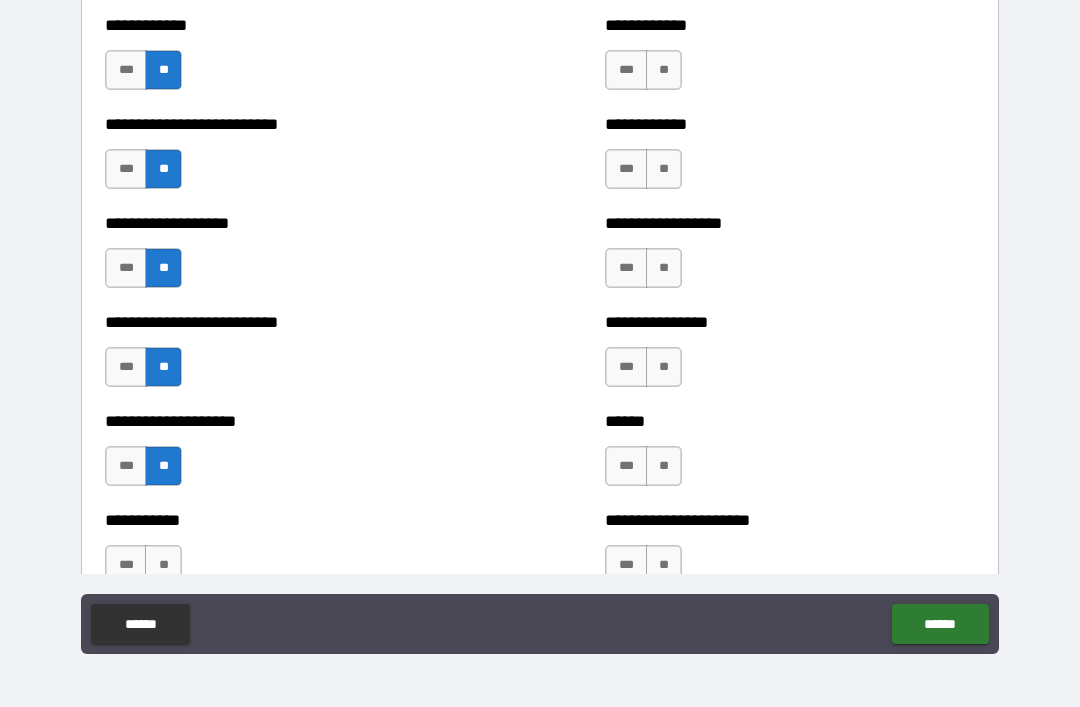 click on "**" at bounding box center [163, 565] 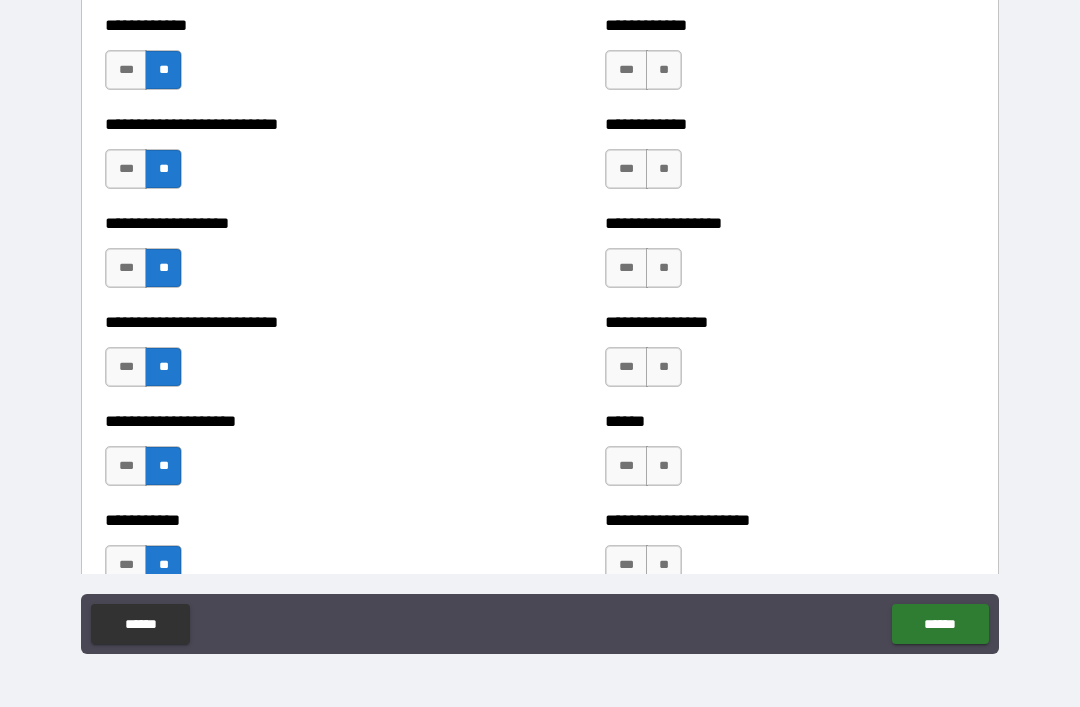 click on "**" at bounding box center [664, 565] 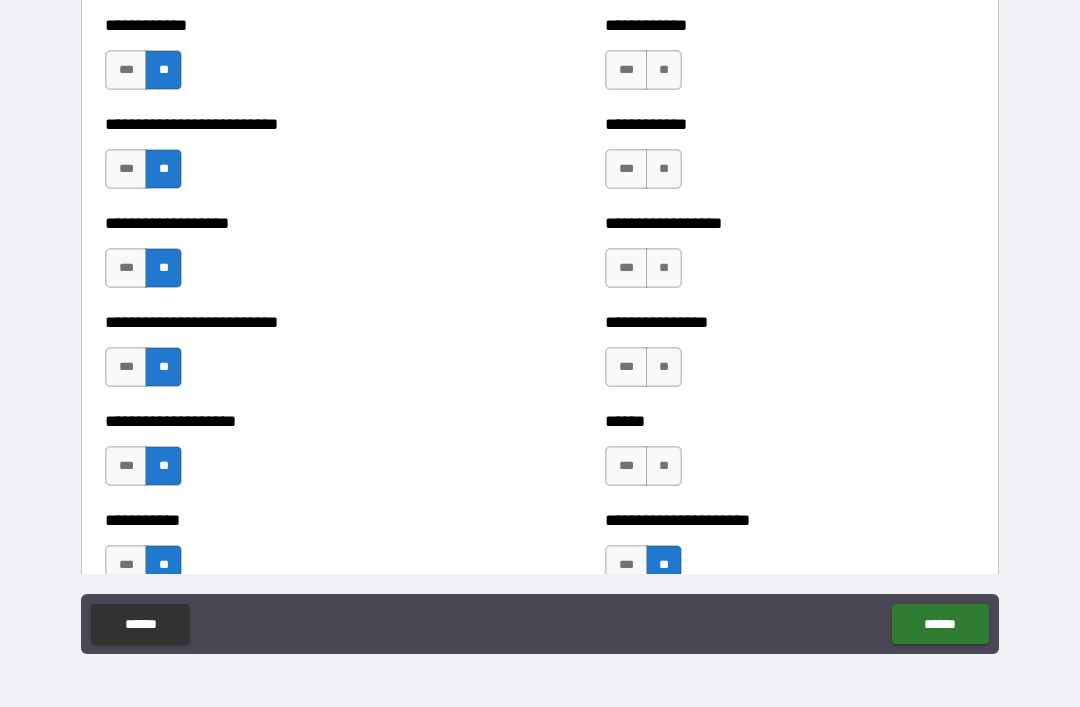 click on "**" at bounding box center (664, 466) 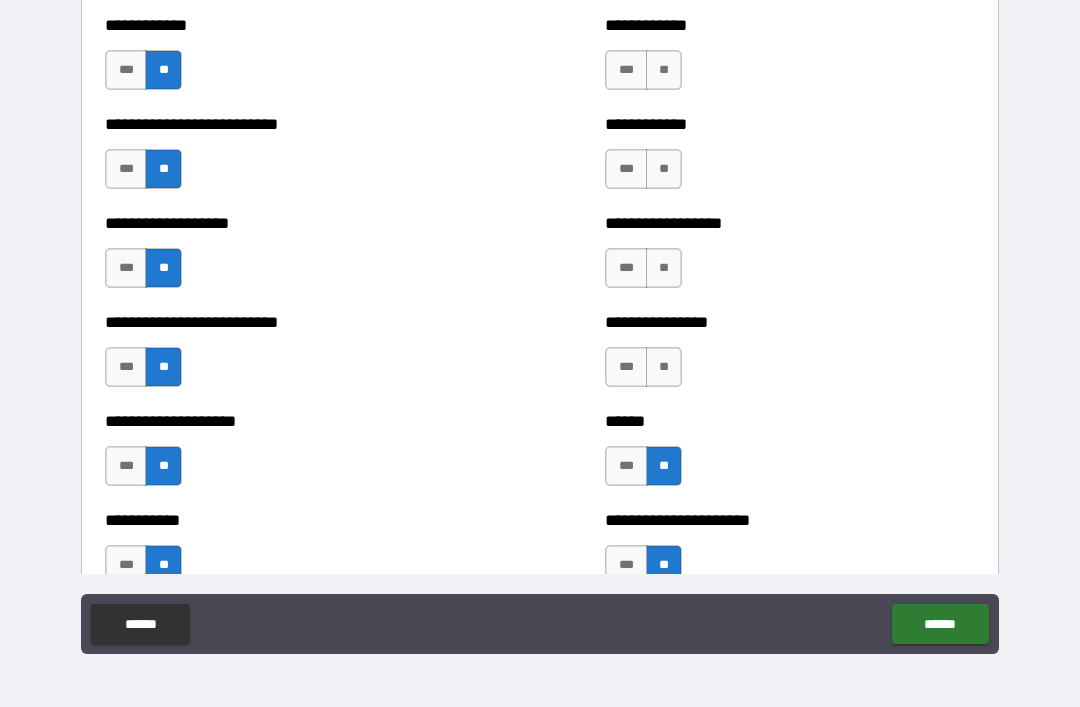 click on "**" at bounding box center [664, 367] 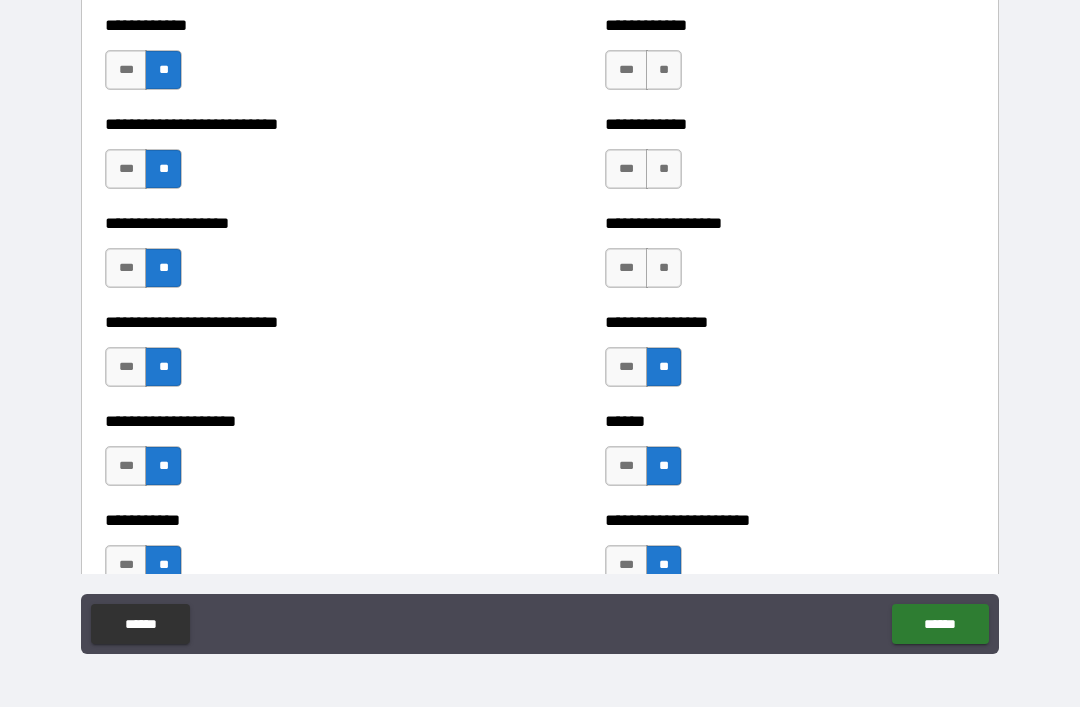 click on "**" at bounding box center [664, 268] 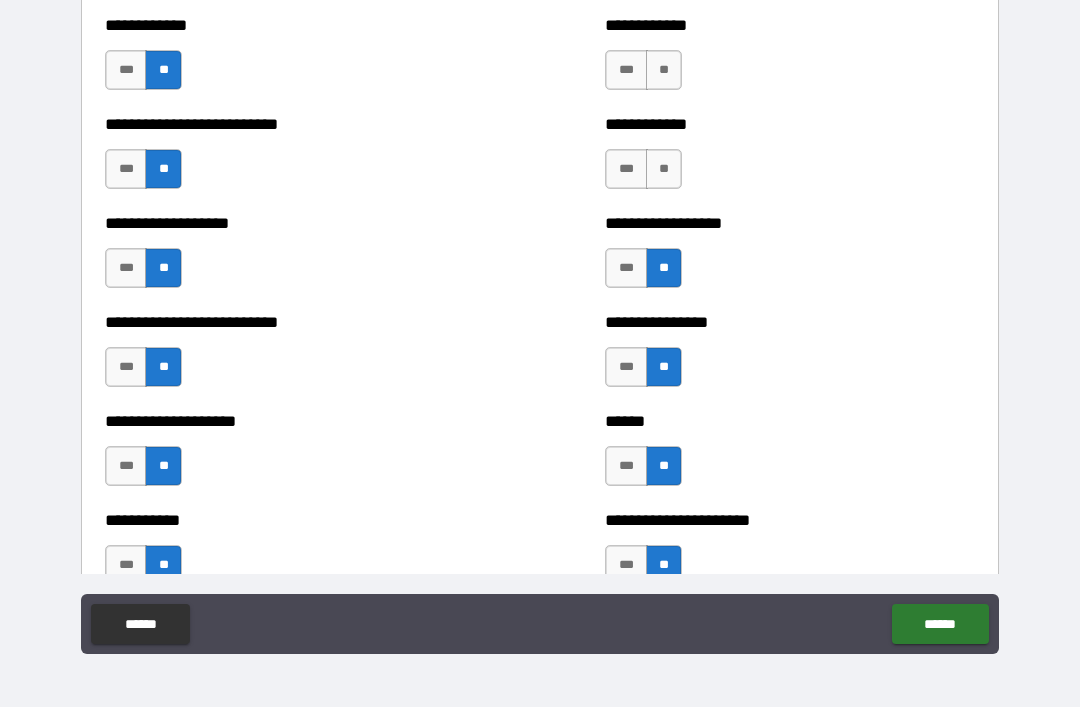 click on "**" at bounding box center (664, 169) 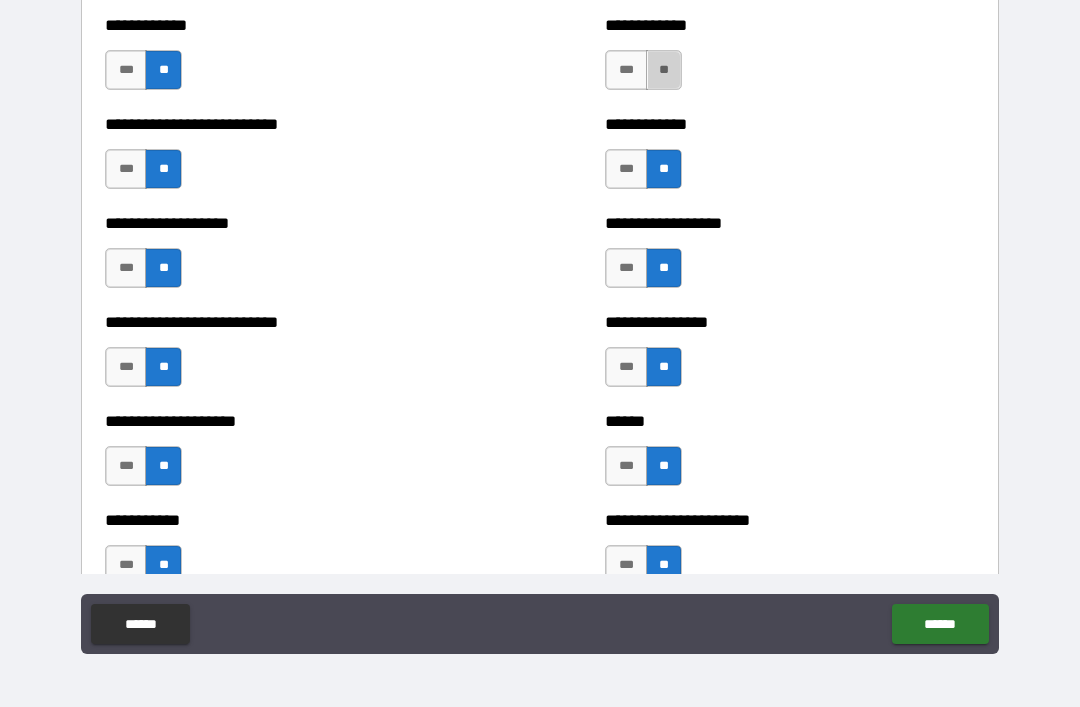 click on "**" at bounding box center [664, 70] 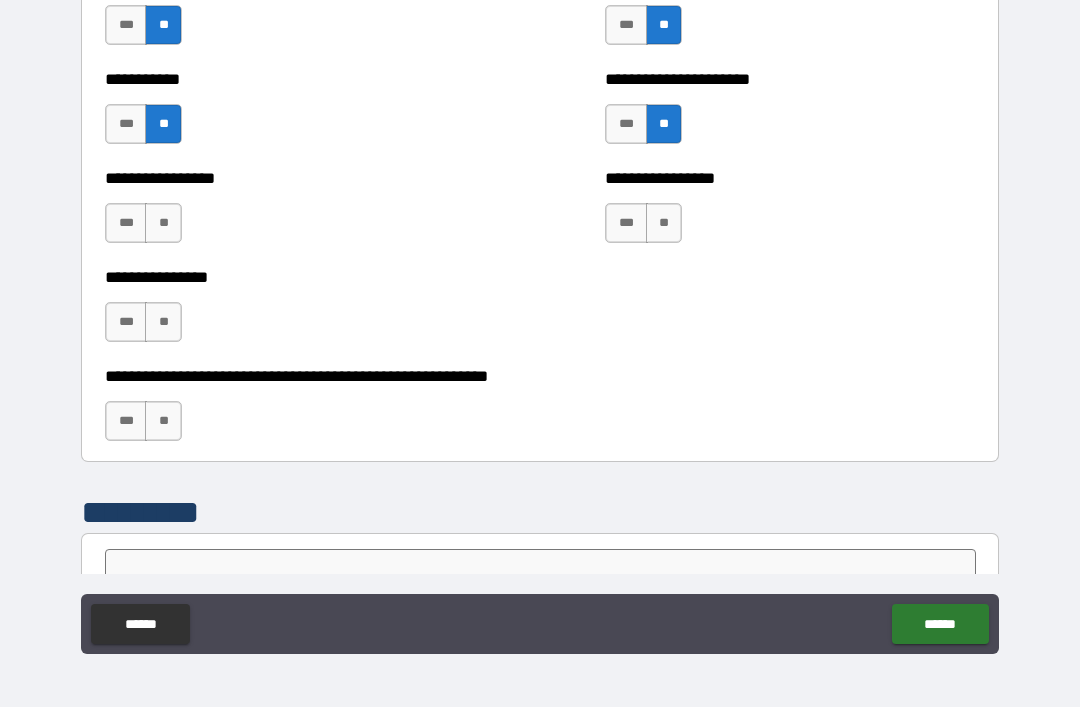 scroll, scrollTop: 5886, scrollLeft: 0, axis: vertical 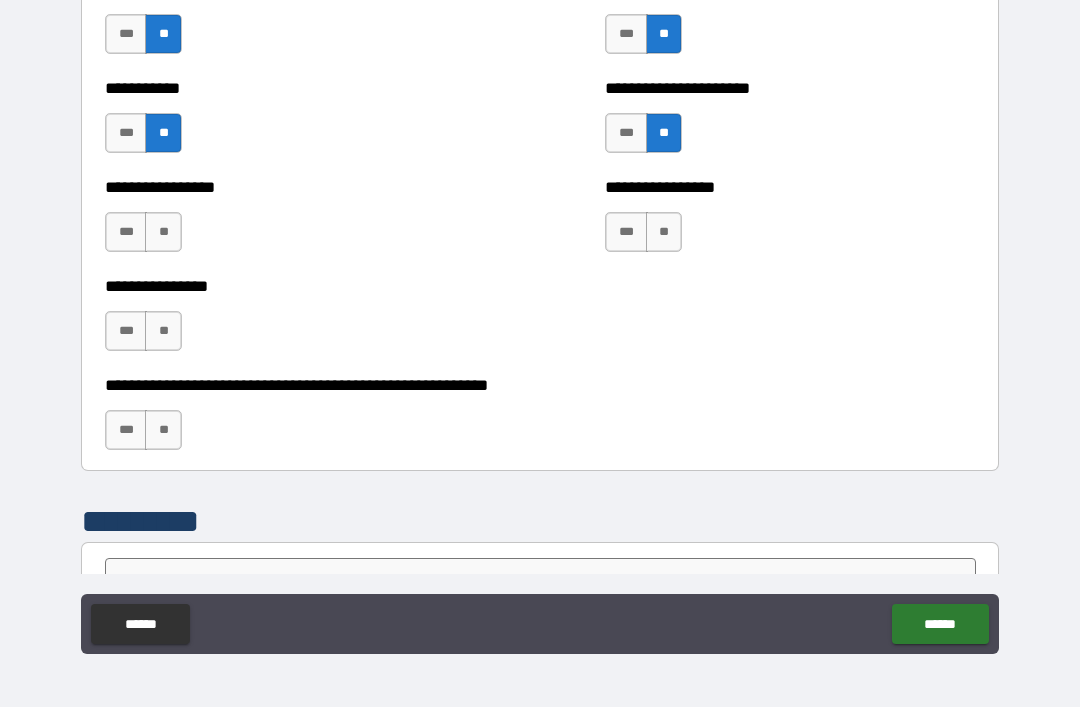 click on "**" at bounding box center [664, 232] 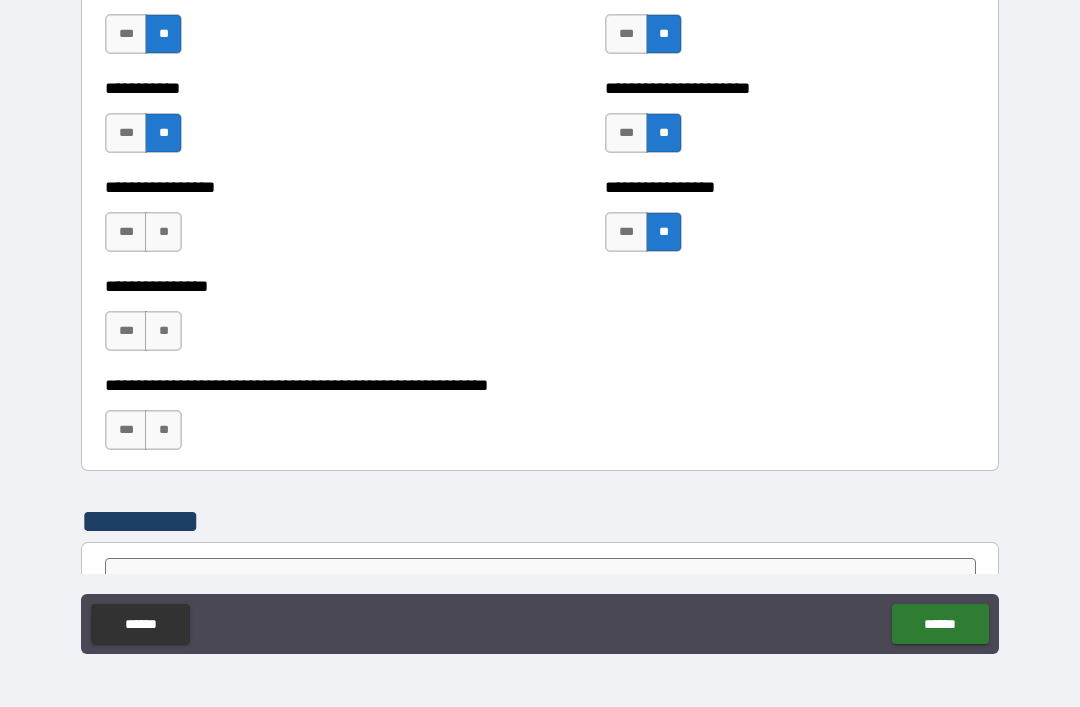 click on "**" at bounding box center [163, 232] 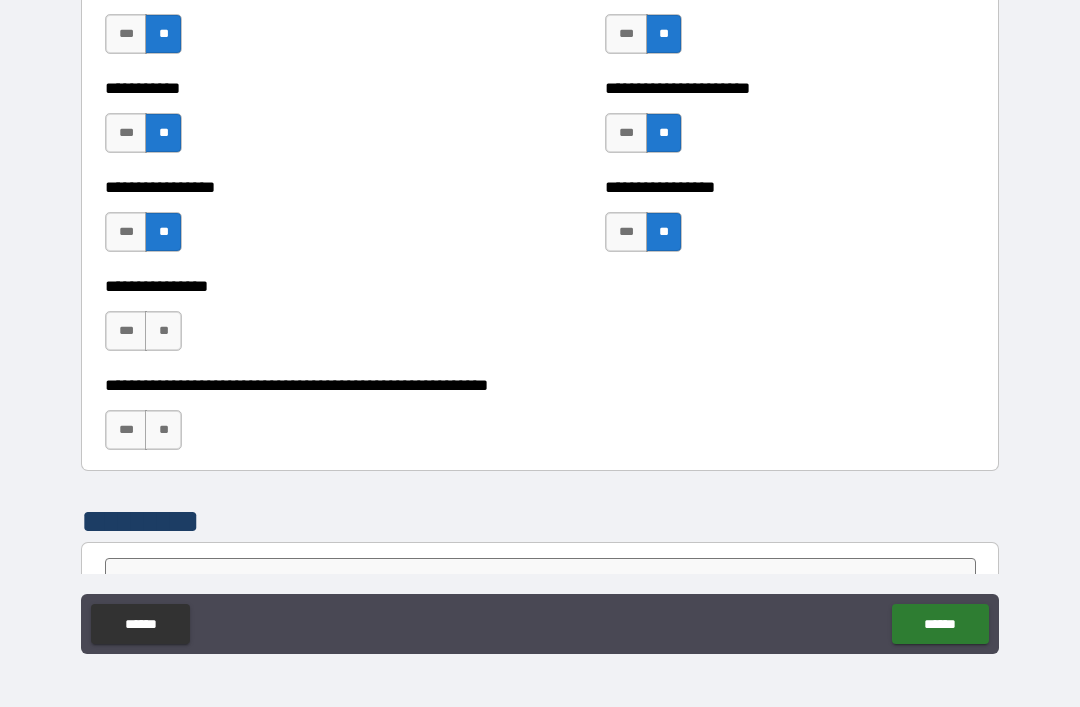 click on "**" at bounding box center (163, 331) 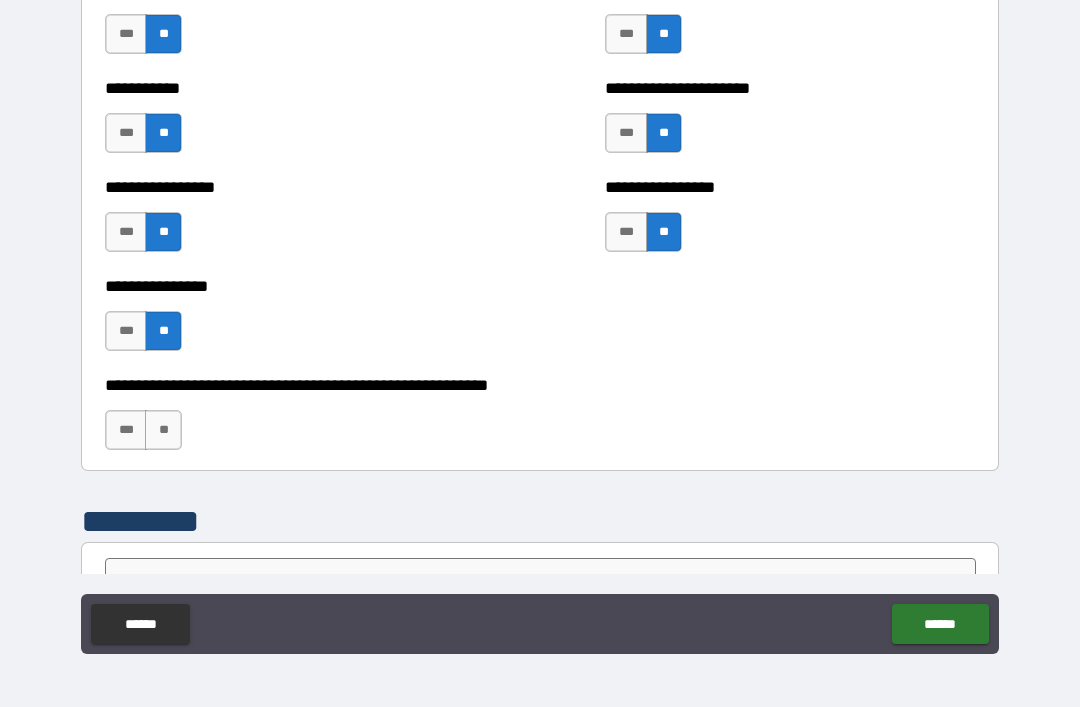 click on "**" at bounding box center (163, 430) 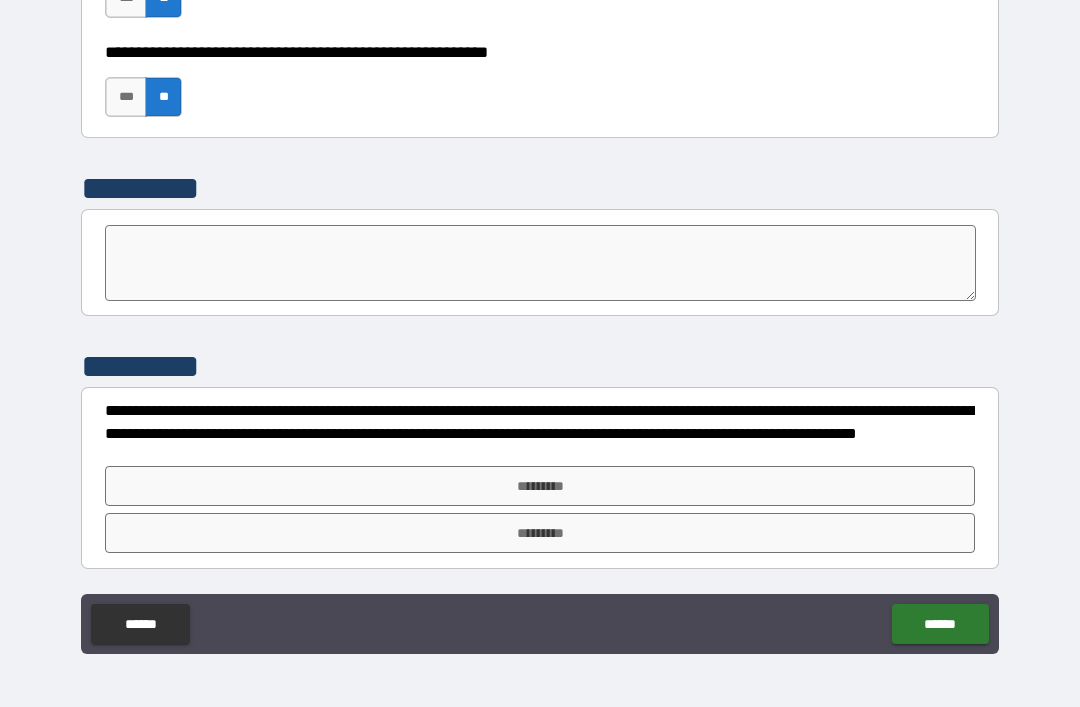 scroll, scrollTop: 6219, scrollLeft: 0, axis: vertical 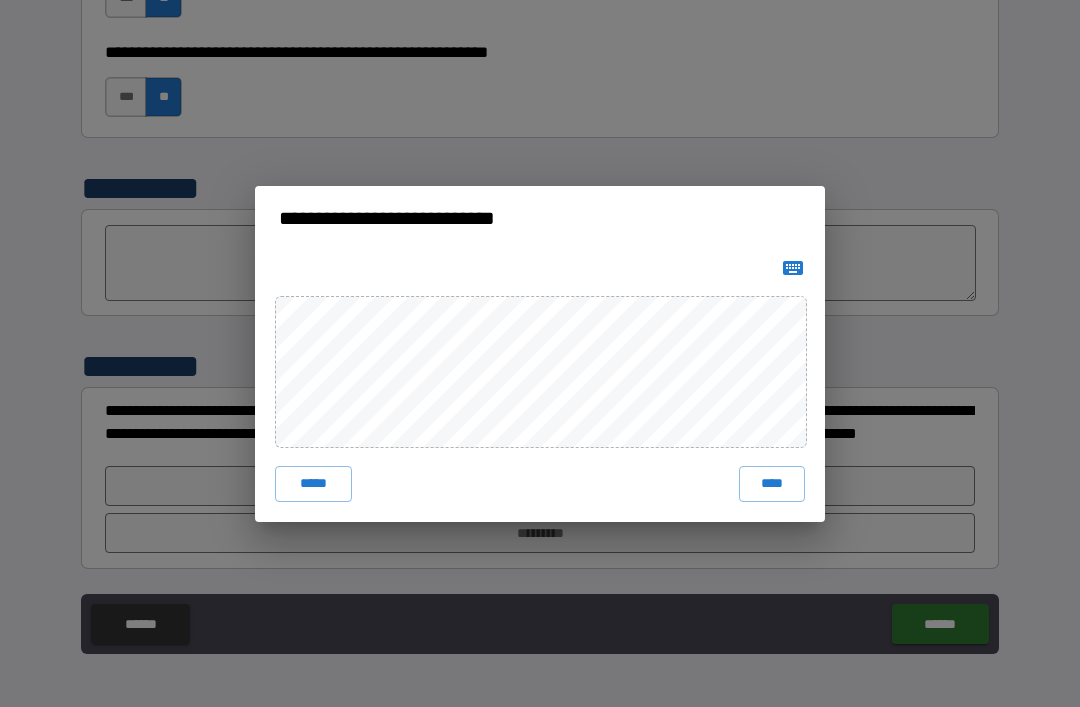 click on "****" at bounding box center (772, 484) 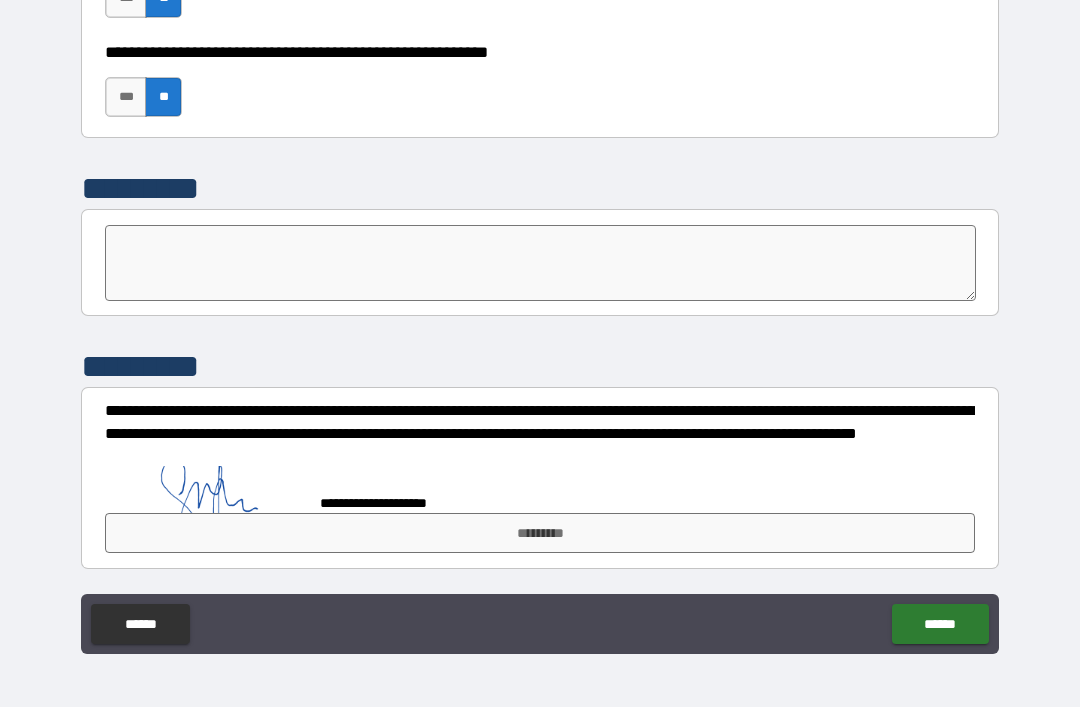 scroll, scrollTop: 6209, scrollLeft: 0, axis: vertical 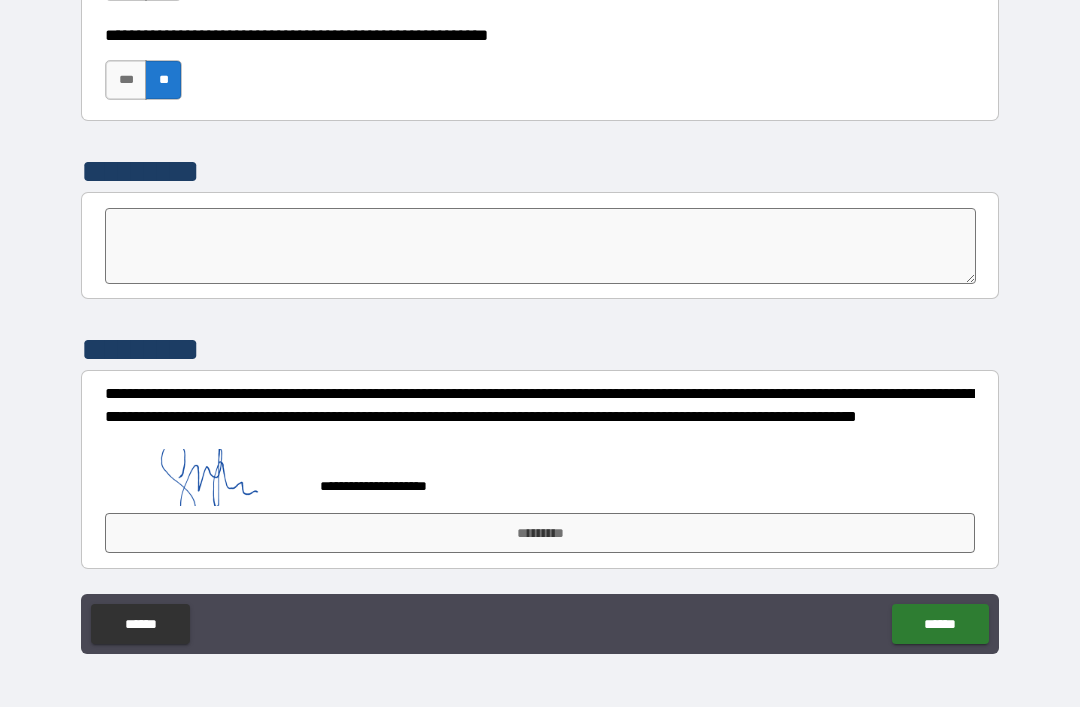 click on "******" at bounding box center (940, 624) 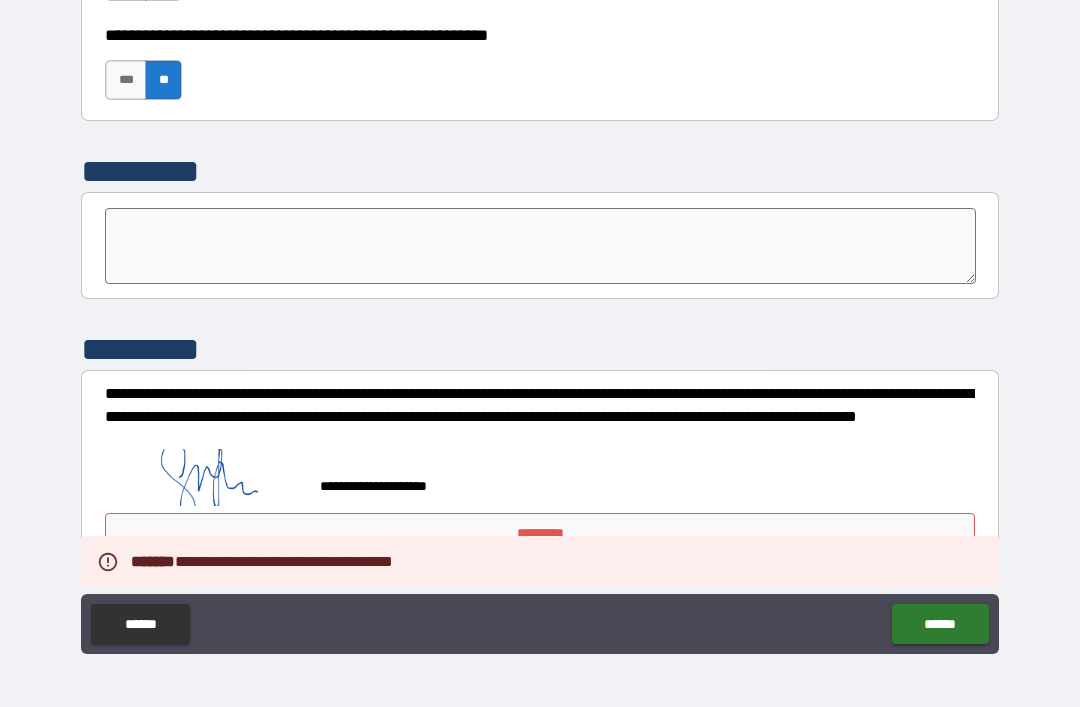 scroll, scrollTop: 6236, scrollLeft: 0, axis: vertical 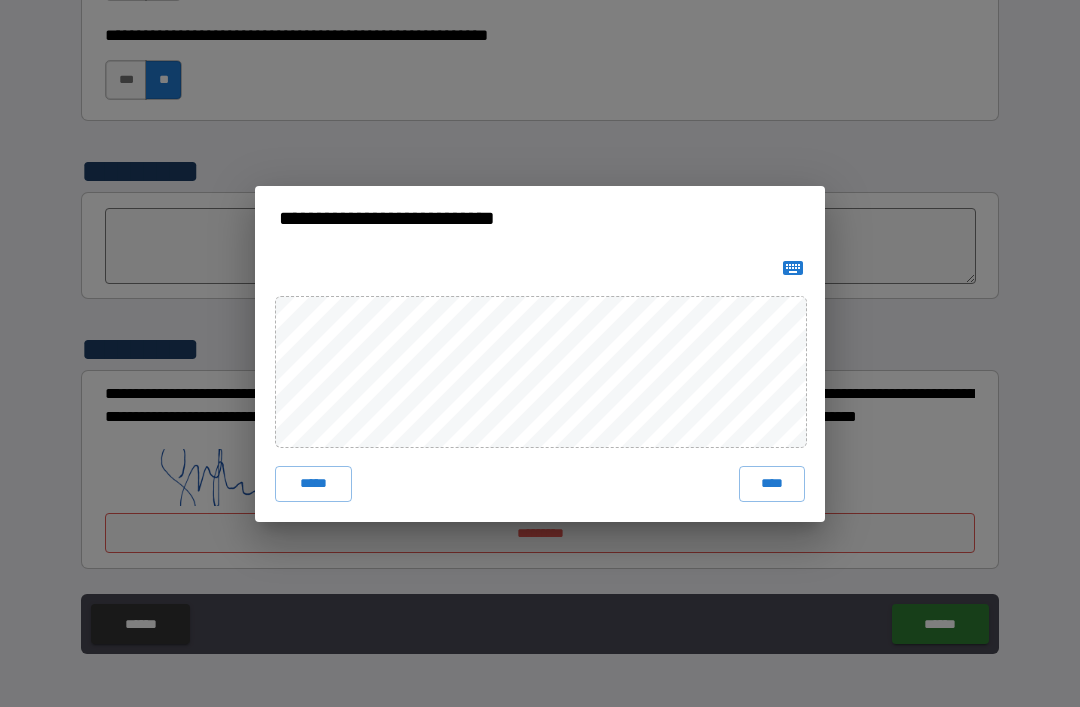 click on "****" at bounding box center (772, 484) 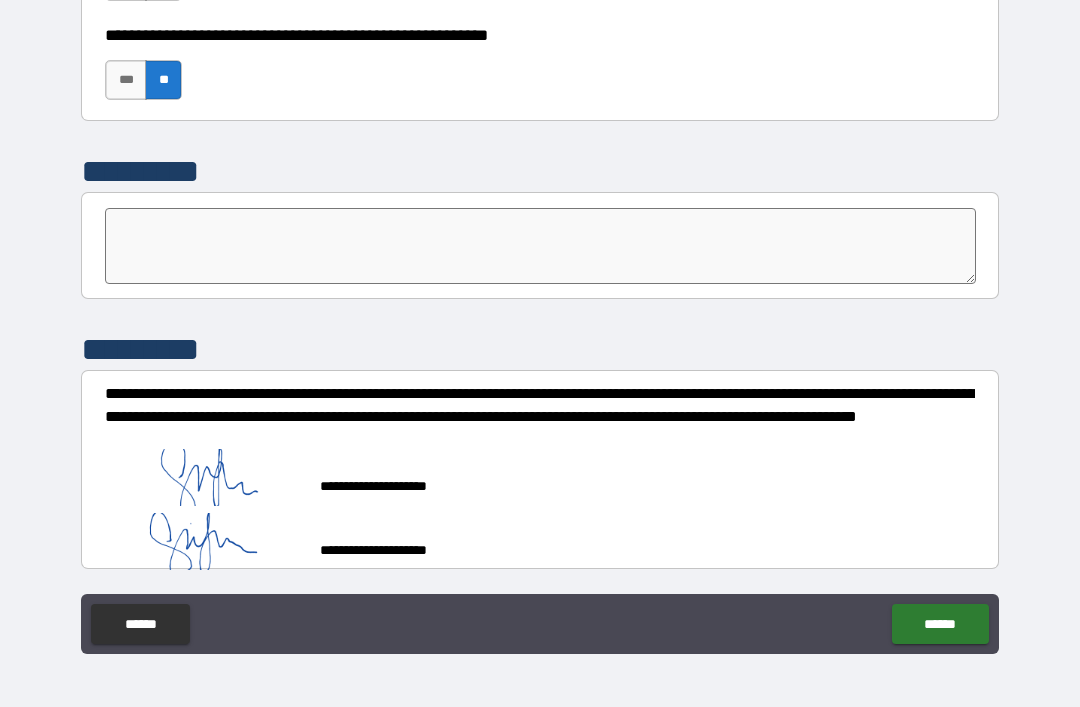 scroll, scrollTop: 6226, scrollLeft: 0, axis: vertical 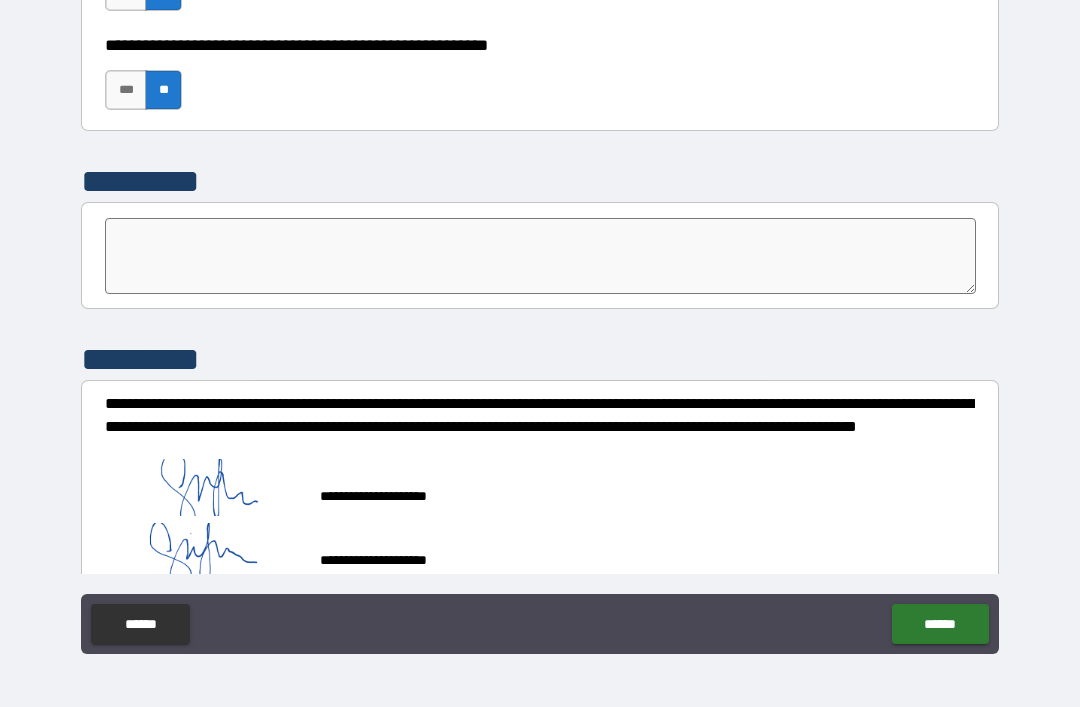 click on "******" at bounding box center (940, 624) 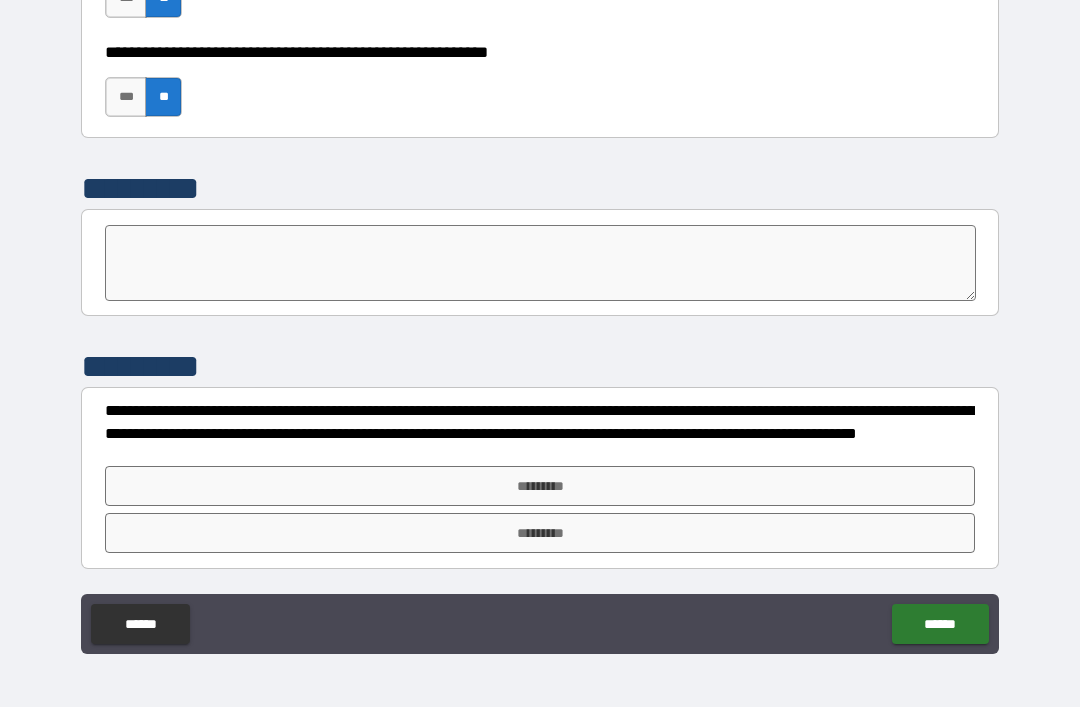scroll, scrollTop: 6219, scrollLeft: 0, axis: vertical 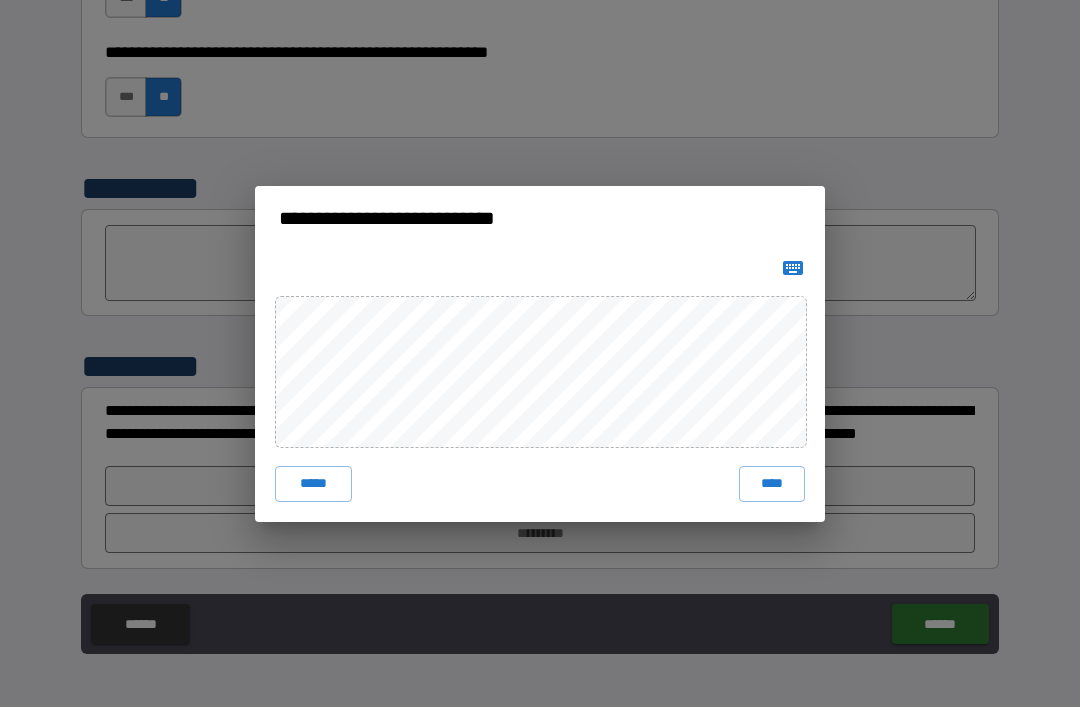 click on "****" at bounding box center (772, 484) 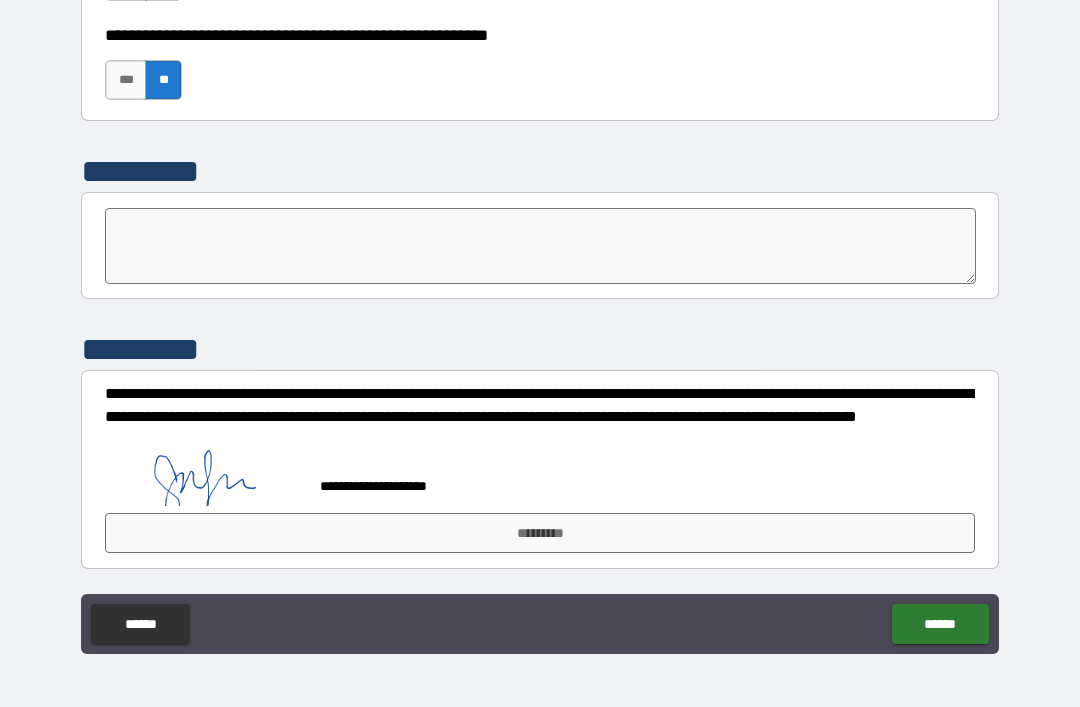 scroll, scrollTop: 6236, scrollLeft: 0, axis: vertical 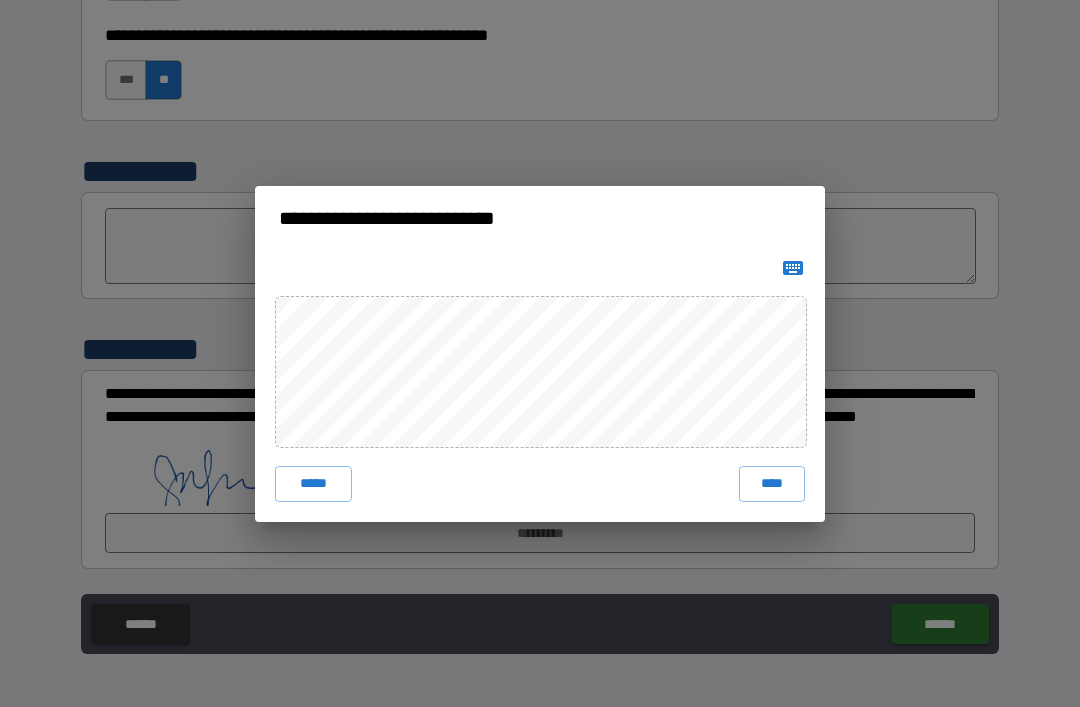 click on "****" at bounding box center [772, 484] 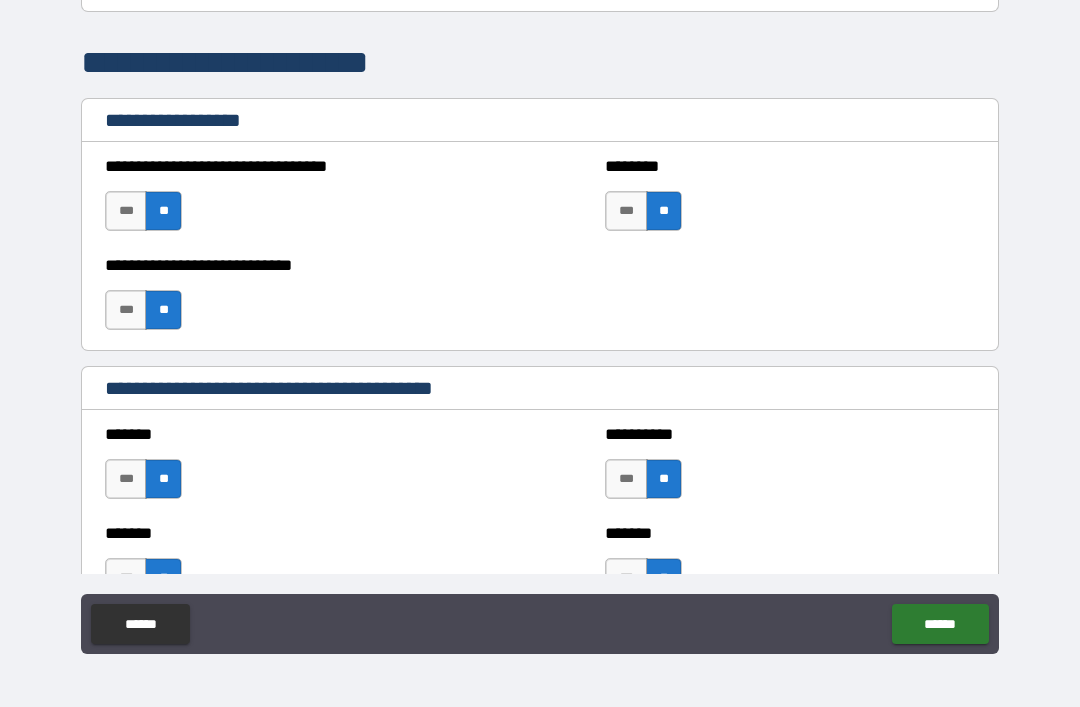 scroll, scrollTop: 1476, scrollLeft: 0, axis: vertical 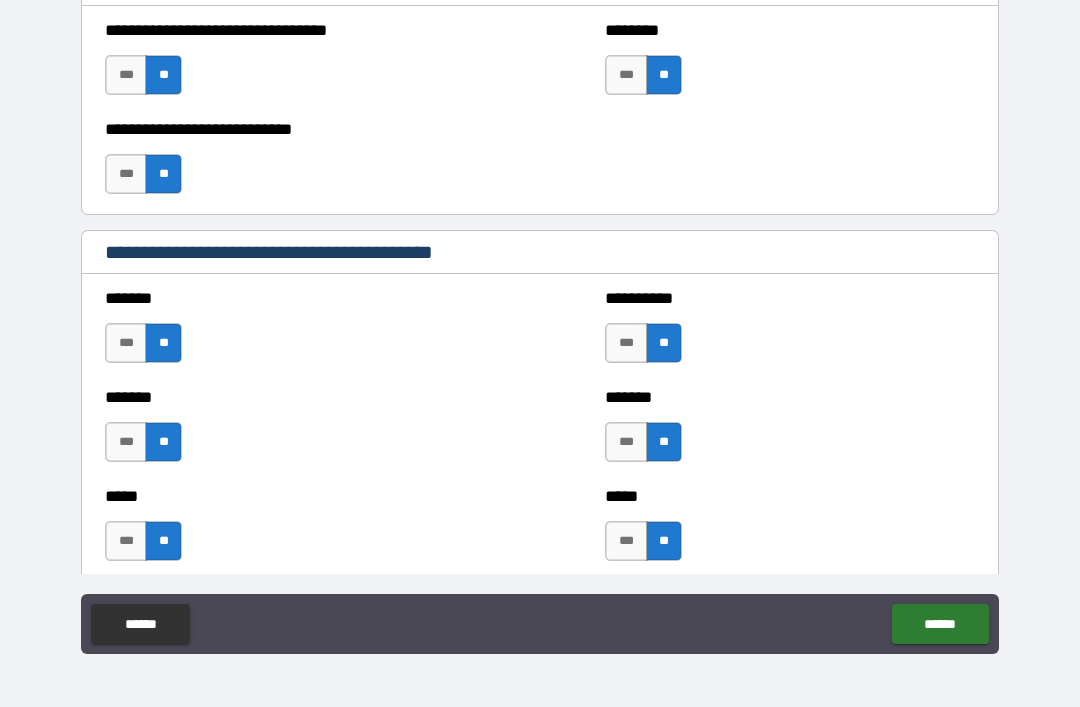 click on "******" at bounding box center [940, 624] 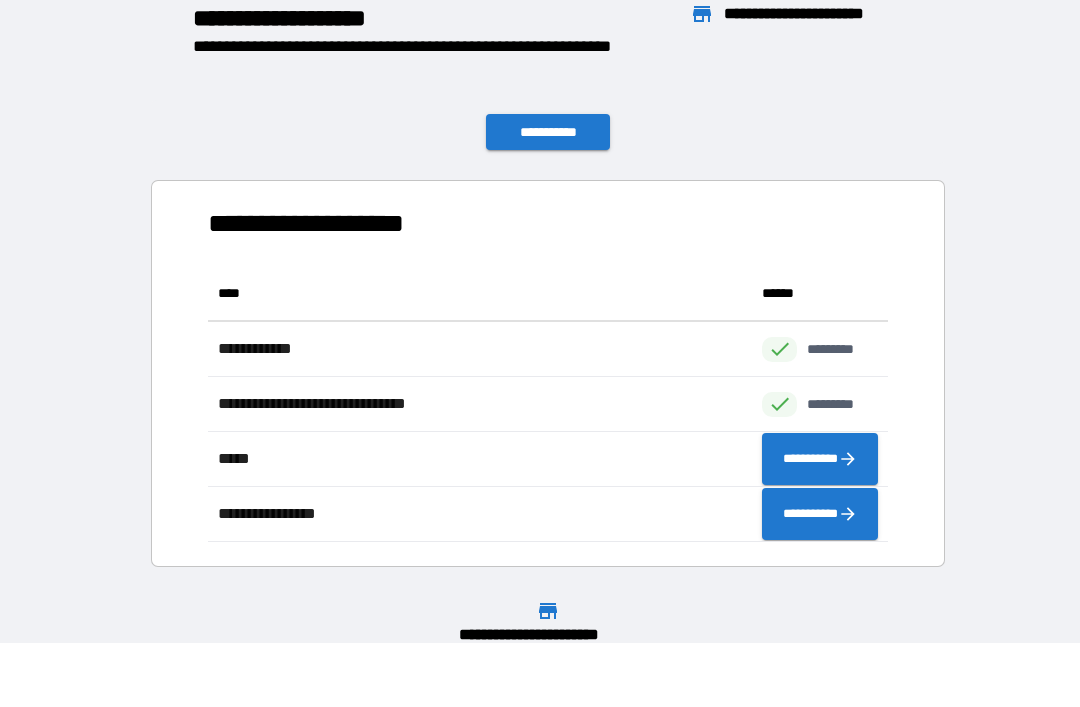 scroll, scrollTop: 276, scrollLeft: 680, axis: both 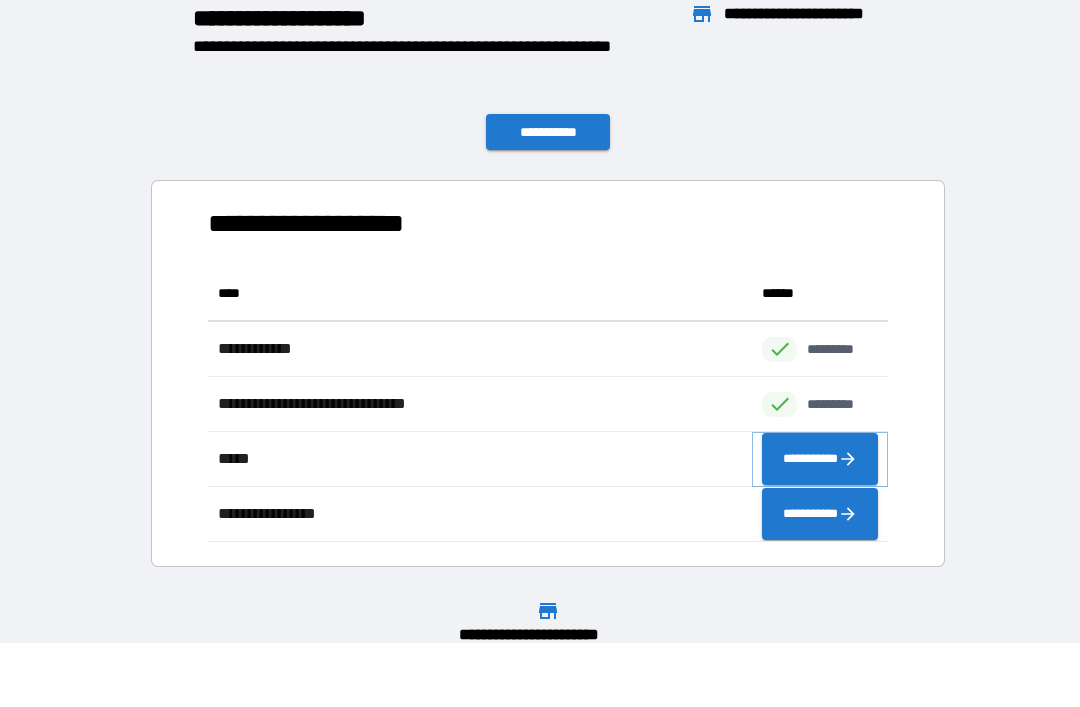 click 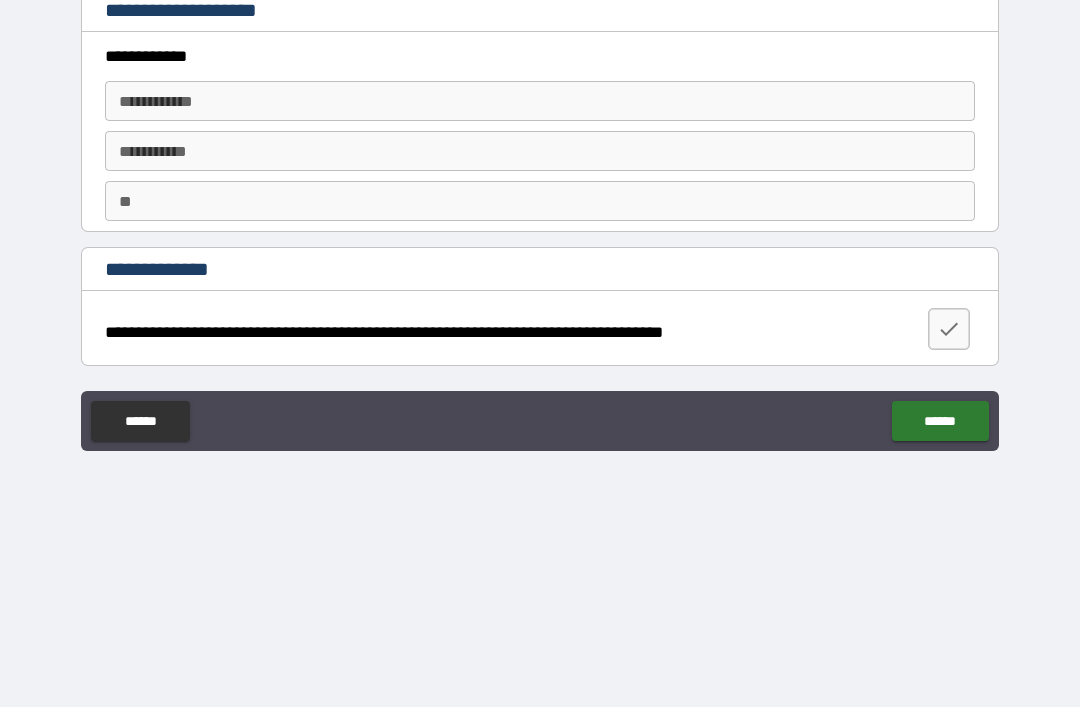 click on "**********" at bounding box center [540, 101] 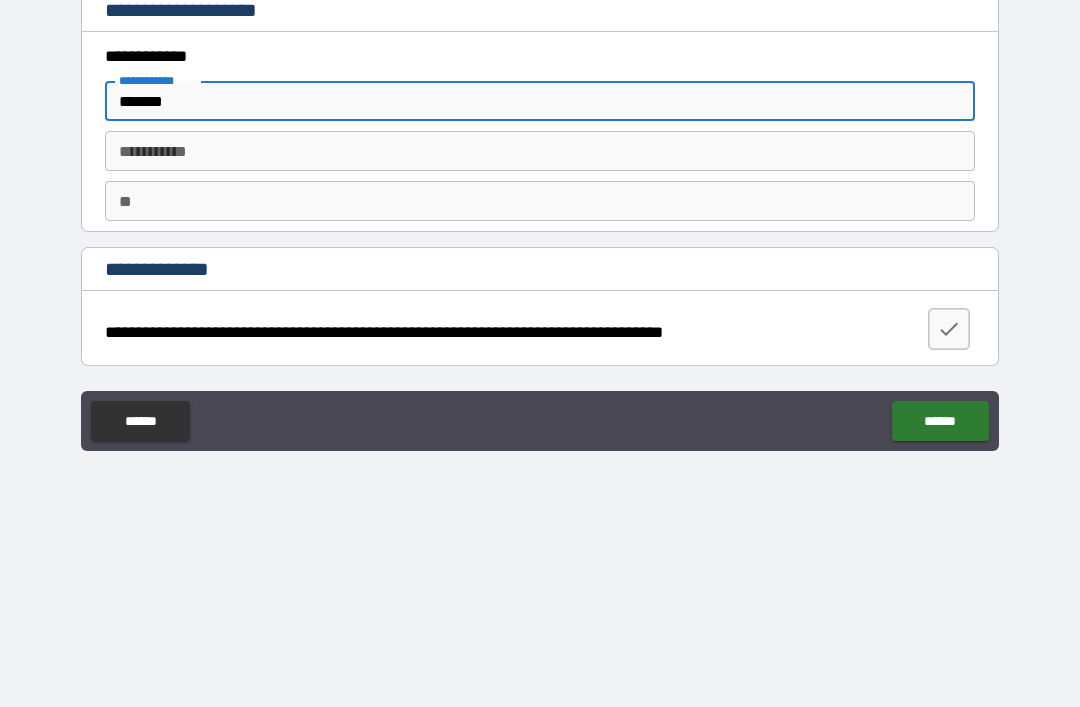 type on "*******" 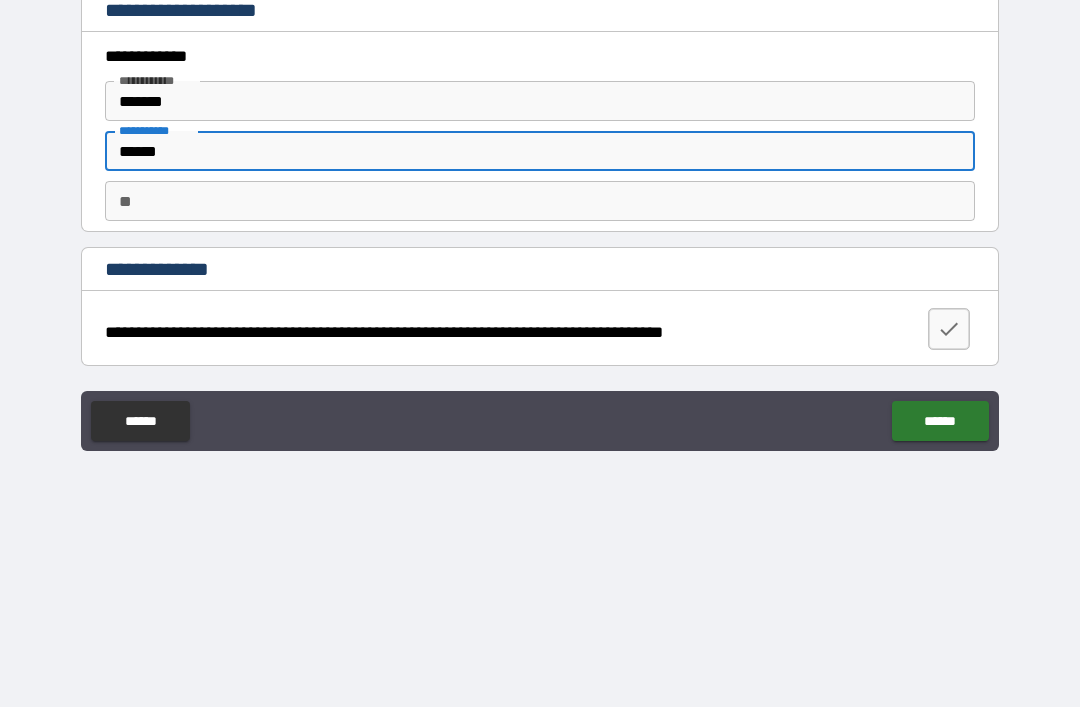 type on "******" 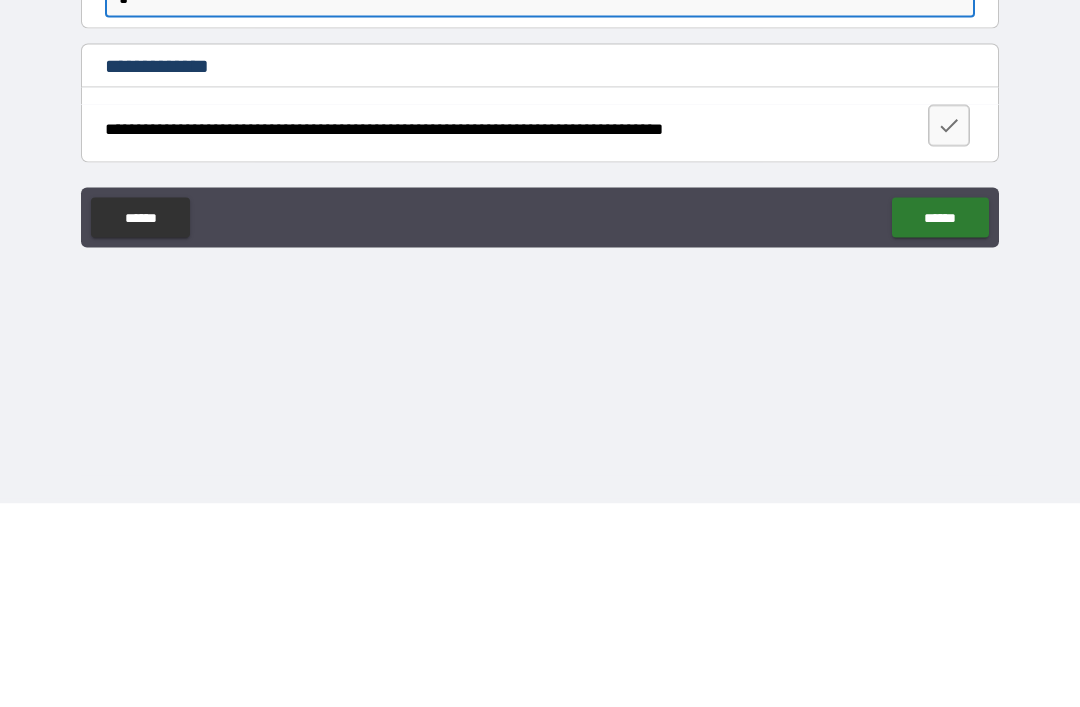 type on "*" 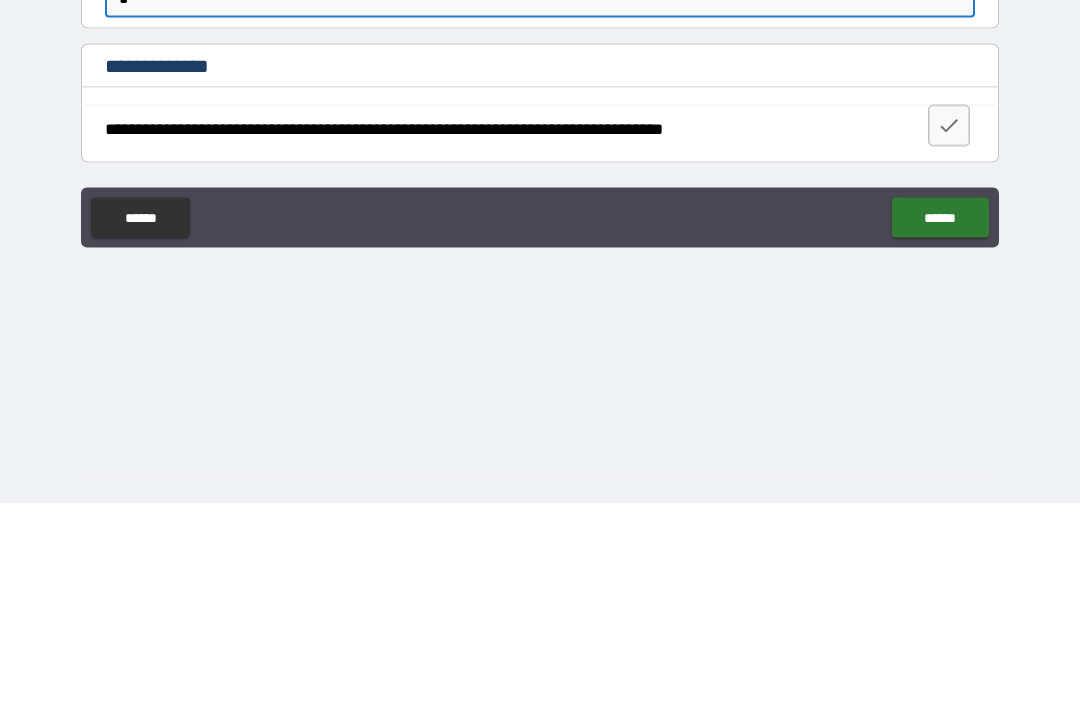 click 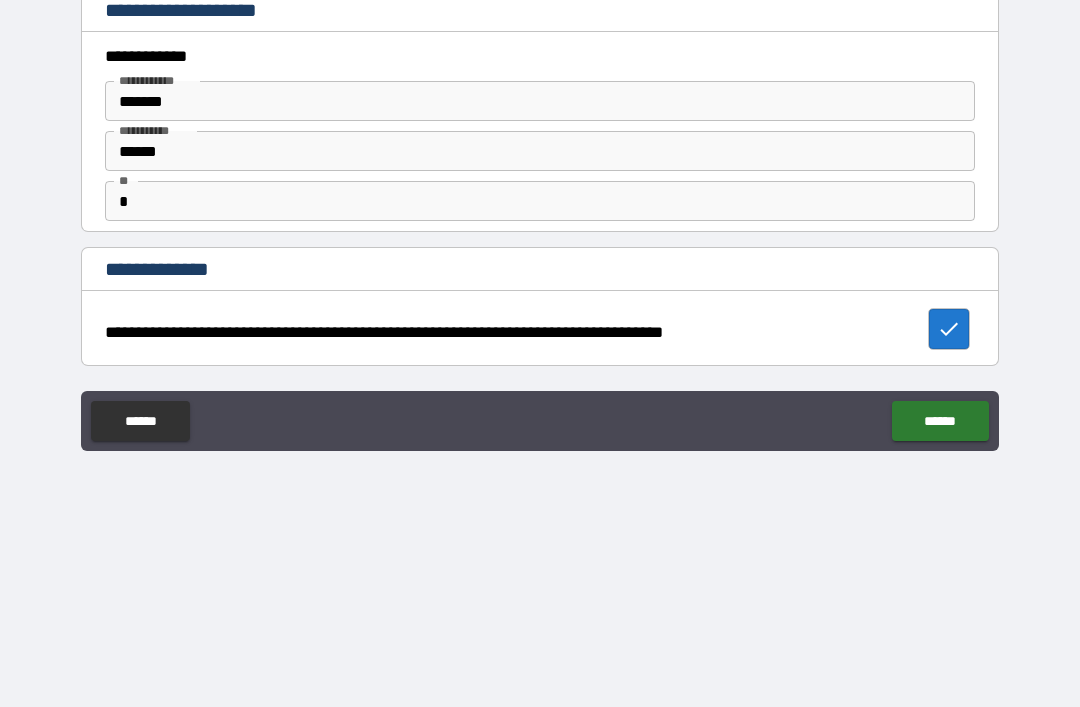 click on "******" at bounding box center (940, 421) 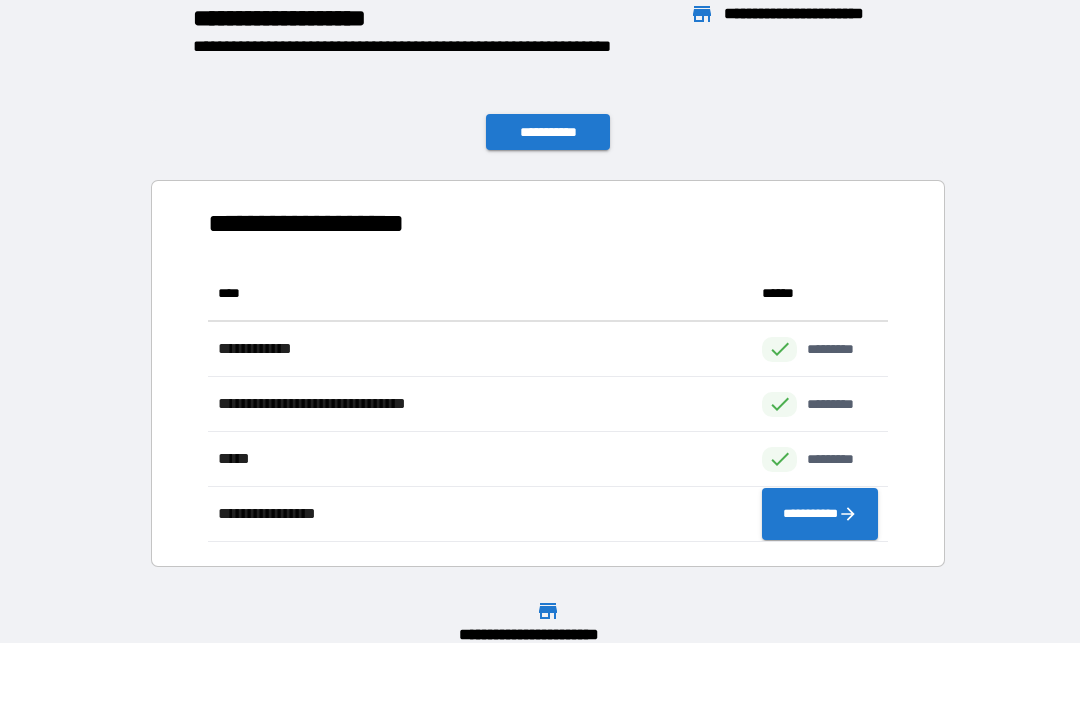 scroll, scrollTop: 276, scrollLeft: 680, axis: both 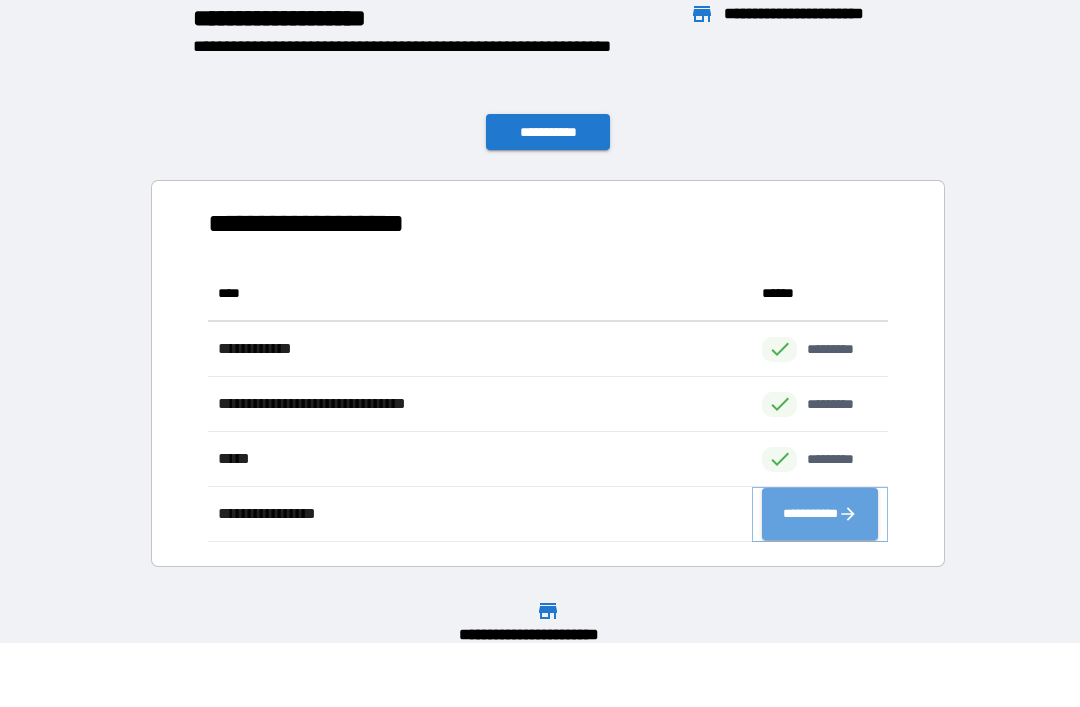 click on "**********" at bounding box center (820, 514) 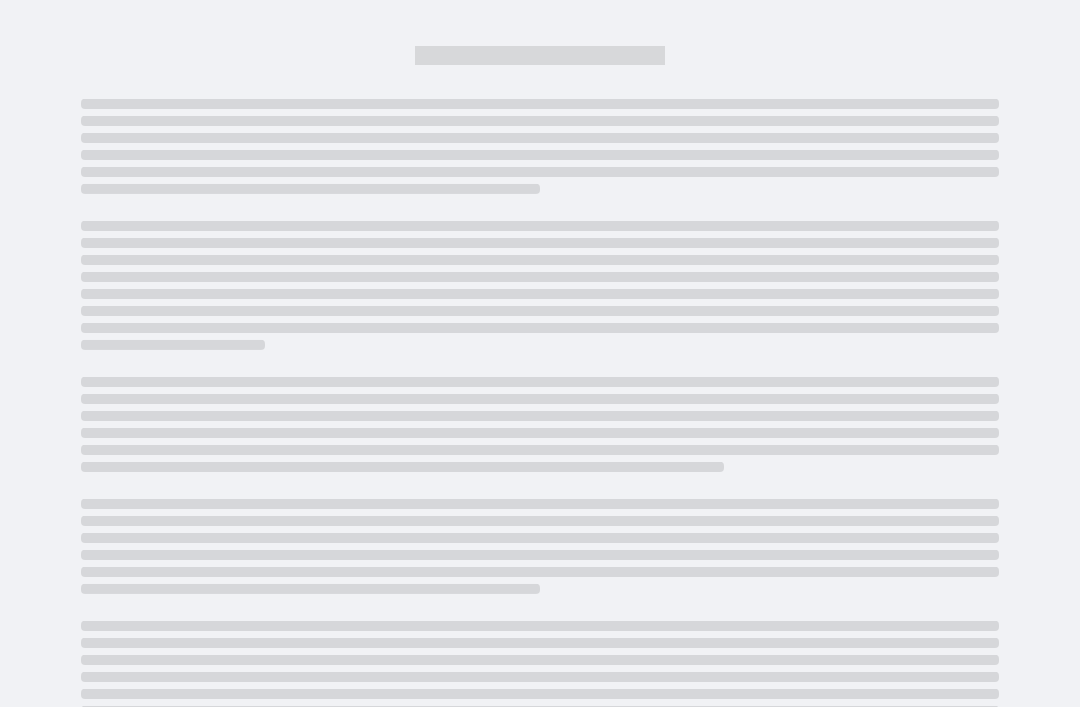 scroll, scrollTop: 0, scrollLeft: 0, axis: both 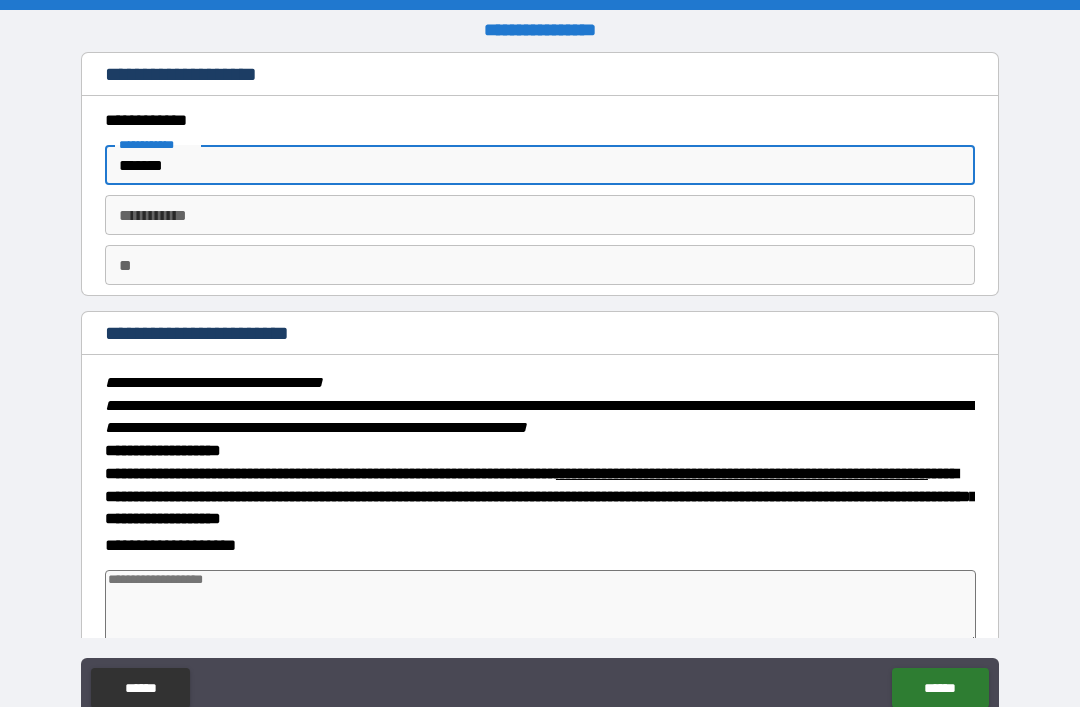 type on "*******" 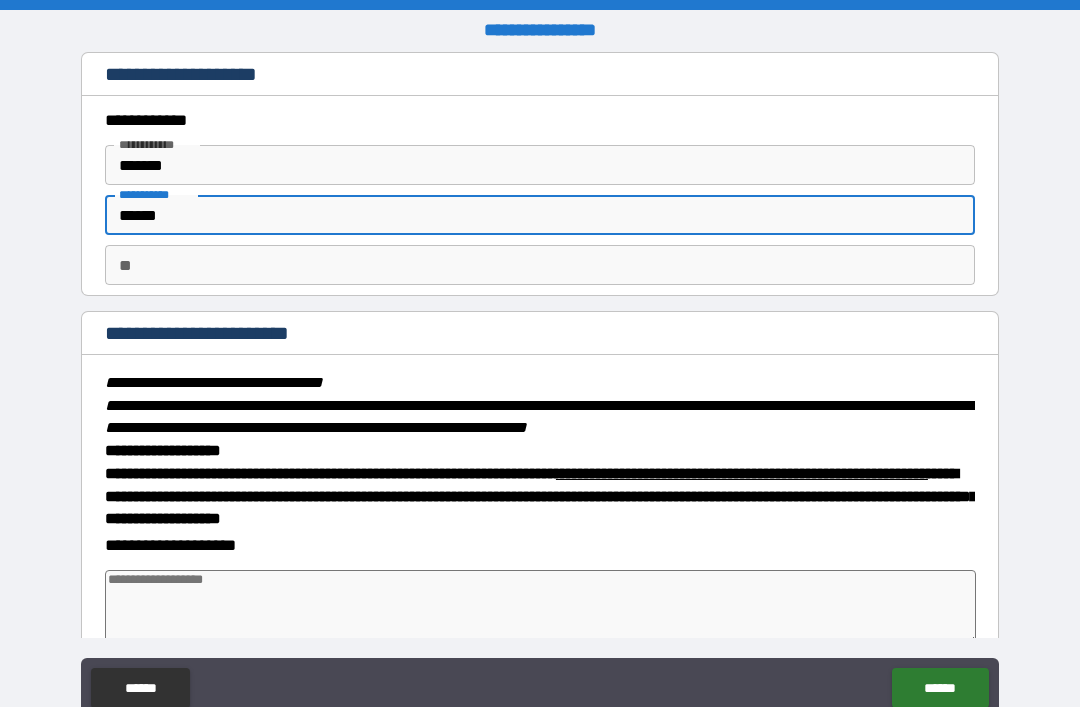 type on "******" 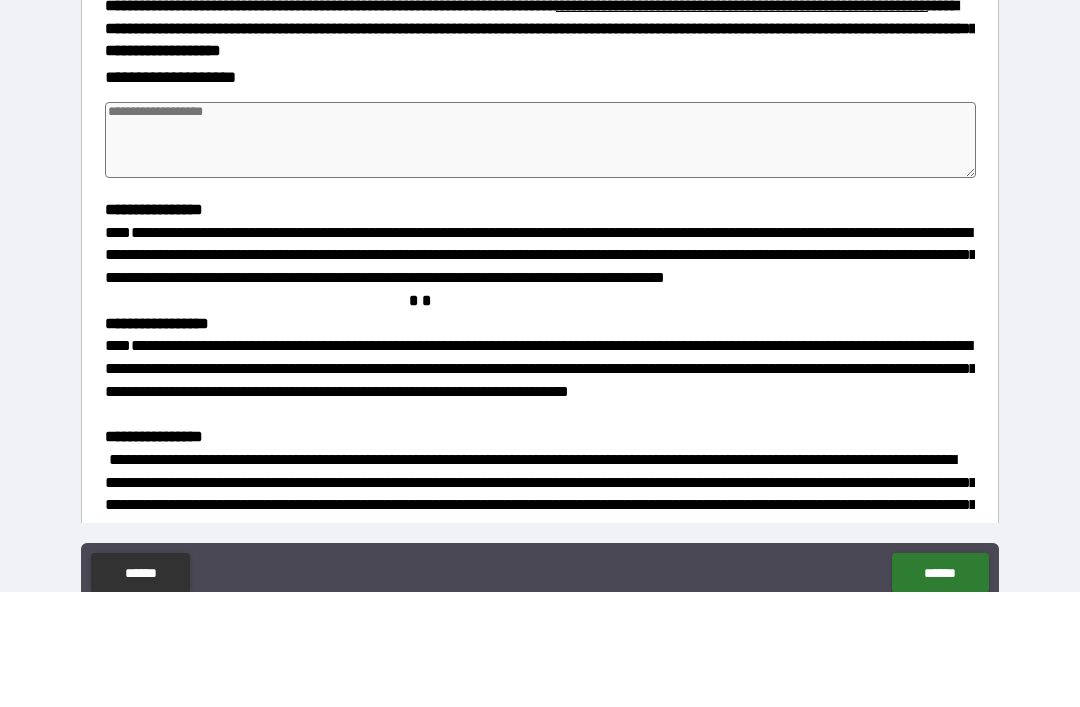 scroll, scrollTop: 370, scrollLeft: 0, axis: vertical 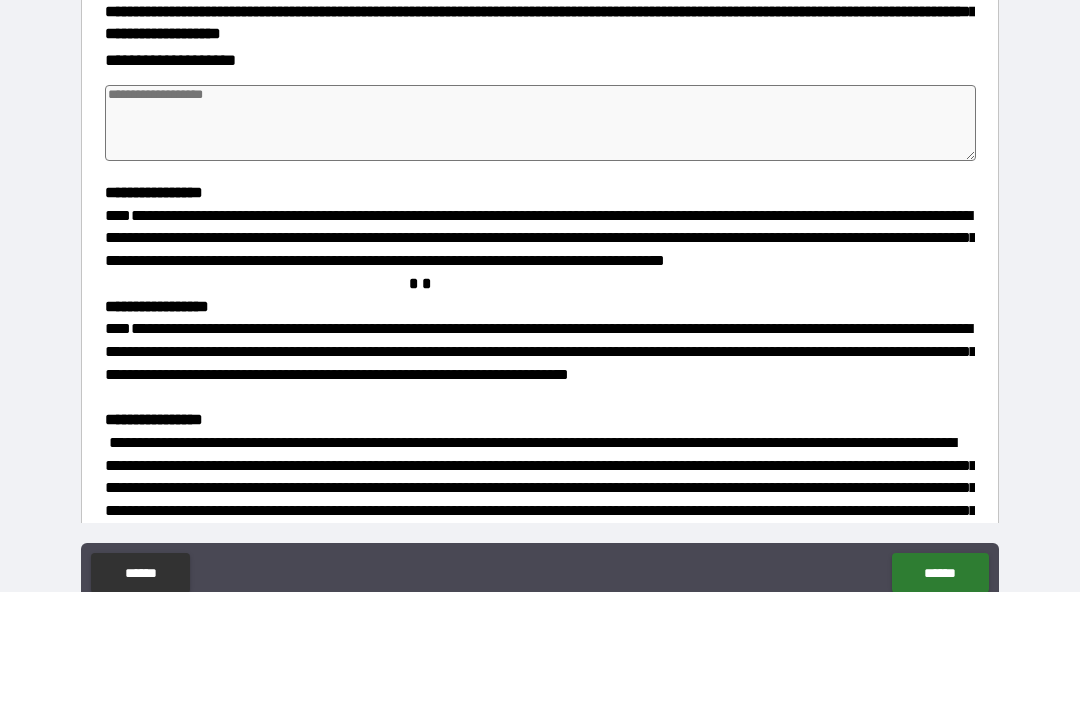 type on "*" 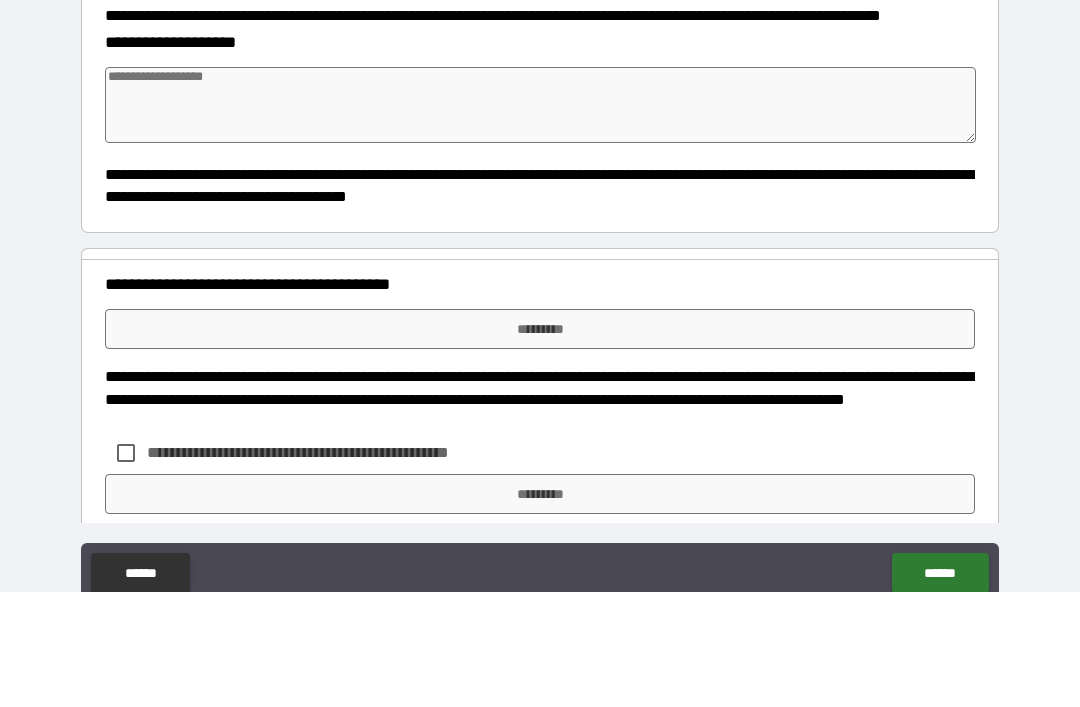 scroll, scrollTop: 1129, scrollLeft: 0, axis: vertical 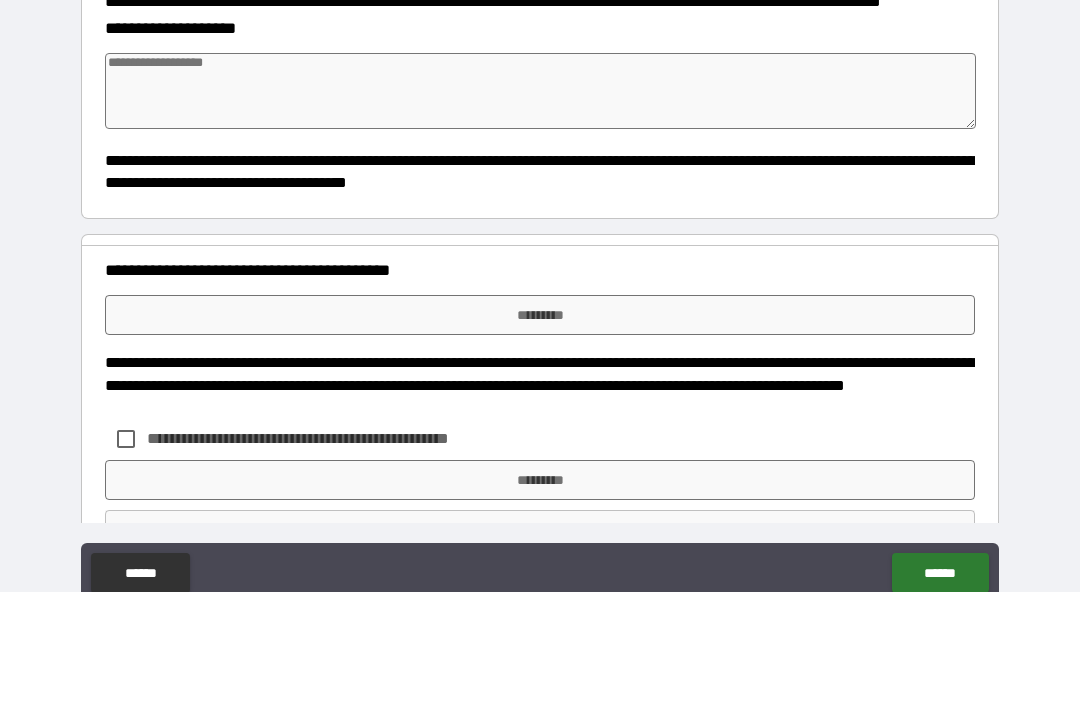 type on "**********" 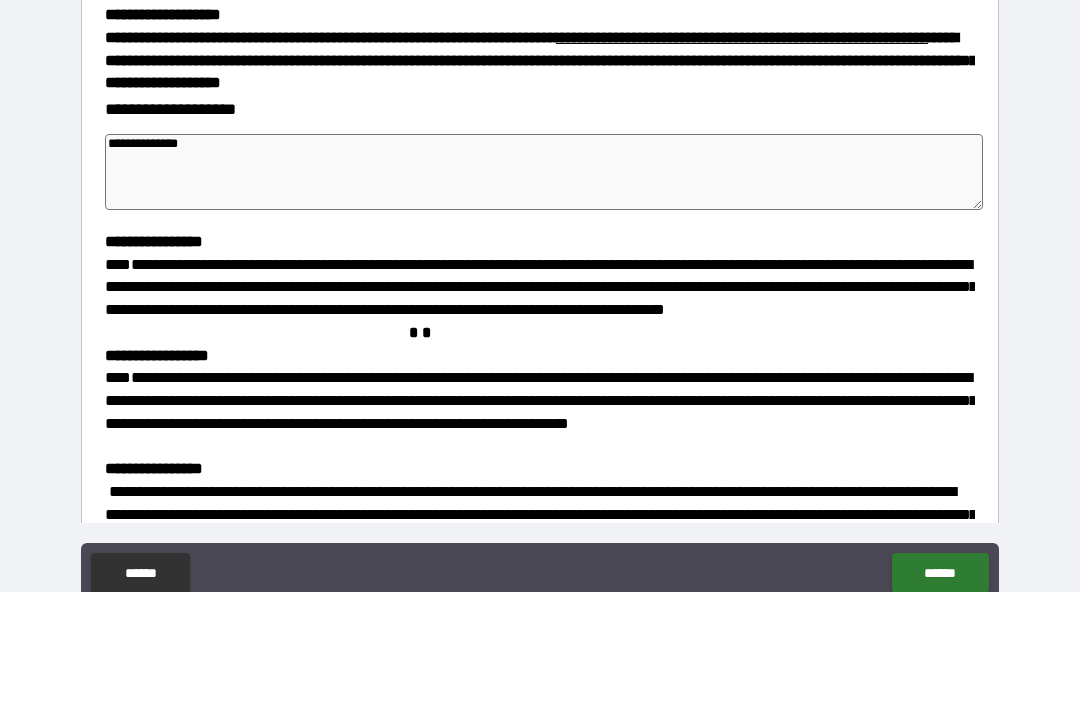 scroll, scrollTop: 298, scrollLeft: 0, axis: vertical 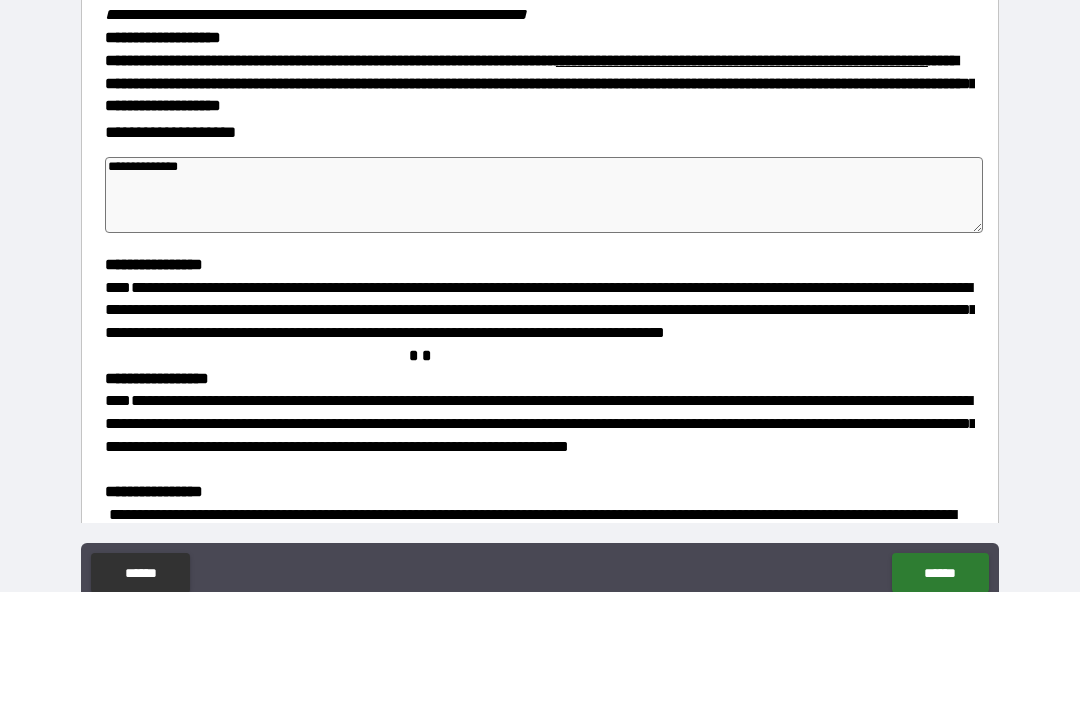 type on "**" 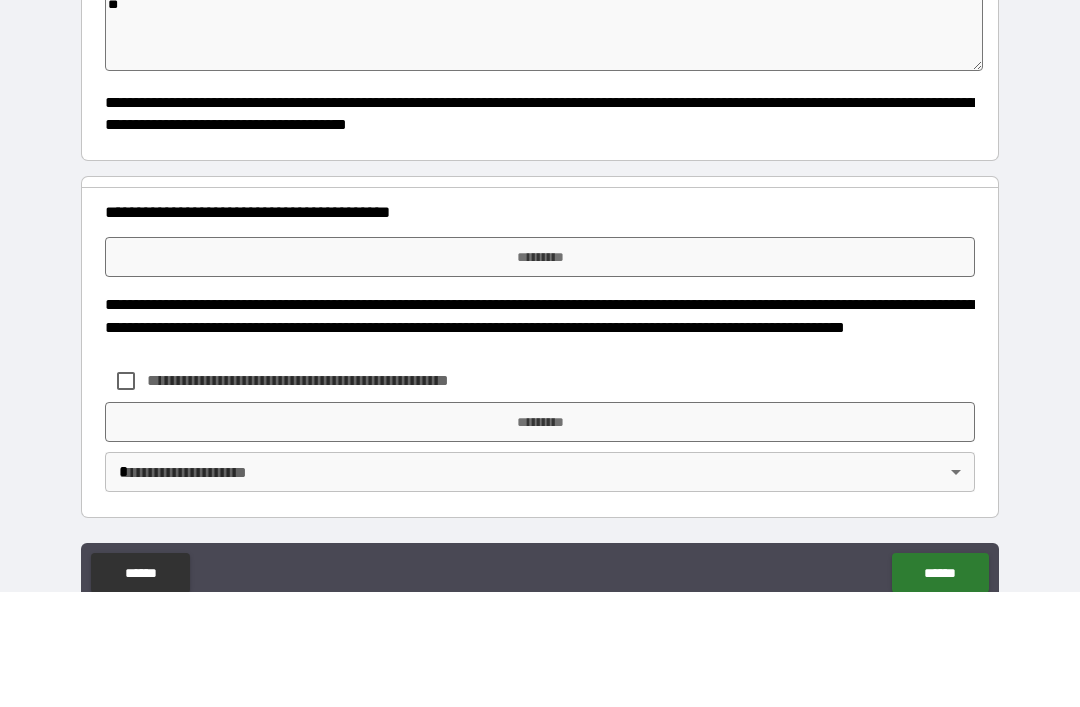 scroll, scrollTop: 1227, scrollLeft: 0, axis: vertical 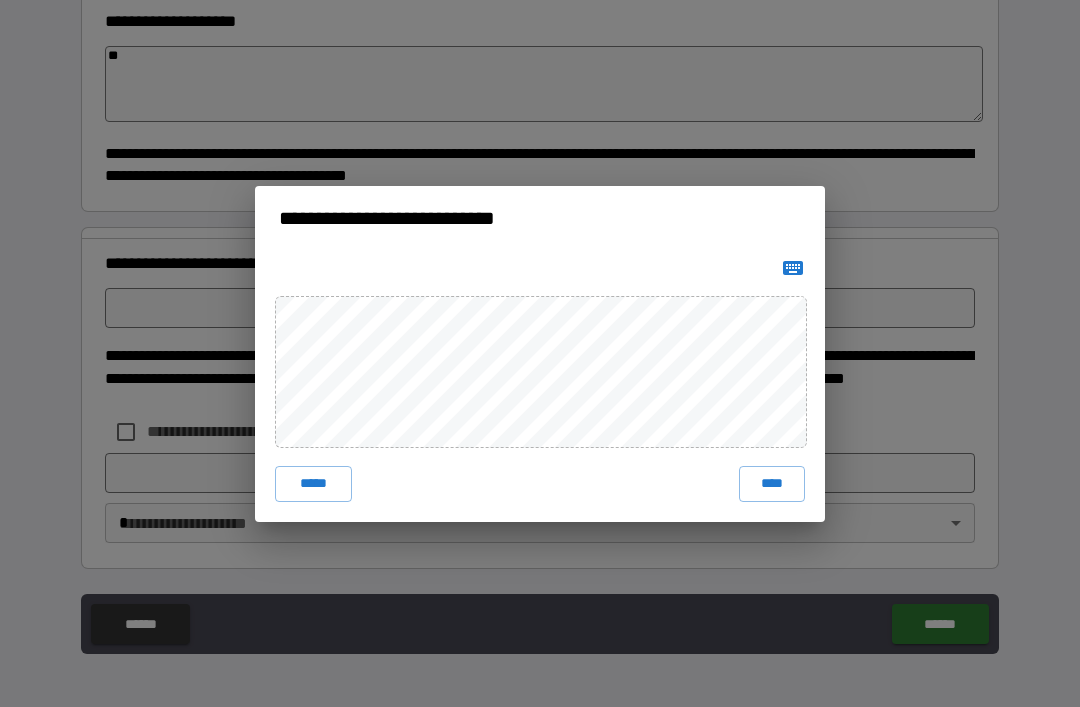 click on "****" at bounding box center [772, 484] 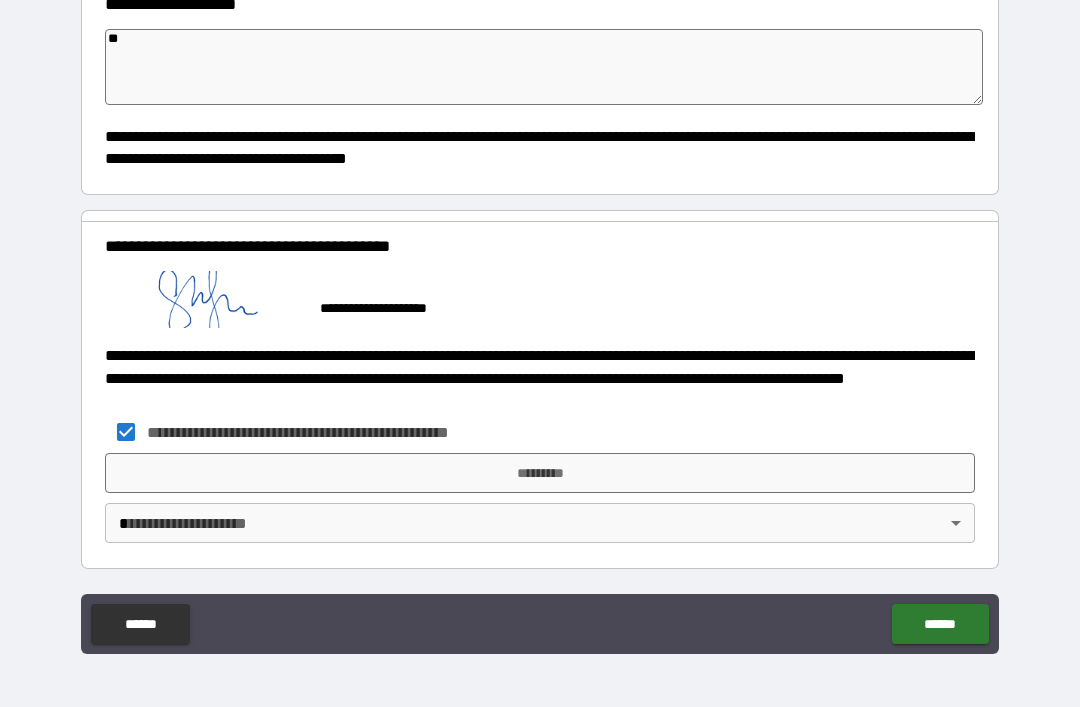 scroll, scrollTop: 1244, scrollLeft: 0, axis: vertical 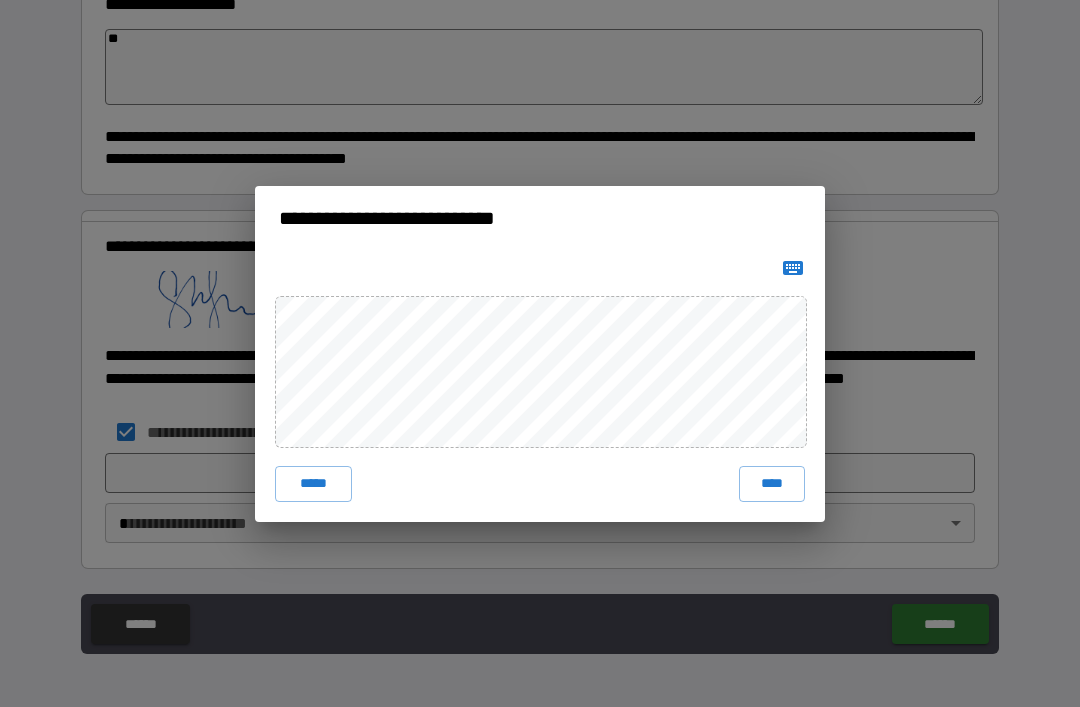 click on "****" at bounding box center (772, 484) 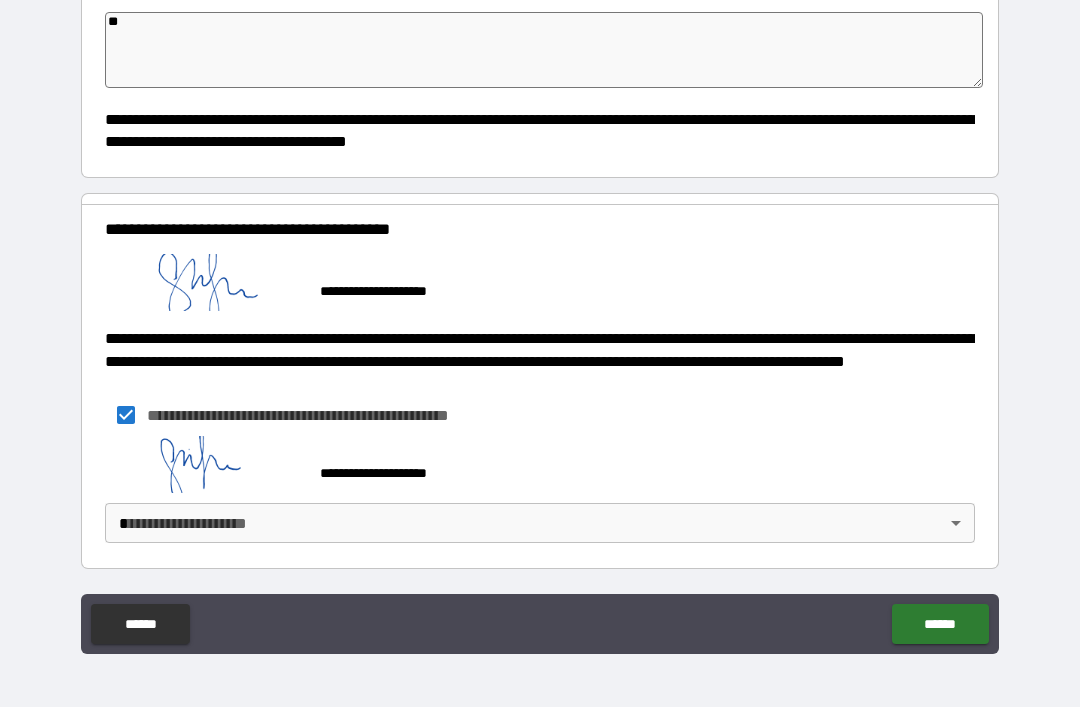 scroll, scrollTop: 1261, scrollLeft: 0, axis: vertical 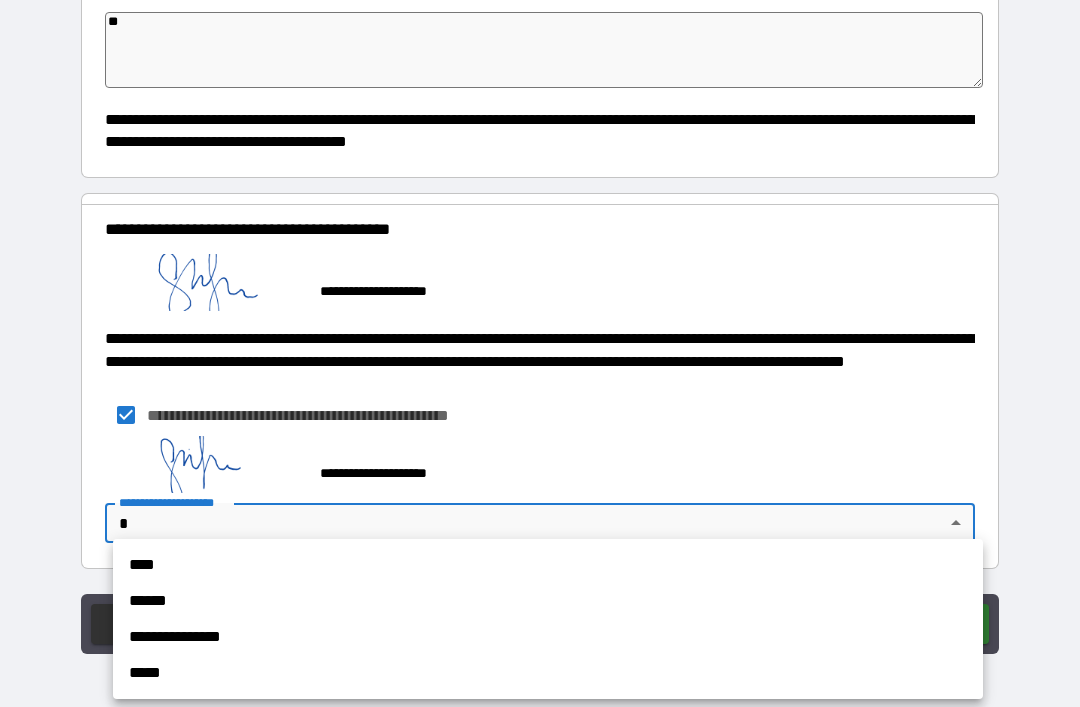 click on "****" at bounding box center (548, 565) 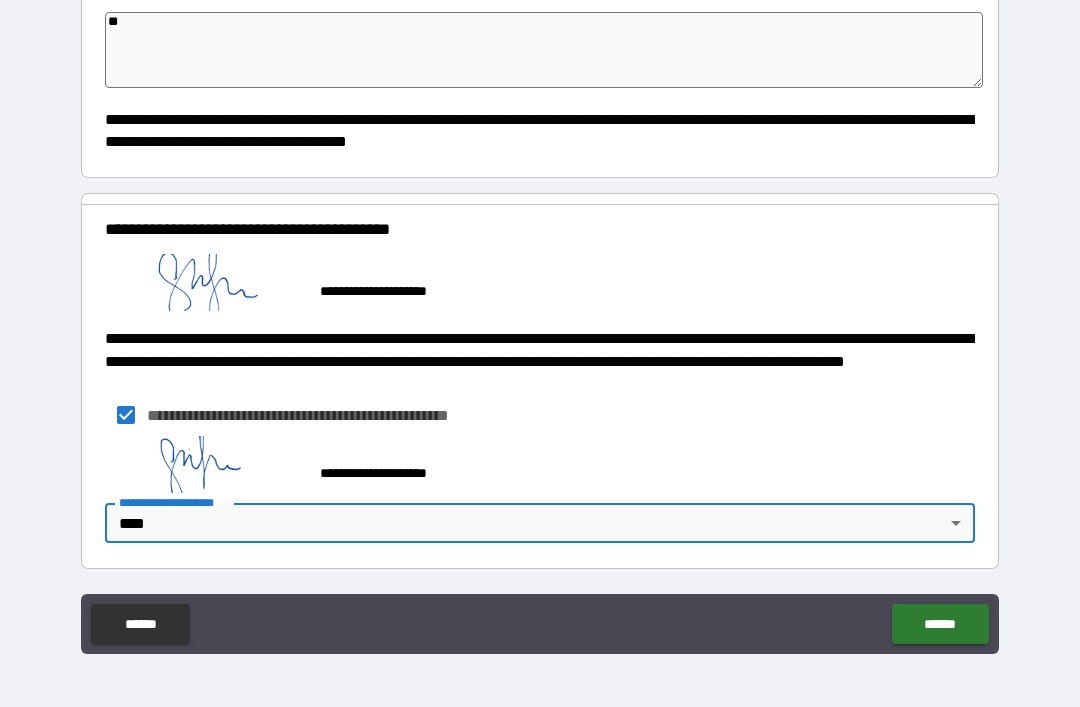 click on "******" at bounding box center [940, 624] 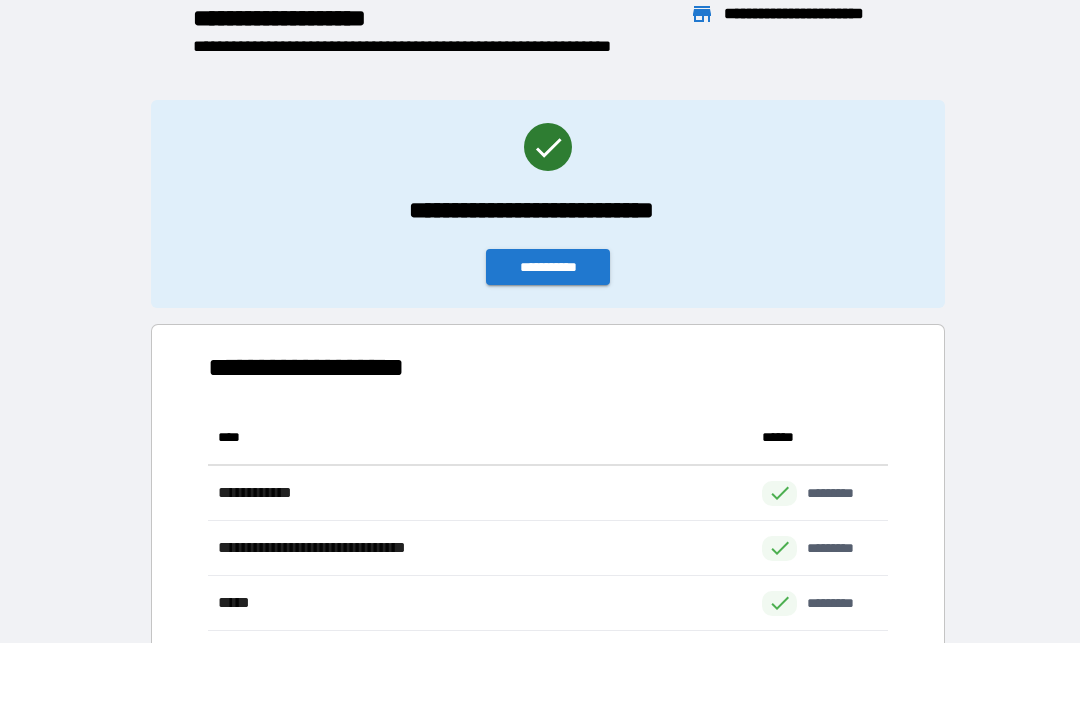 scroll, scrollTop: 276, scrollLeft: 680, axis: both 